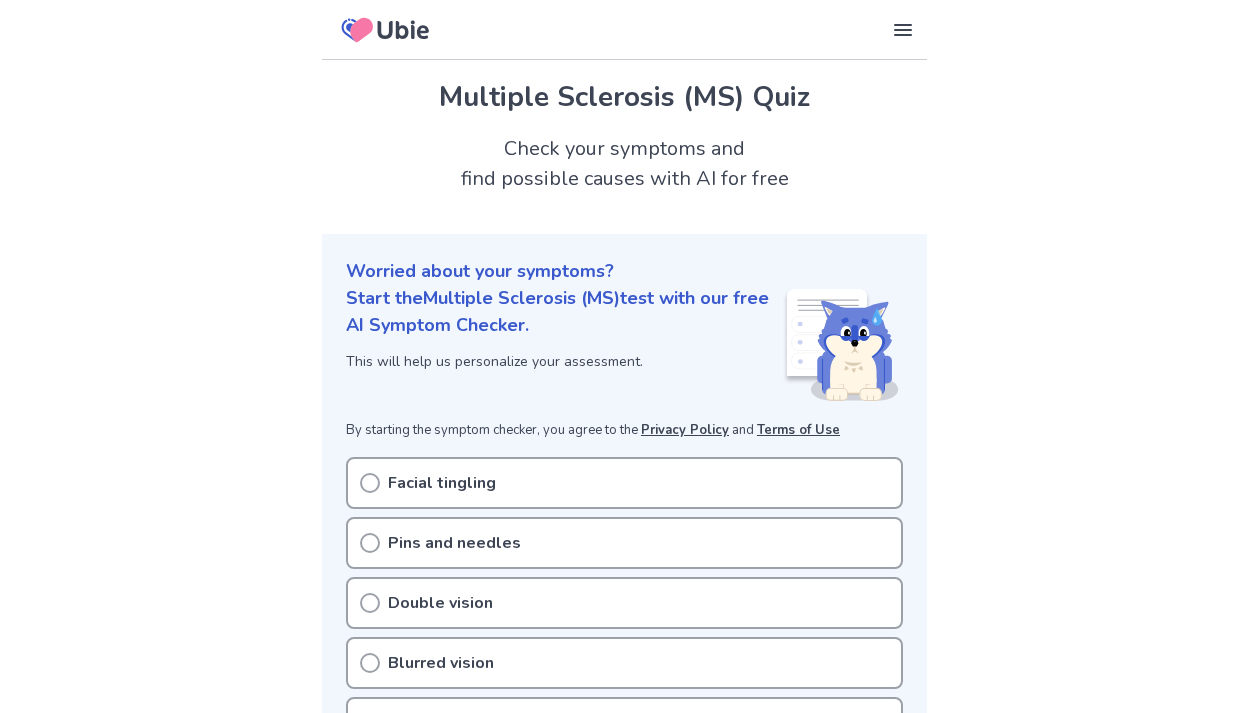 scroll, scrollTop: 0, scrollLeft: 0, axis: both 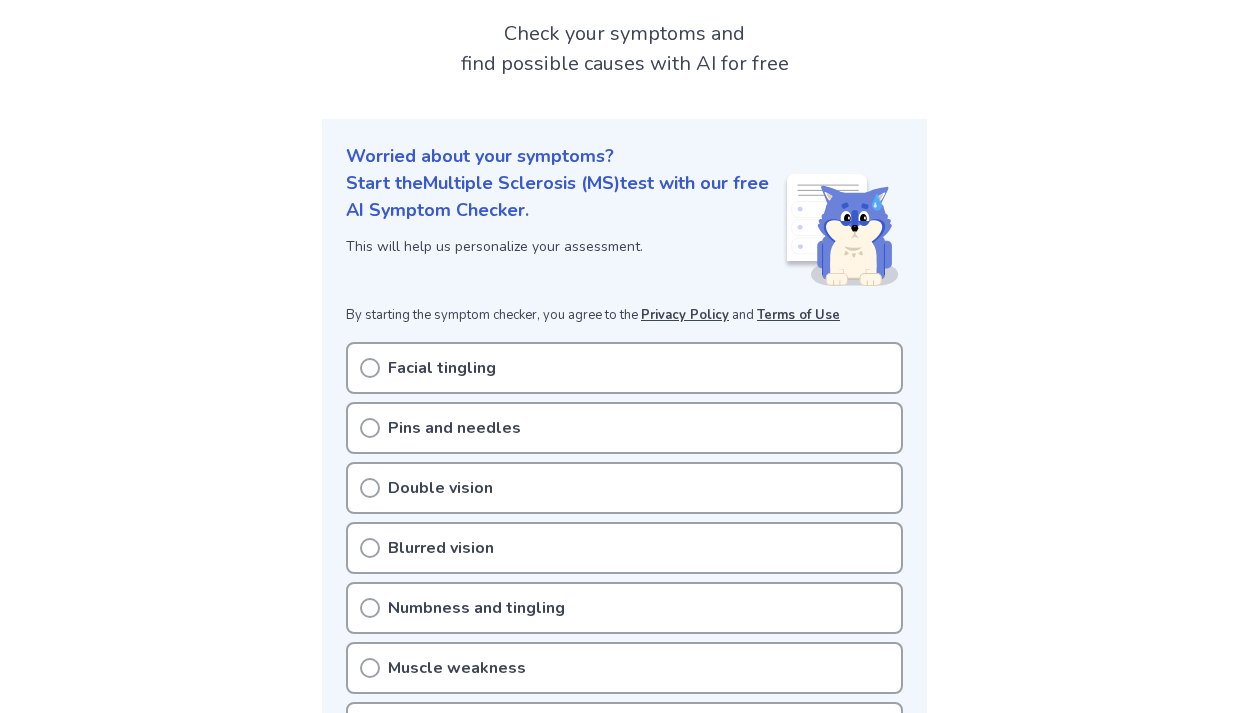 click on "Facial tingling" at bounding box center [624, 368] 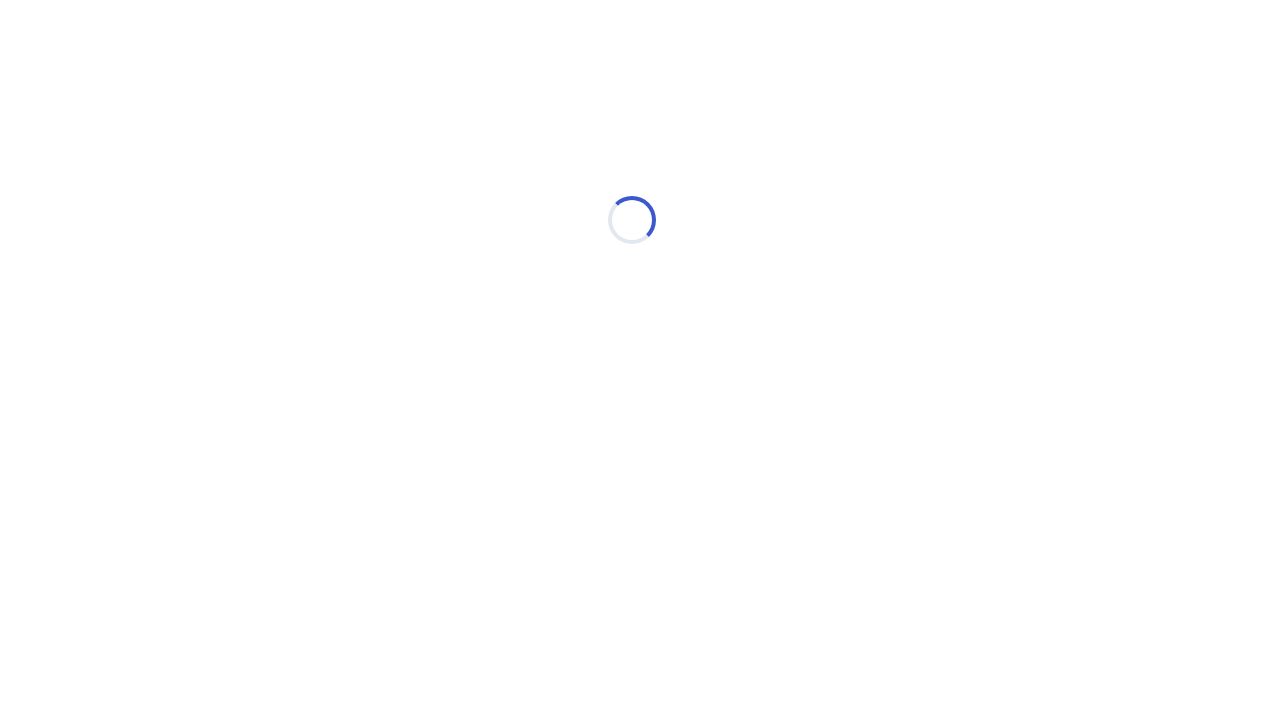 scroll, scrollTop: 0, scrollLeft: 0, axis: both 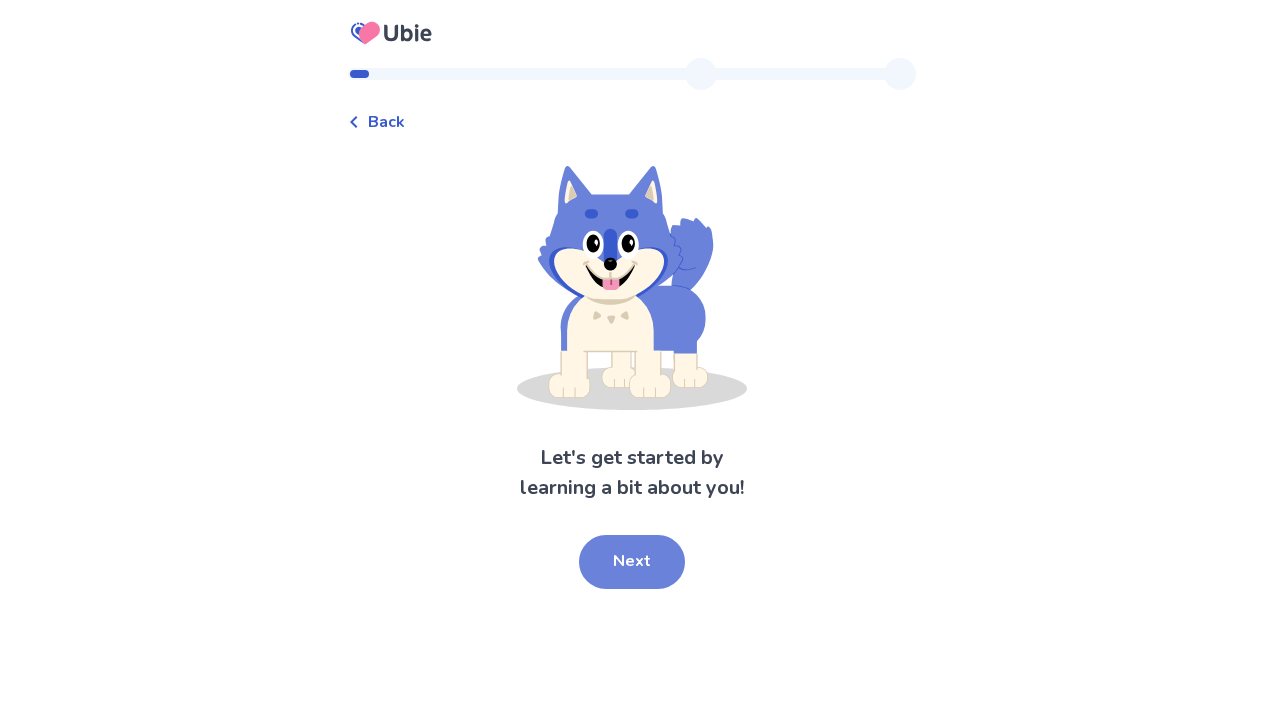 click on "Next" at bounding box center [632, 562] 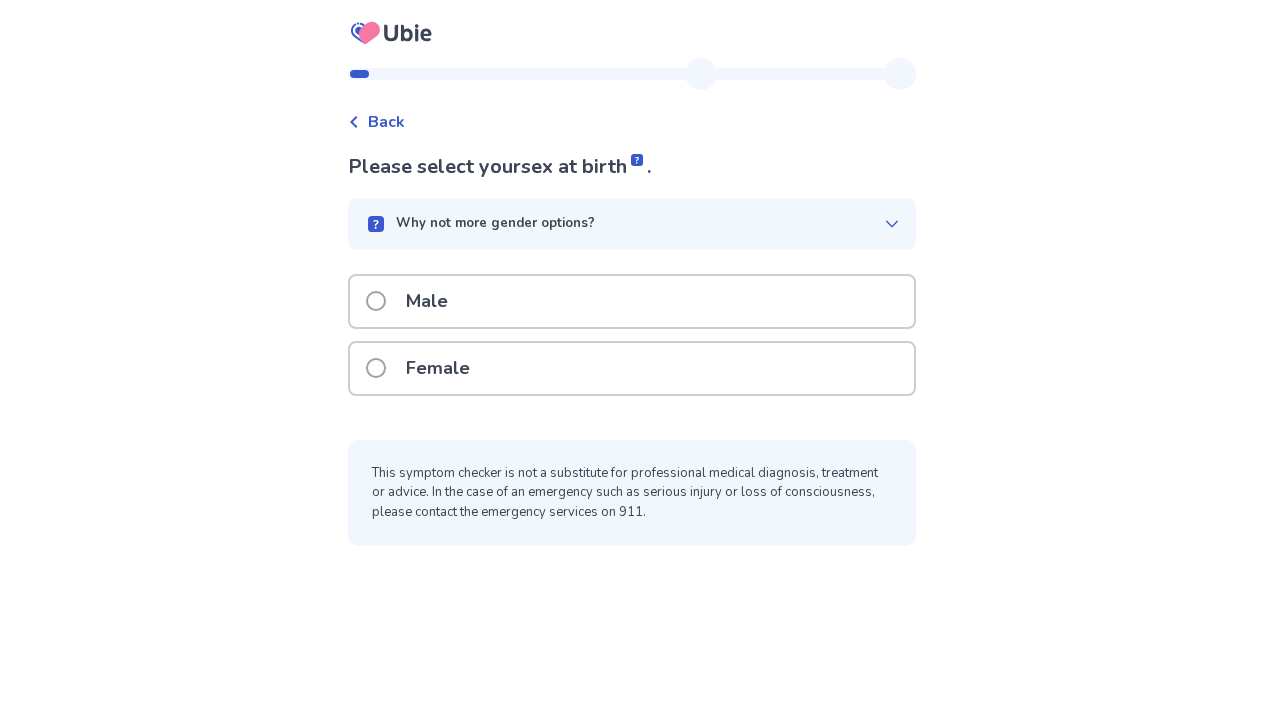 click on "Female" at bounding box center [632, 368] 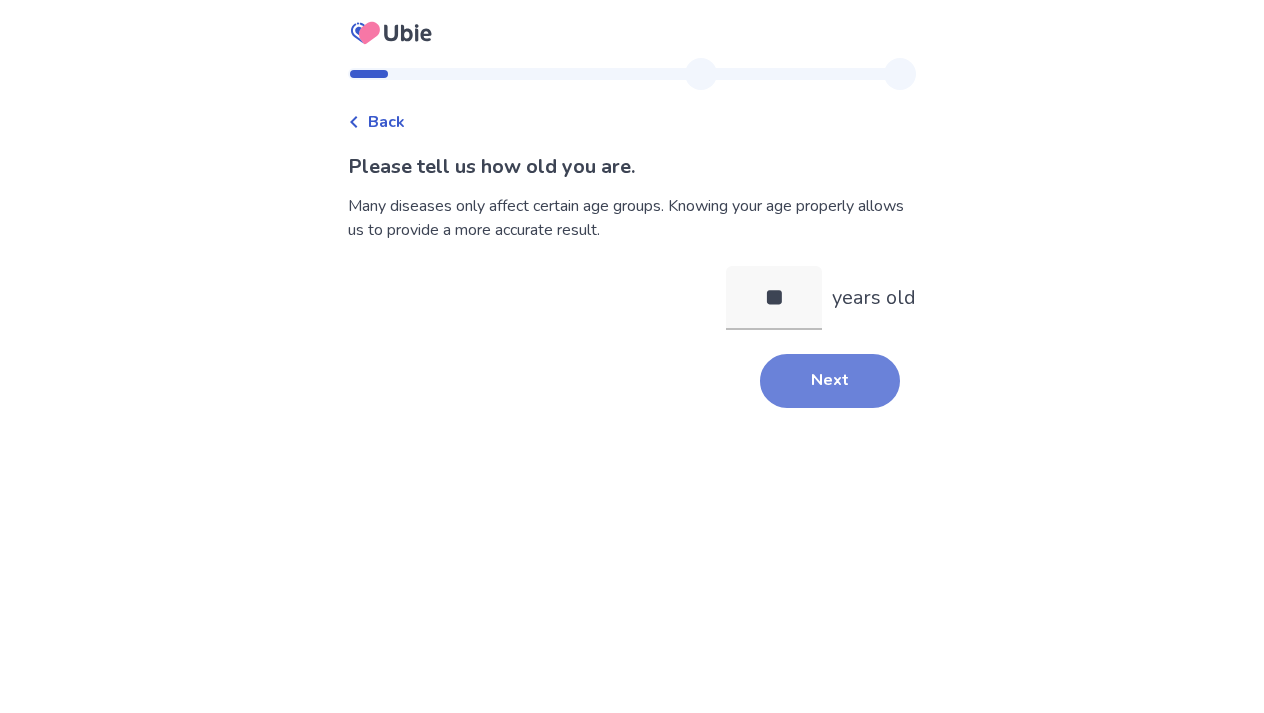 type on "**" 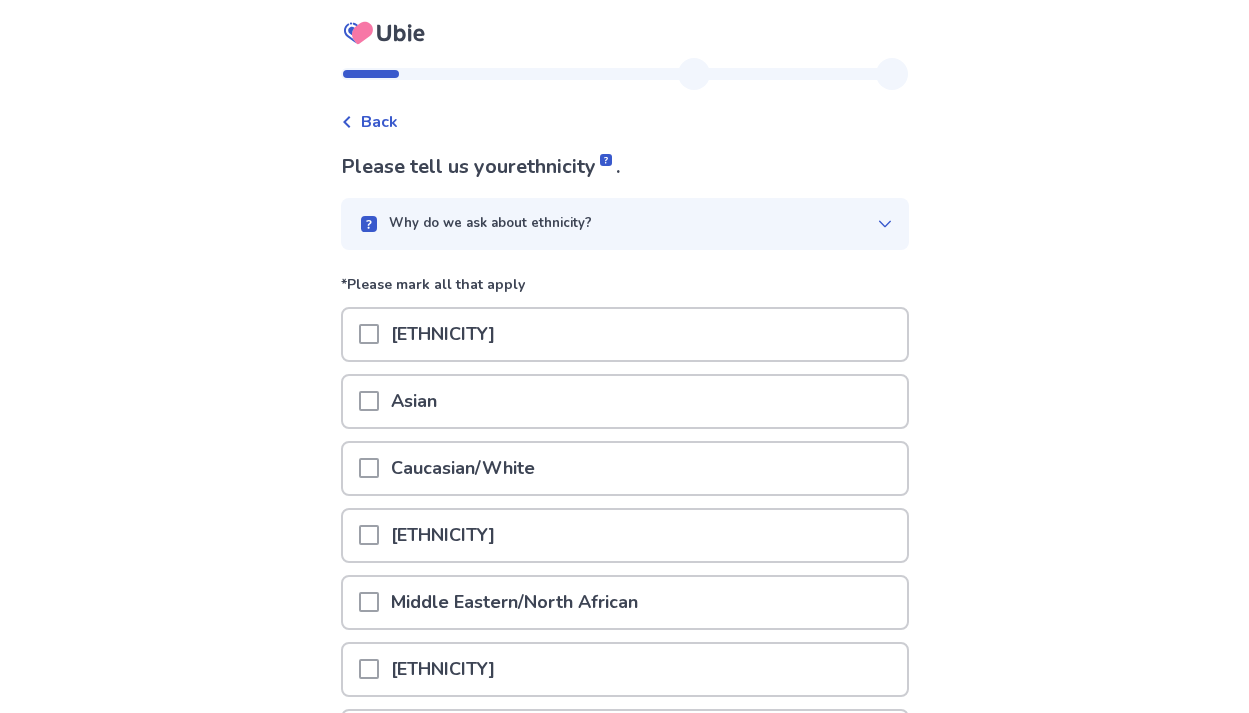 click at bounding box center [369, 468] 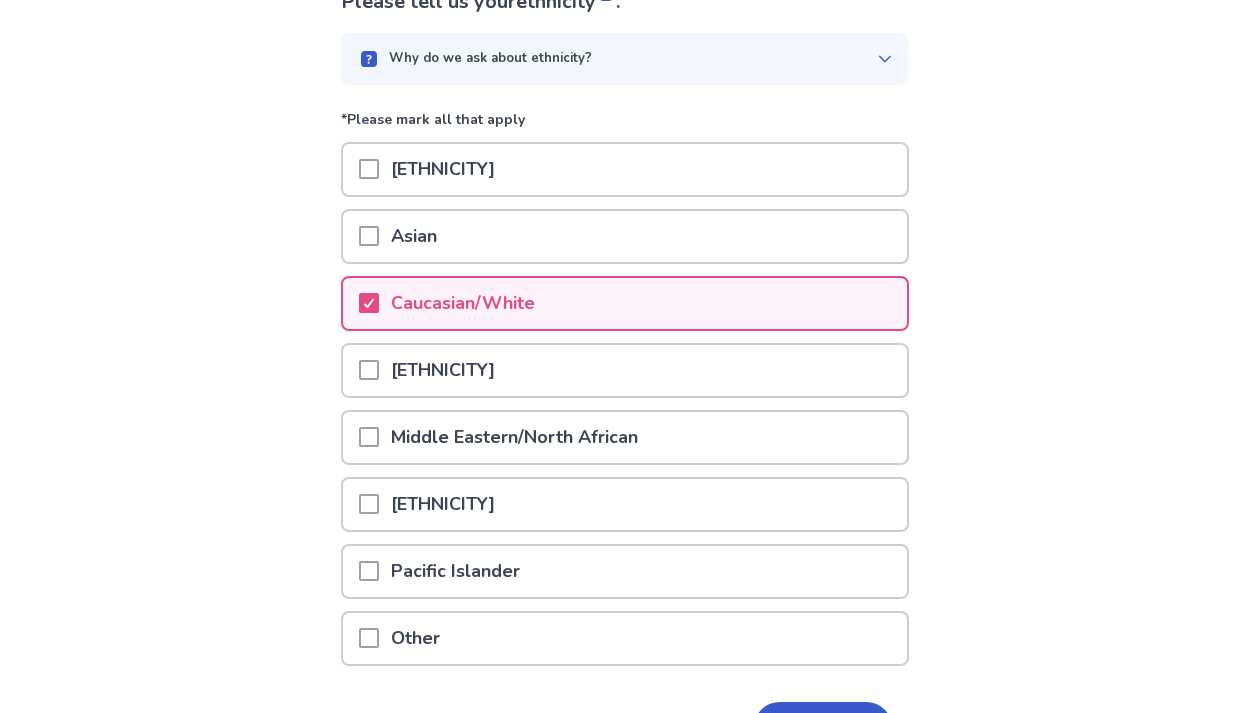 scroll, scrollTop: 259, scrollLeft: 0, axis: vertical 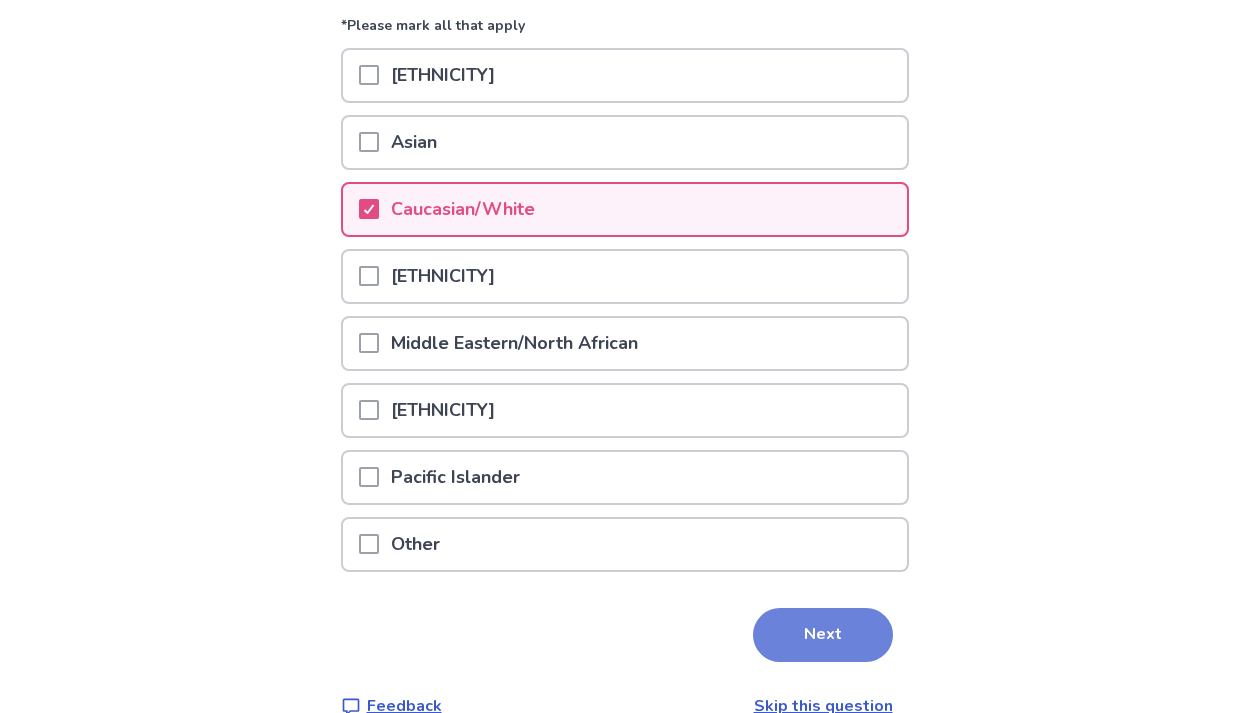 click on "Next" at bounding box center [823, 635] 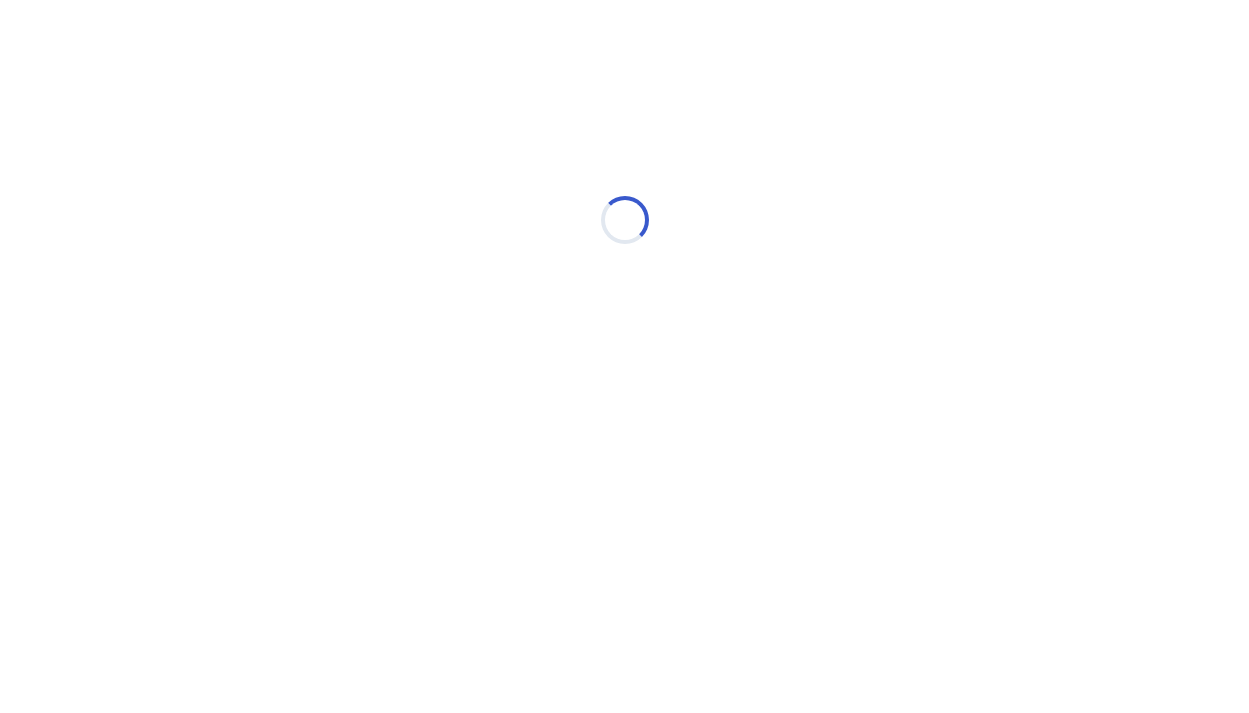 scroll, scrollTop: 0, scrollLeft: 0, axis: both 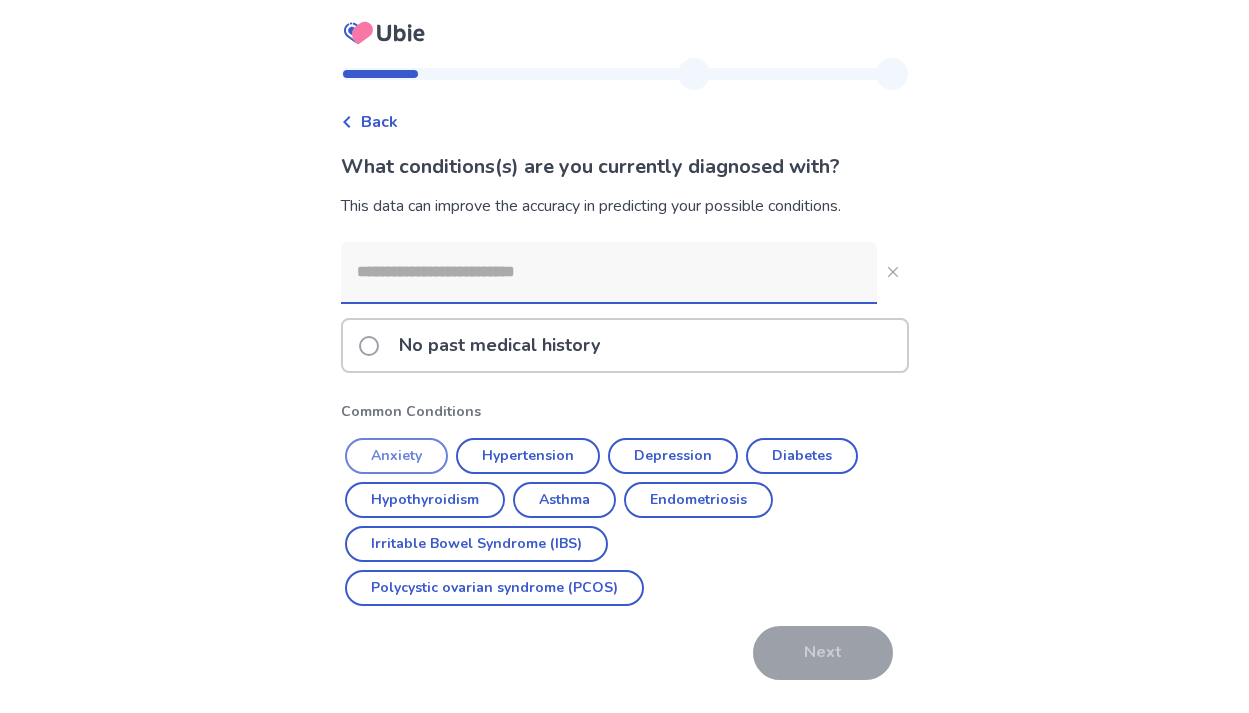 click on "Anxiety" at bounding box center [396, 456] 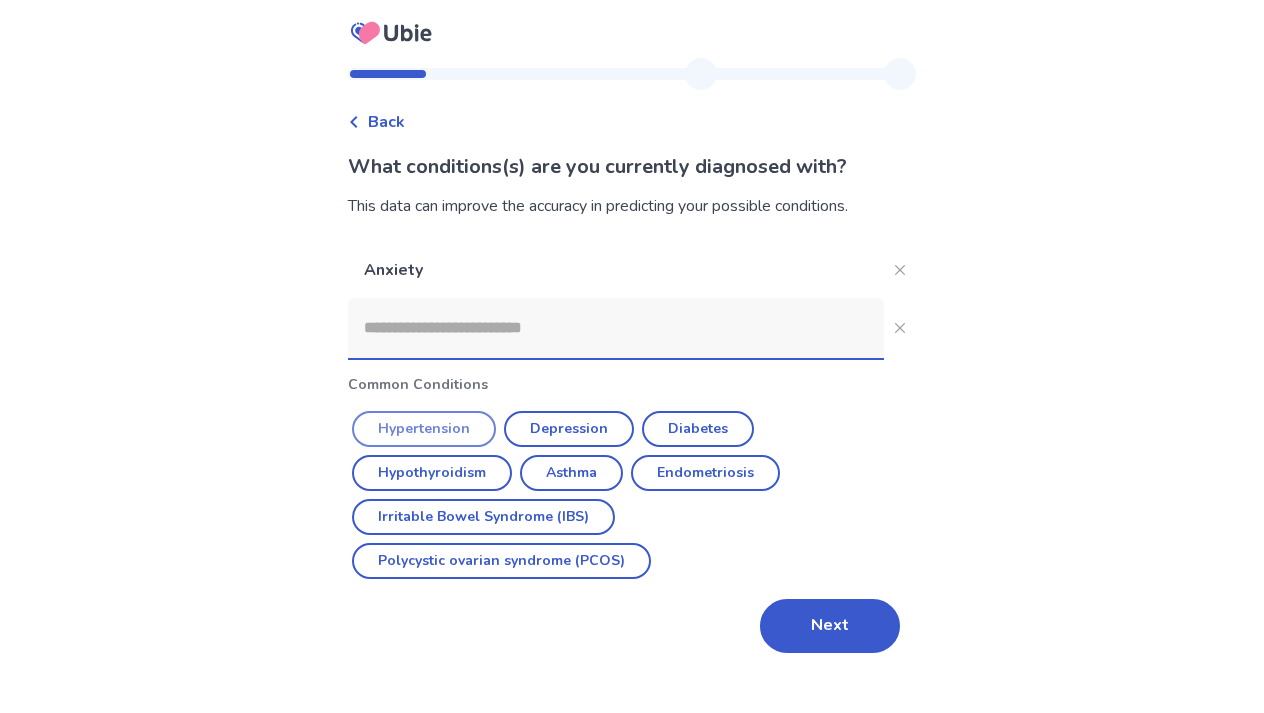 click on "Hypertension" at bounding box center [424, 429] 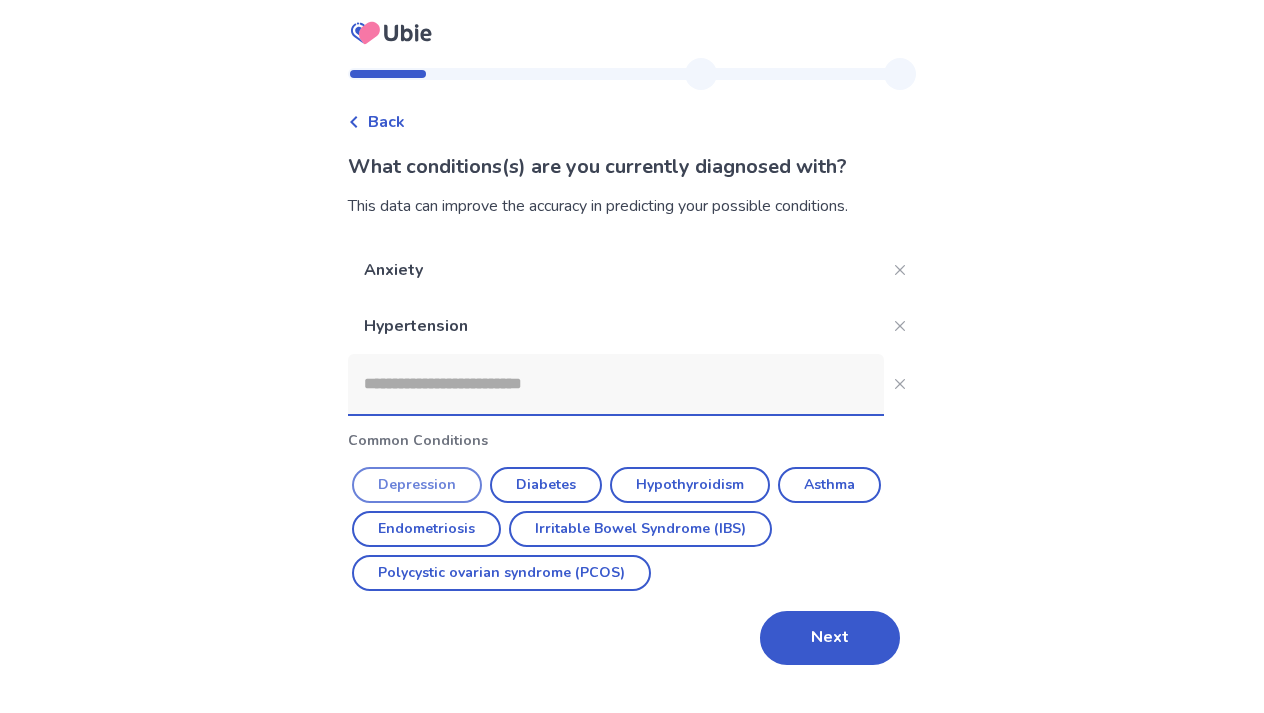 click on "Depression" at bounding box center (417, 485) 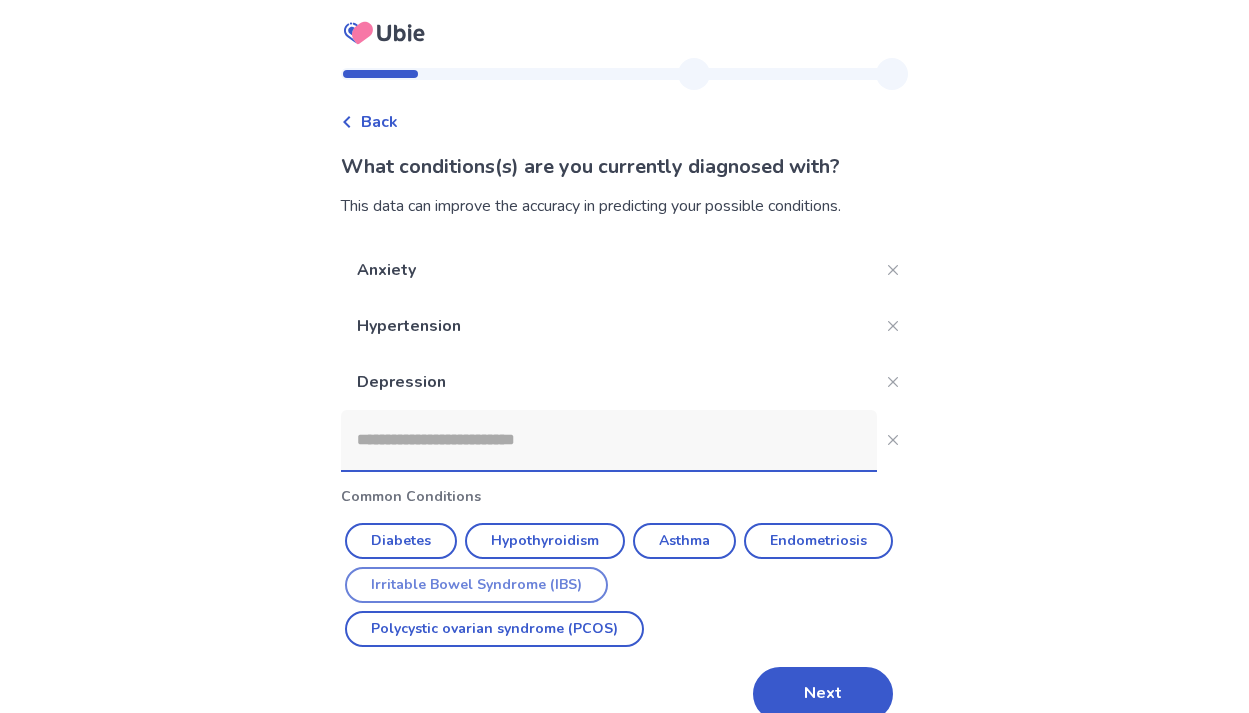 click on "Irritable Bowel Syndrome (IBS)" at bounding box center (476, 585) 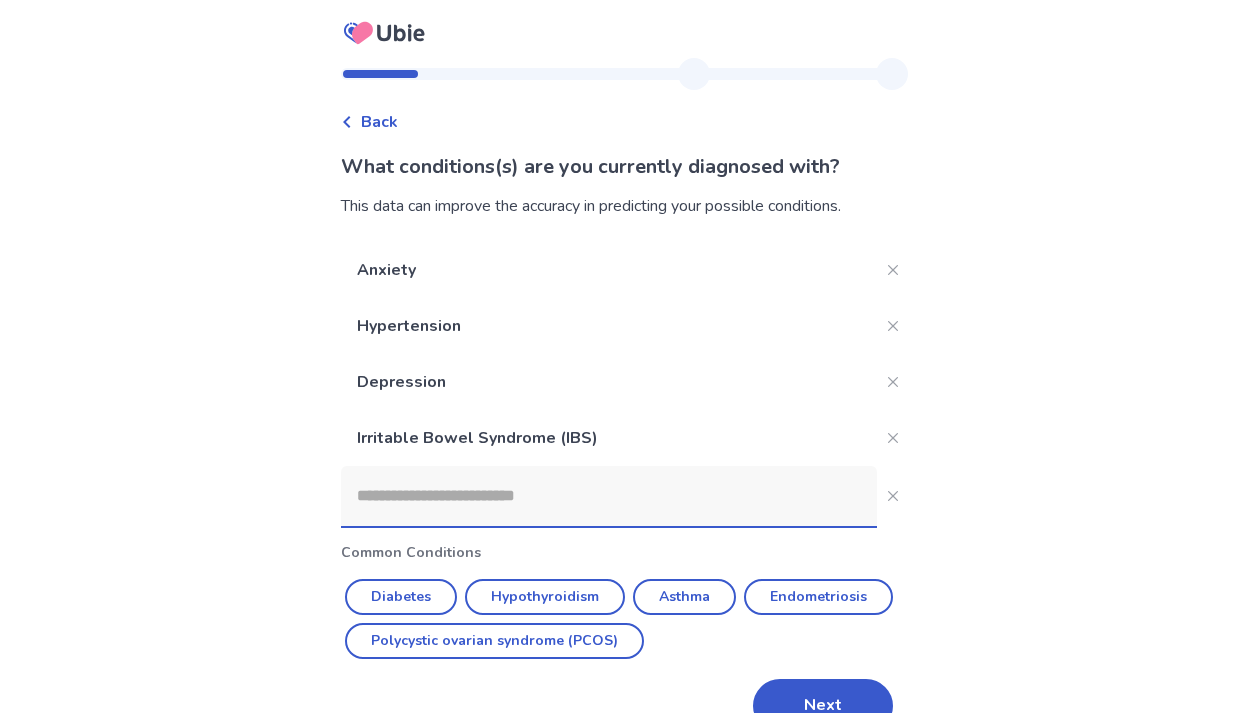 click at bounding box center (609, 496) 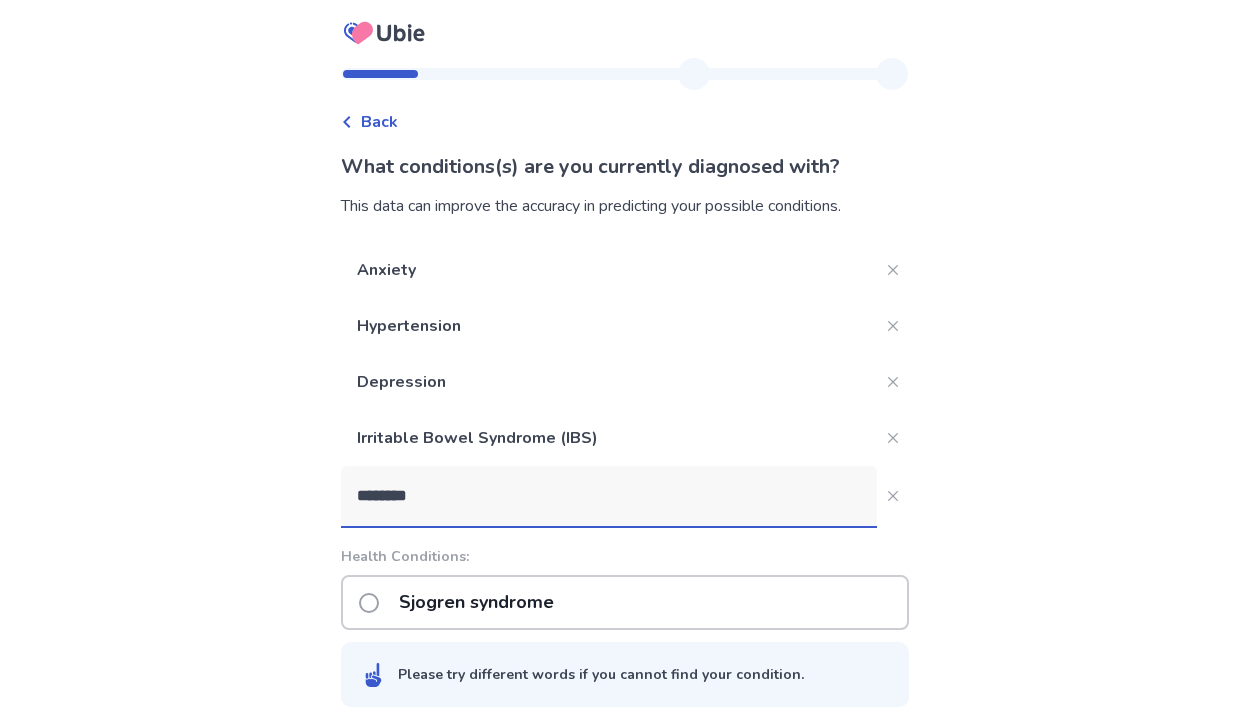 type on "********" 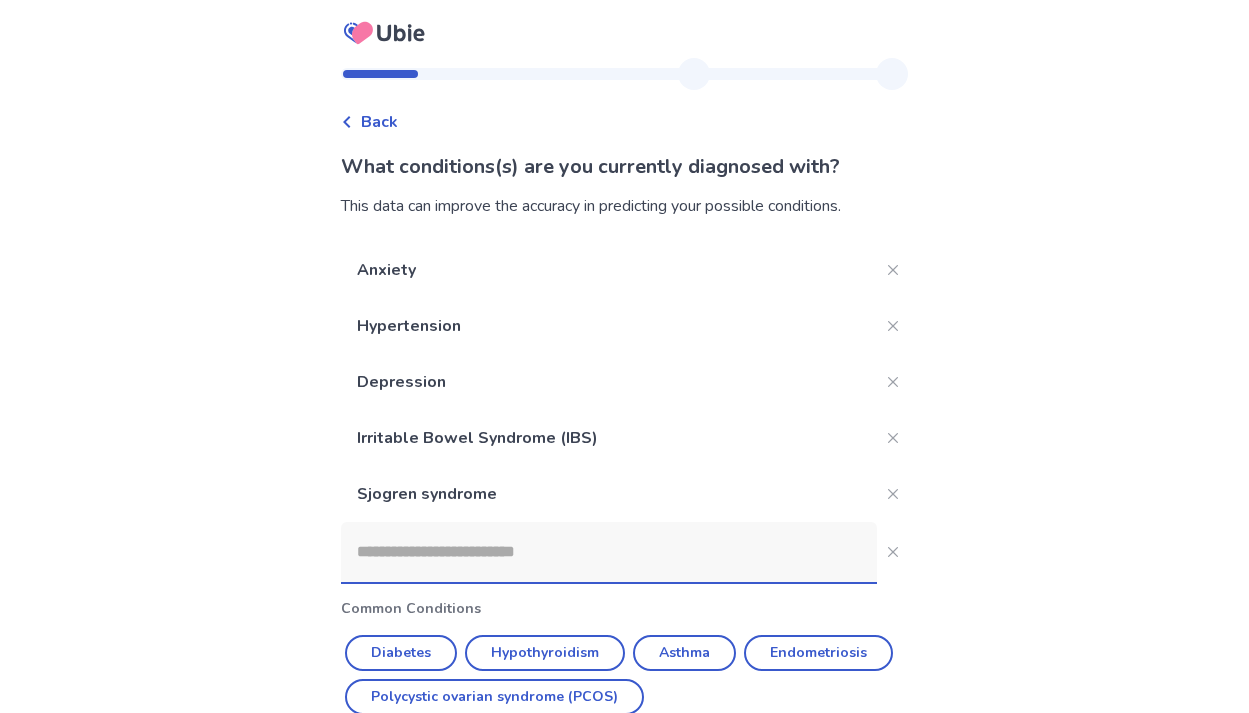 click at bounding box center (609, 552) 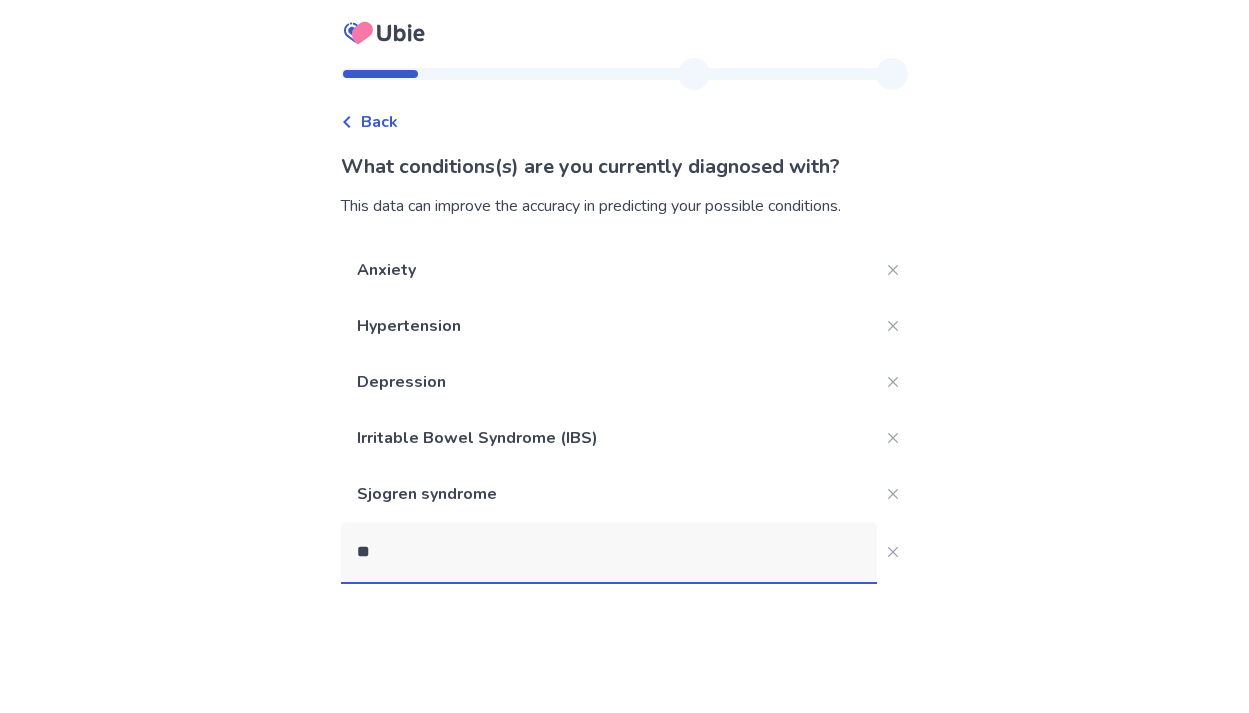 type on "*" 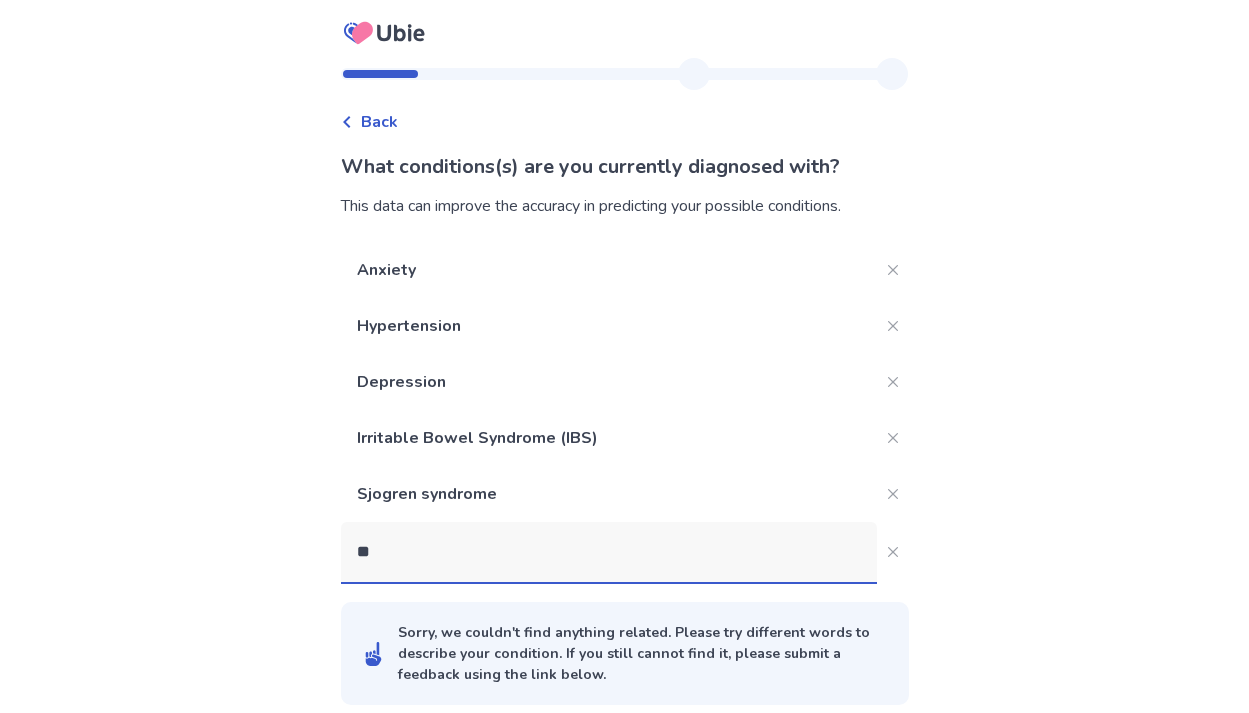 type on "*" 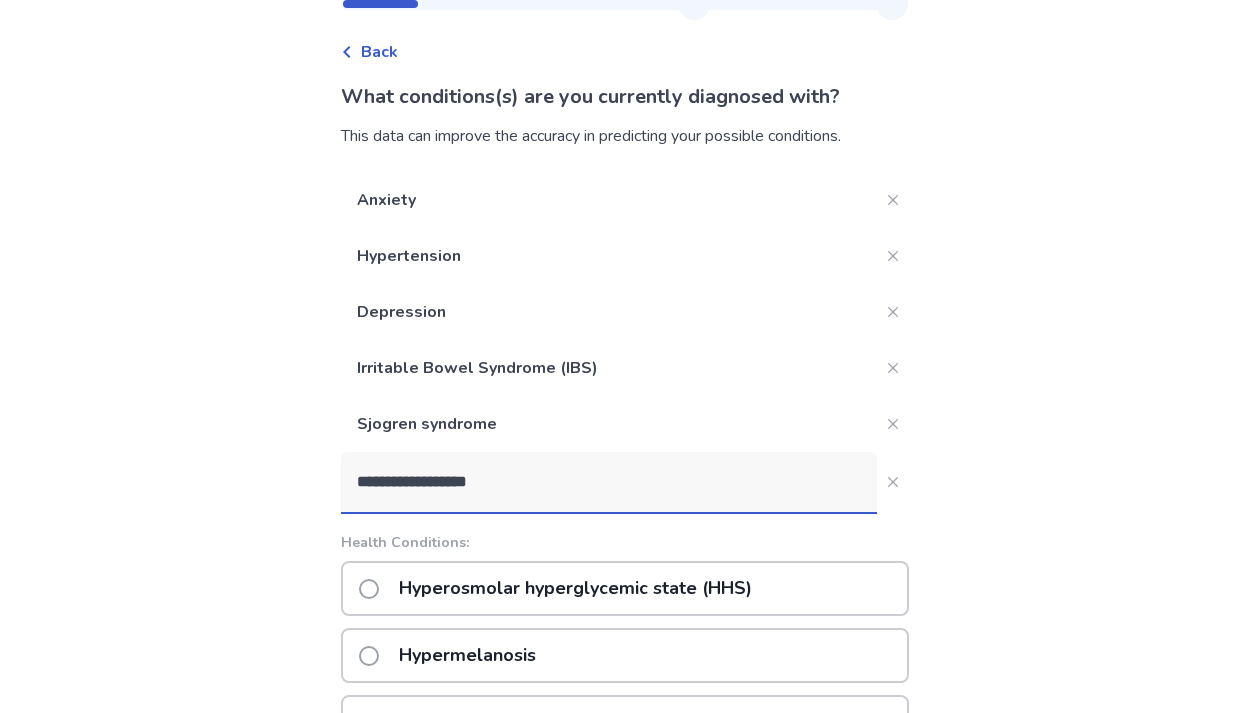 scroll, scrollTop: 111, scrollLeft: 0, axis: vertical 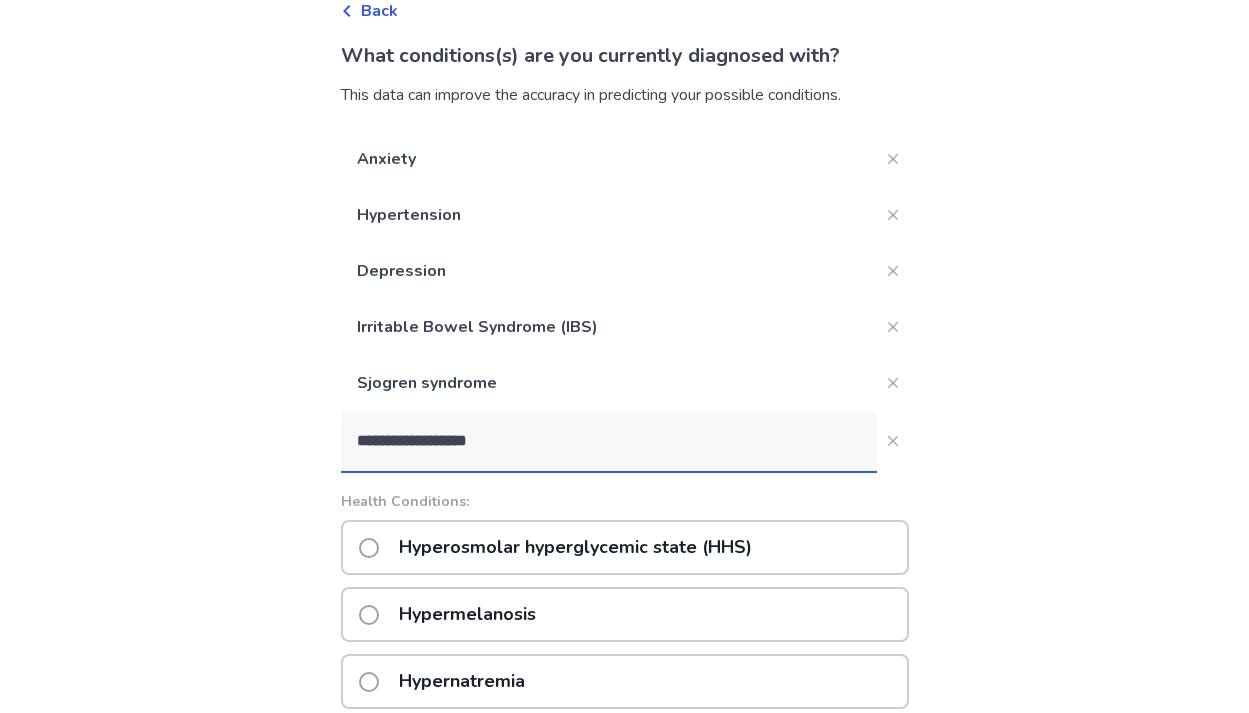 drag, startPoint x: 546, startPoint y: 439, endPoint x: 304, endPoint y: 444, distance: 242.05165 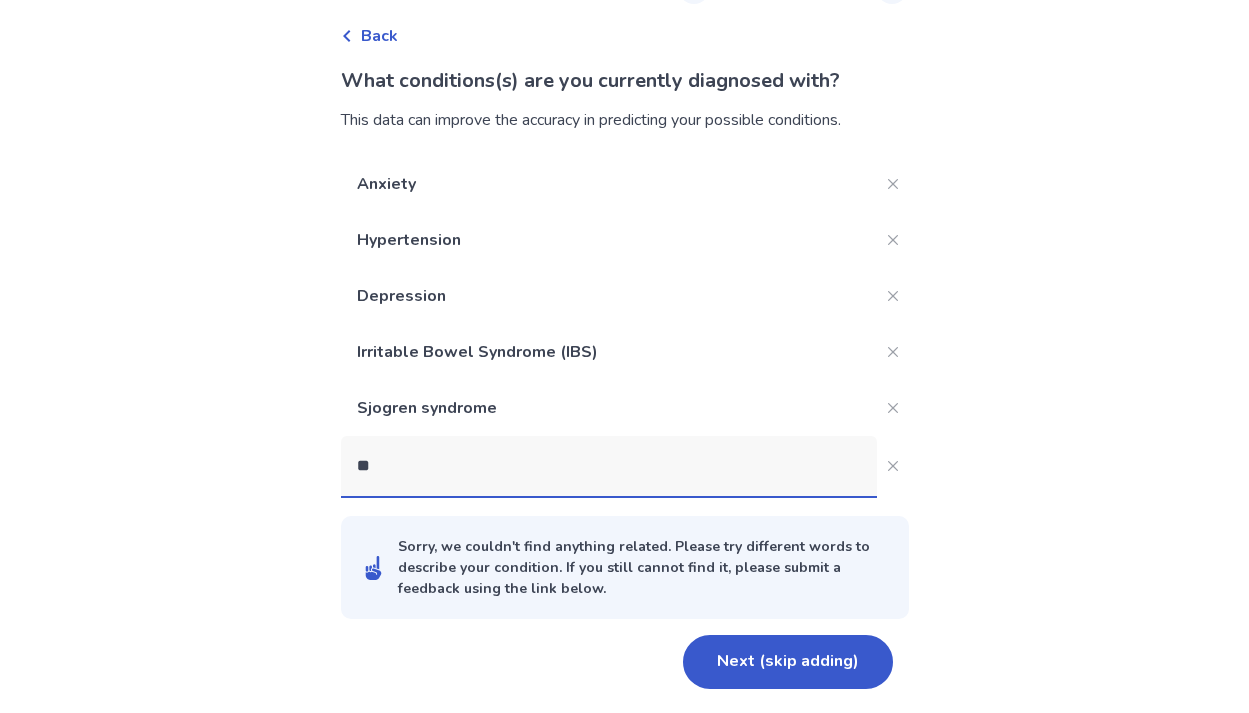 scroll, scrollTop: 86, scrollLeft: 0, axis: vertical 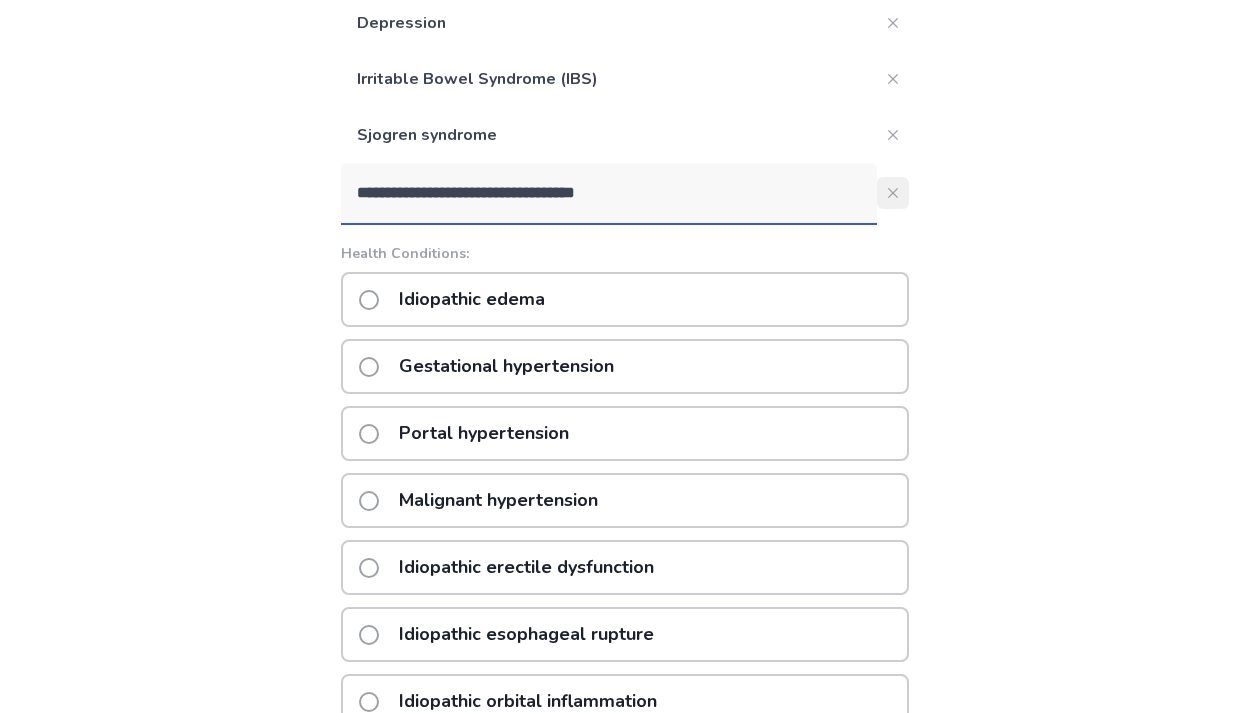 type on "**********" 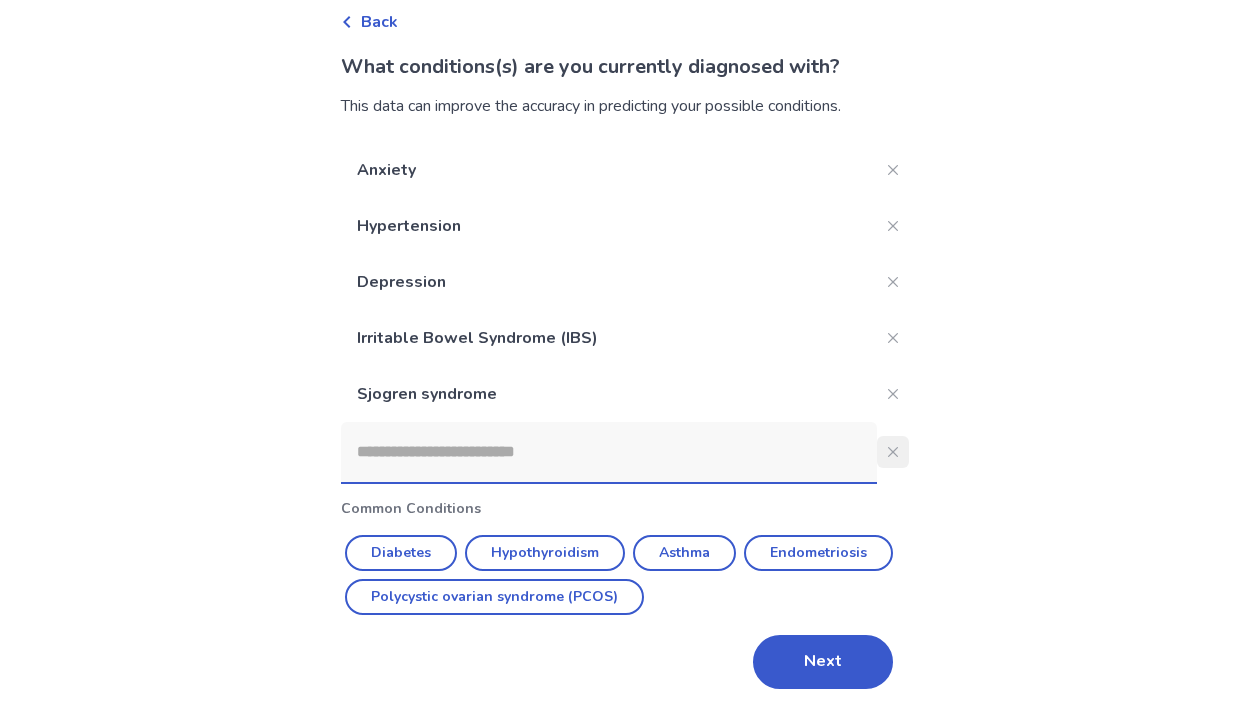 scroll, scrollTop: 100, scrollLeft: 0, axis: vertical 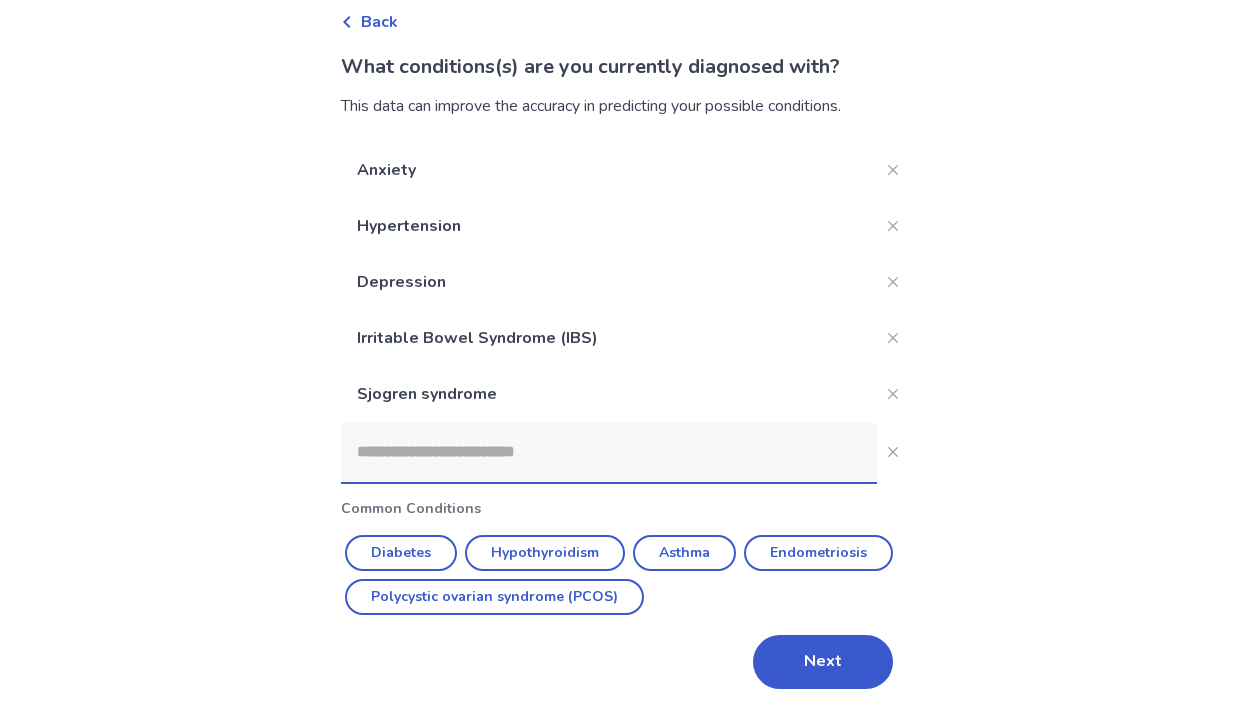 click at bounding box center [609, 452] 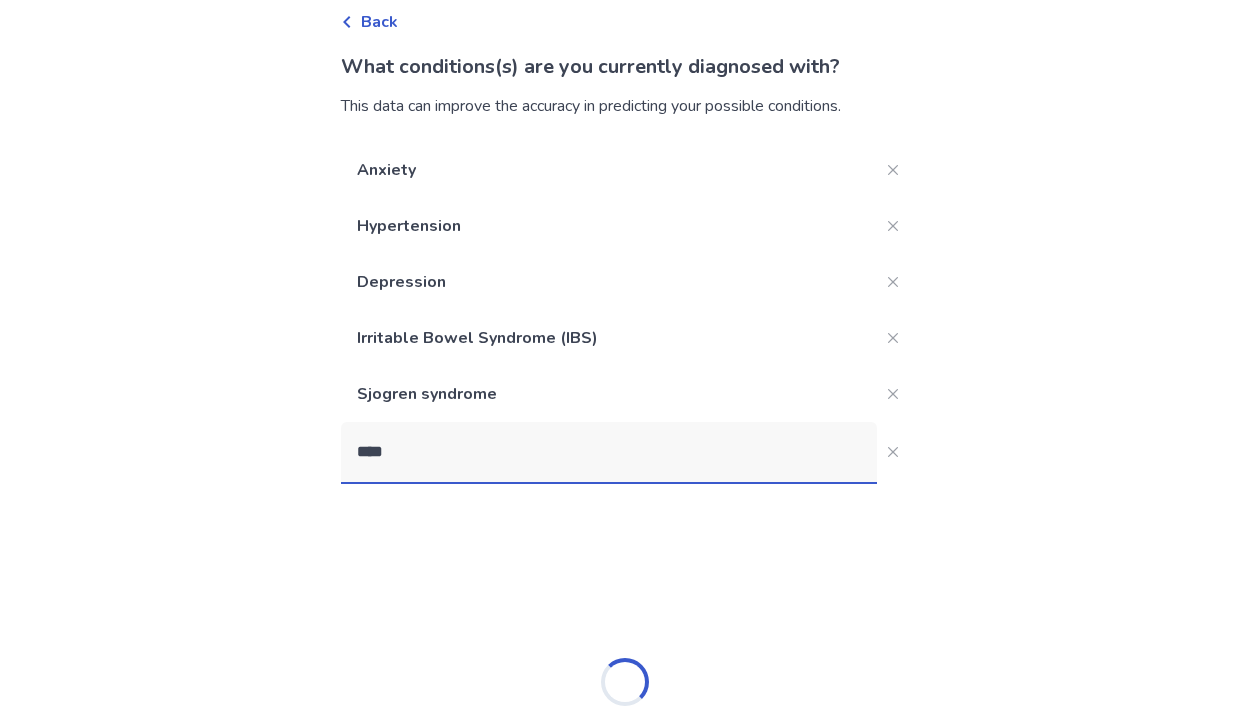 scroll, scrollTop: 86, scrollLeft: 0, axis: vertical 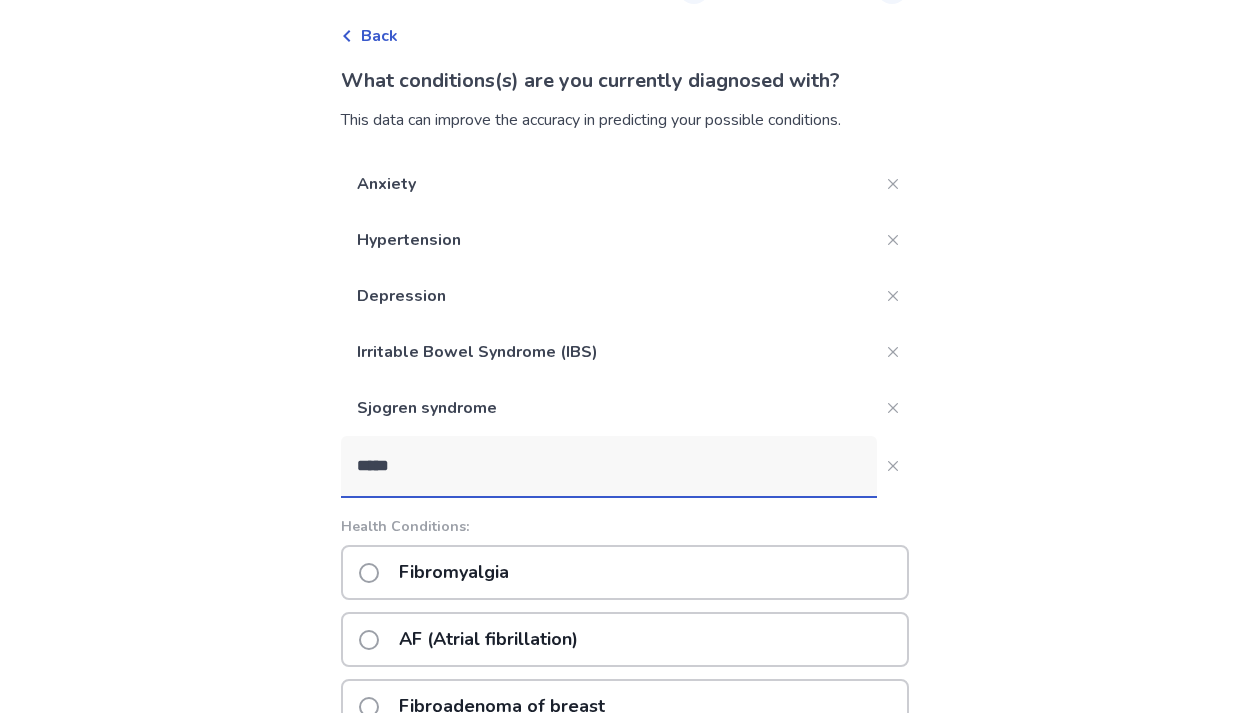 type on "*****" 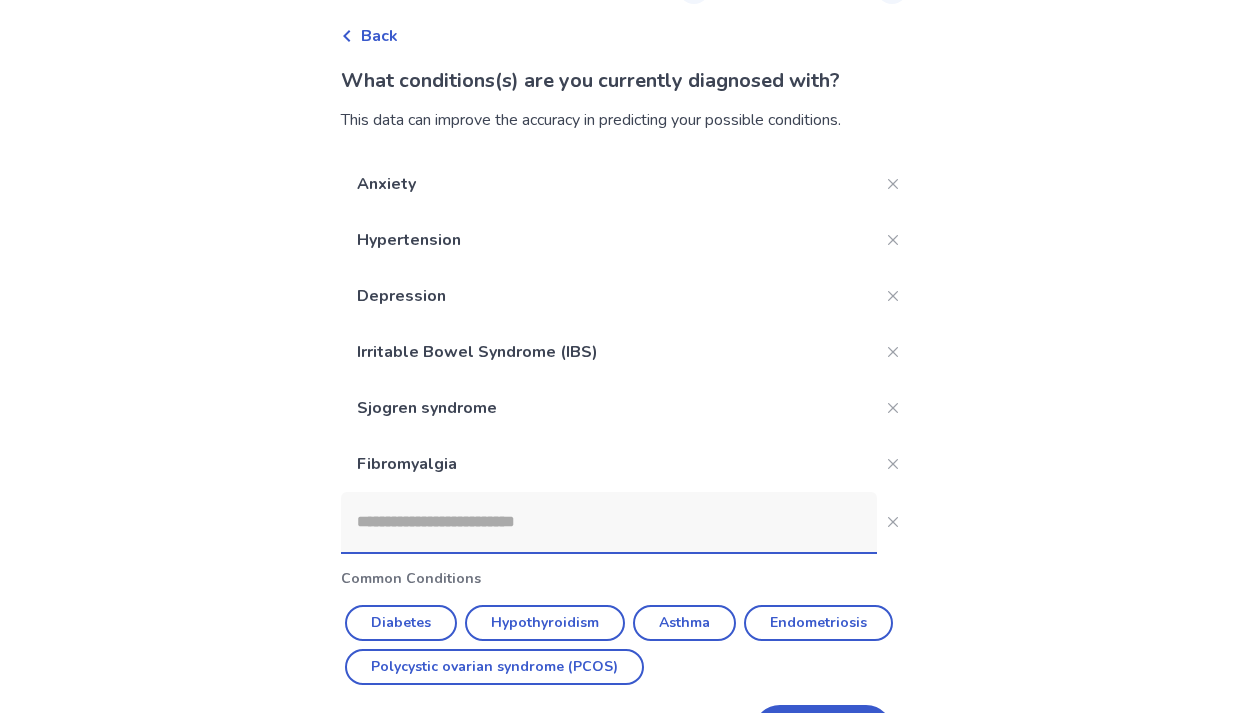 click at bounding box center (609, 522) 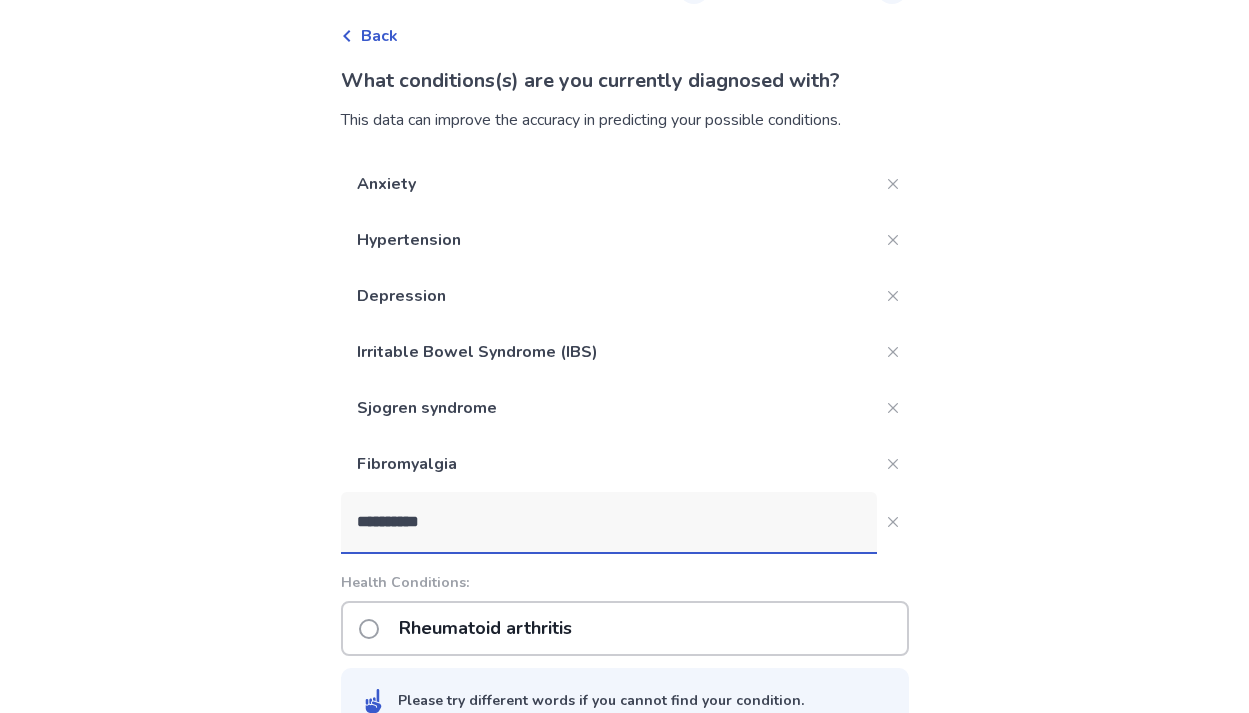 type on "**********" 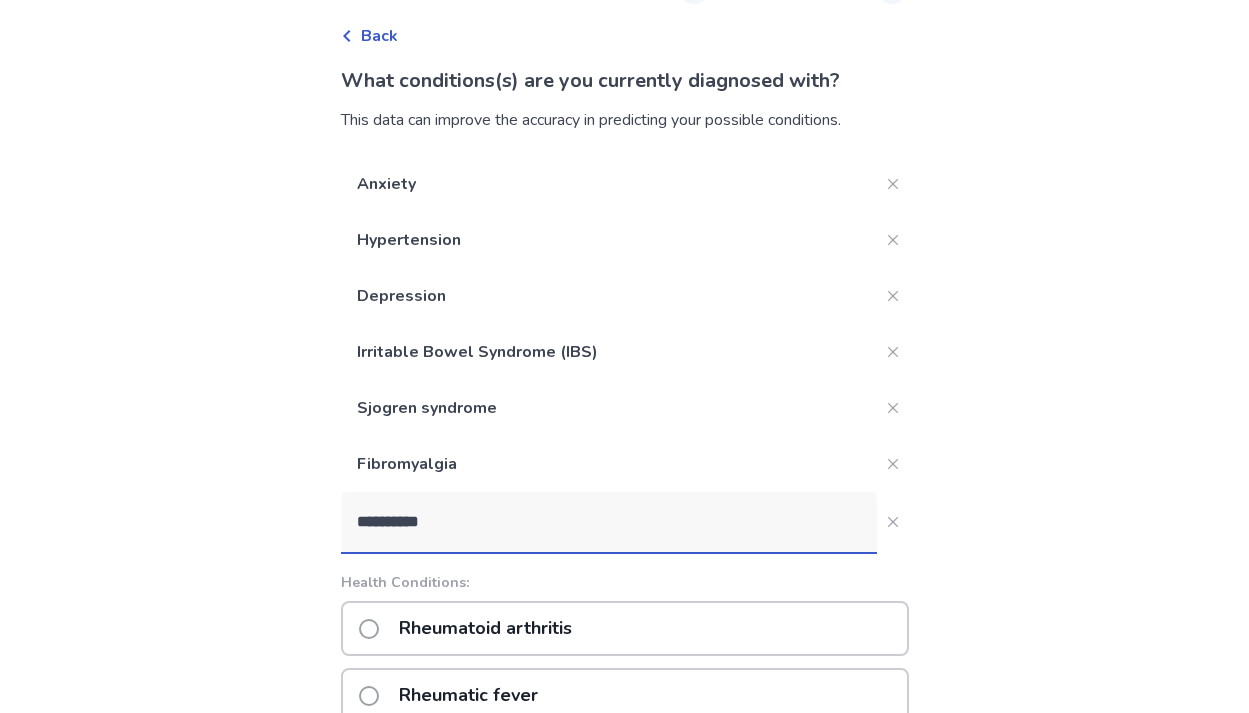 click at bounding box center [369, 629] 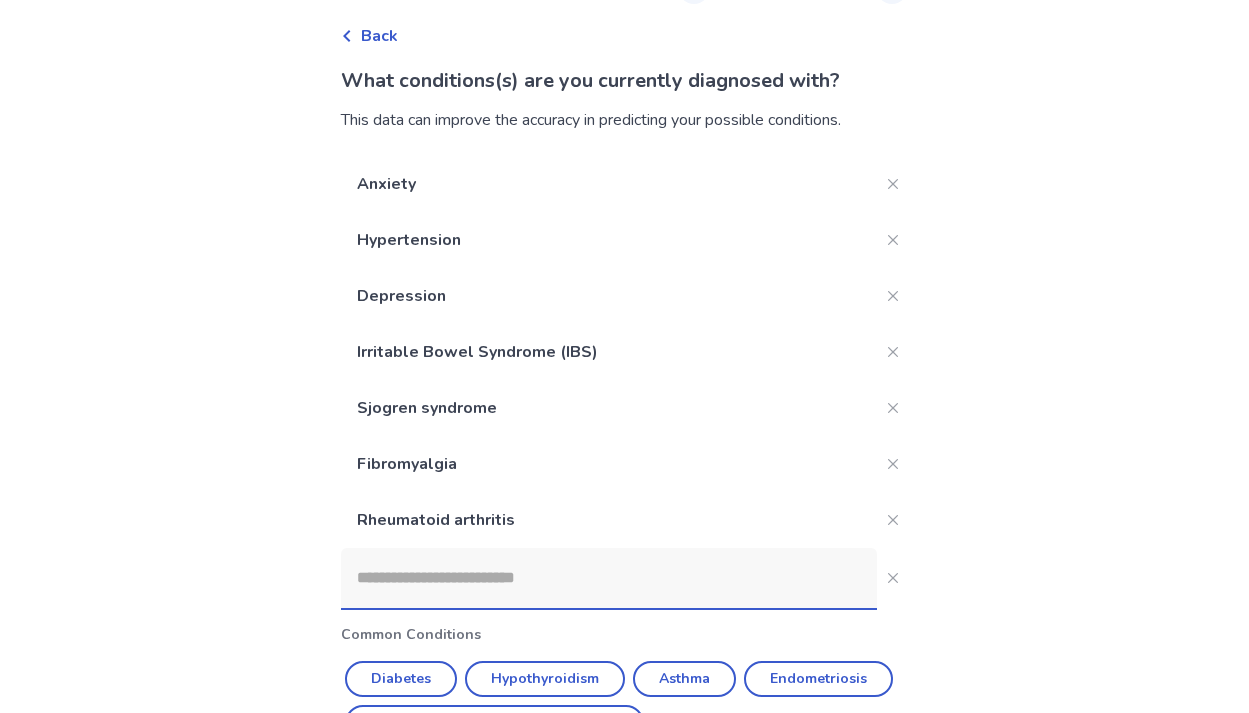 click at bounding box center [609, 578] 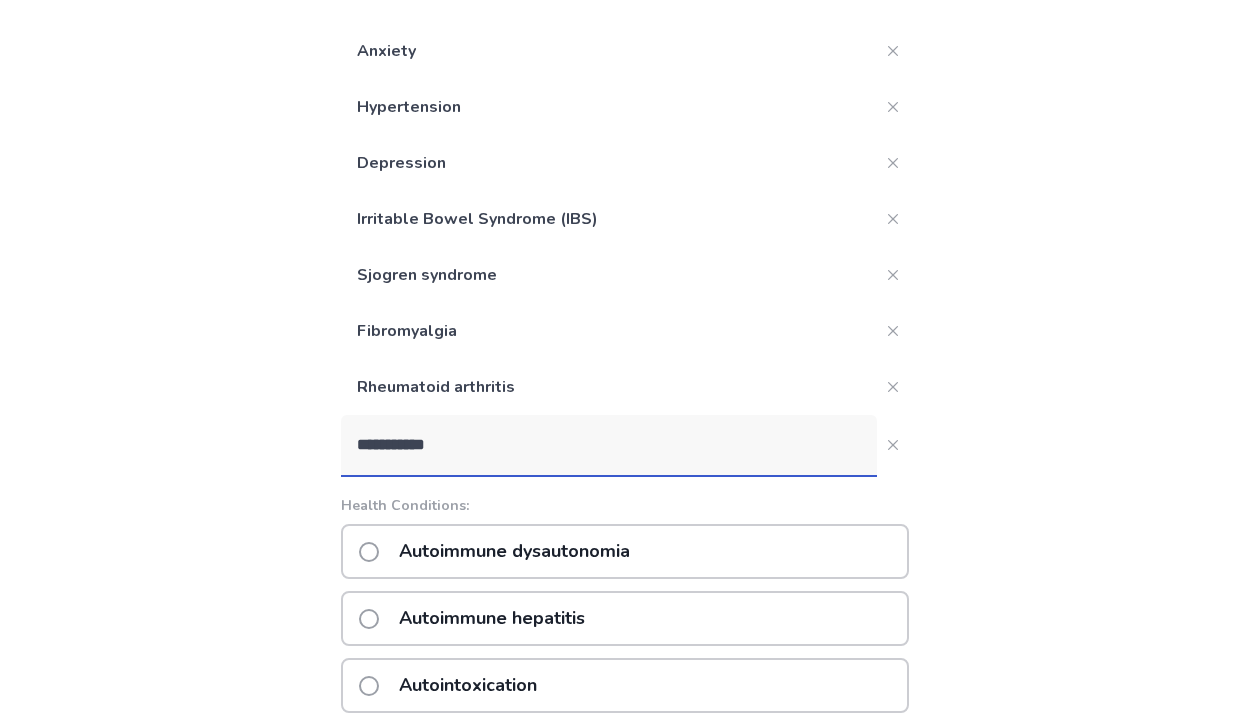 scroll, scrollTop: 257, scrollLeft: 0, axis: vertical 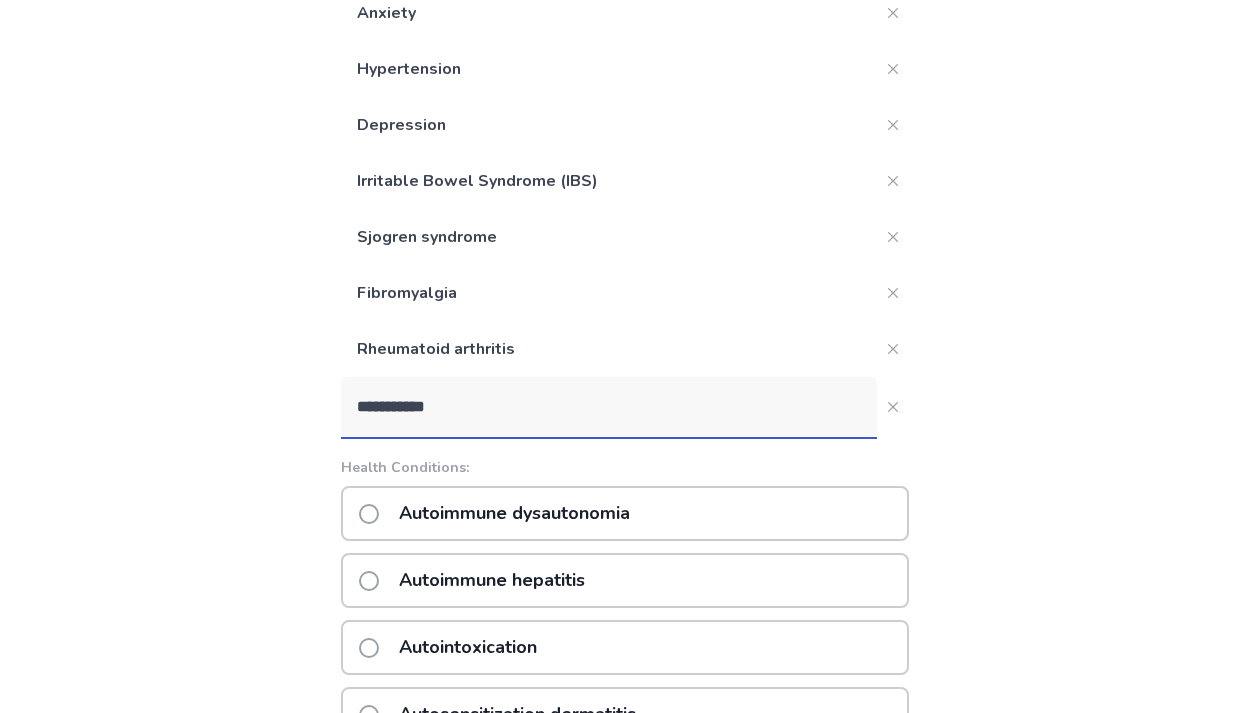 type on "**********" 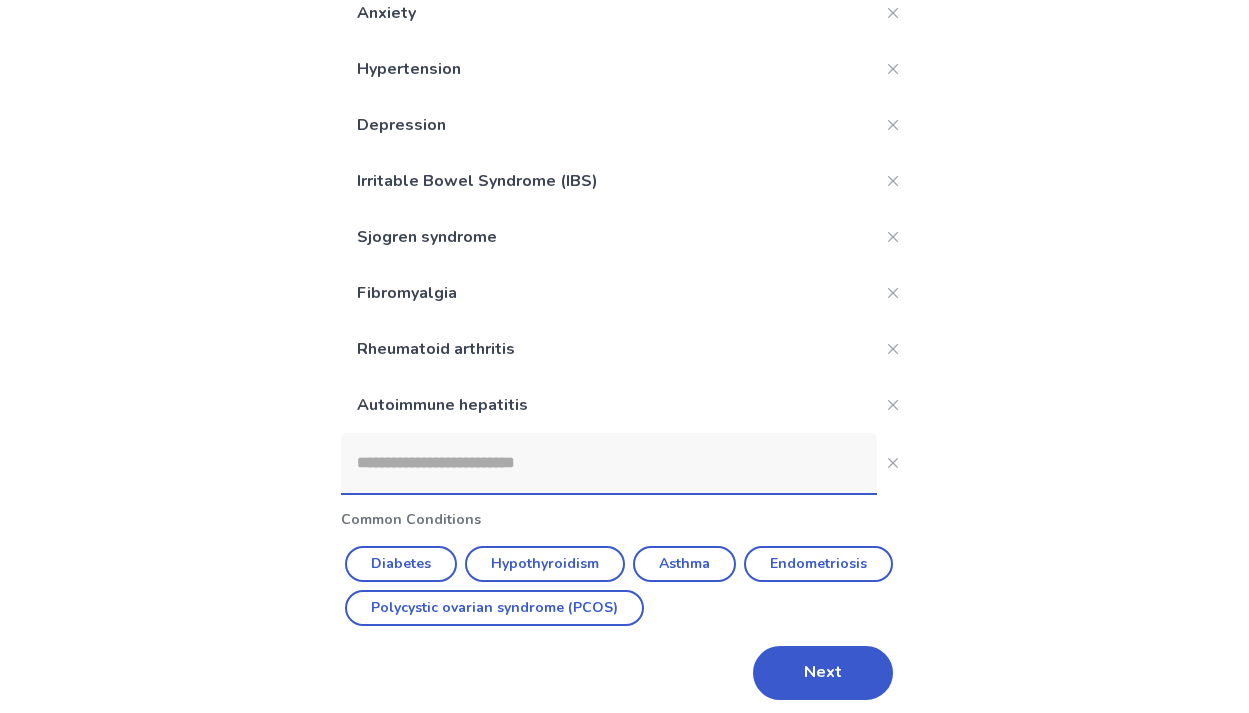 click at bounding box center (609, 463) 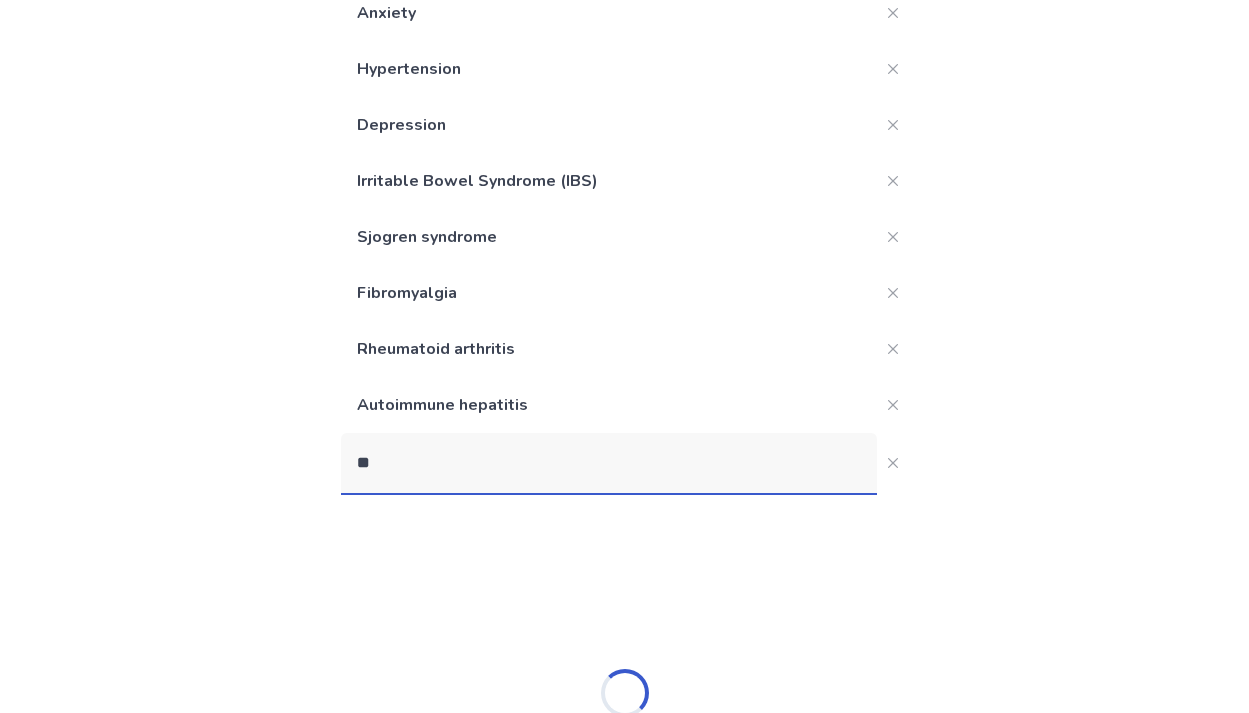 scroll, scrollTop: 254, scrollLeft: 0, axis: vertical 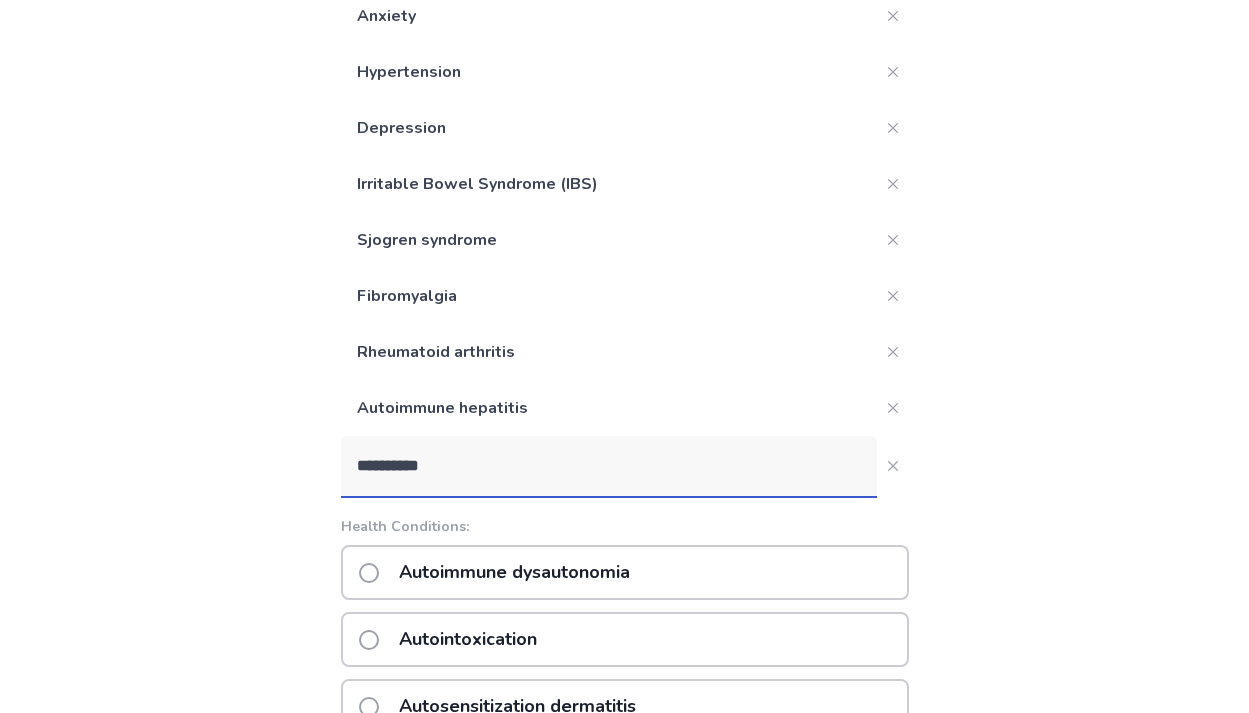 type on "**********" 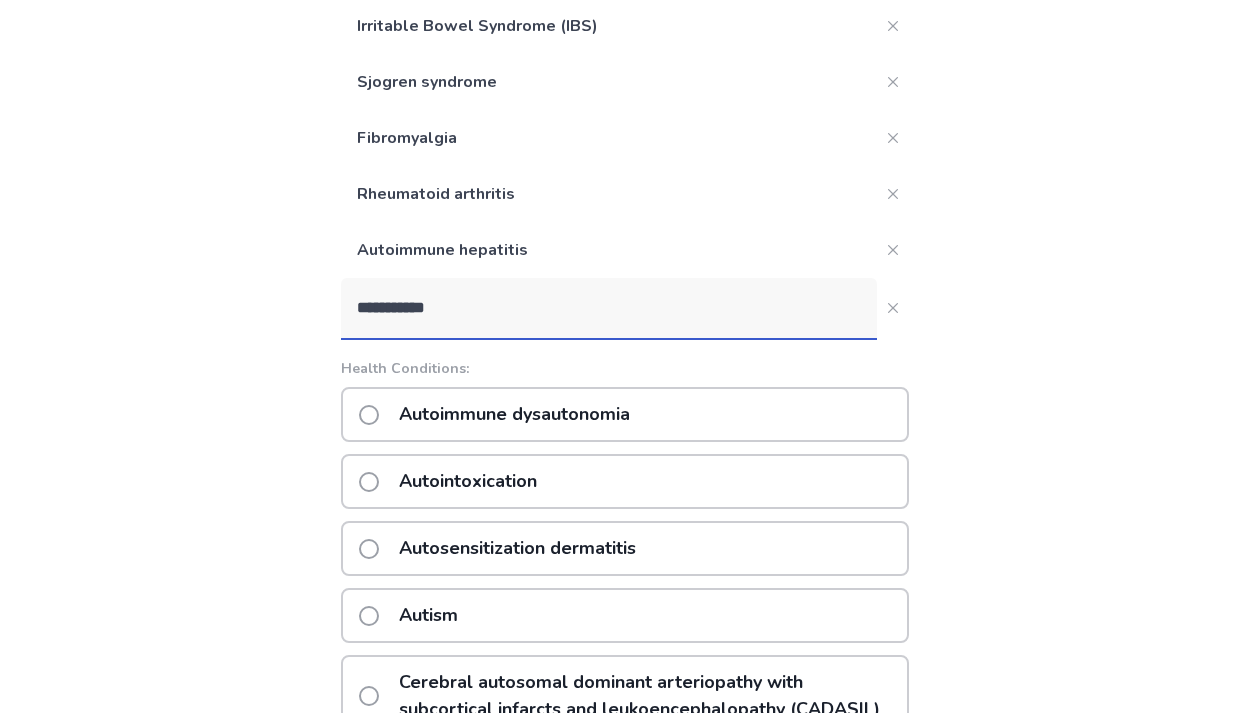 scroll, scrollTop: 588, scrollLeft: 0, axis: vertical 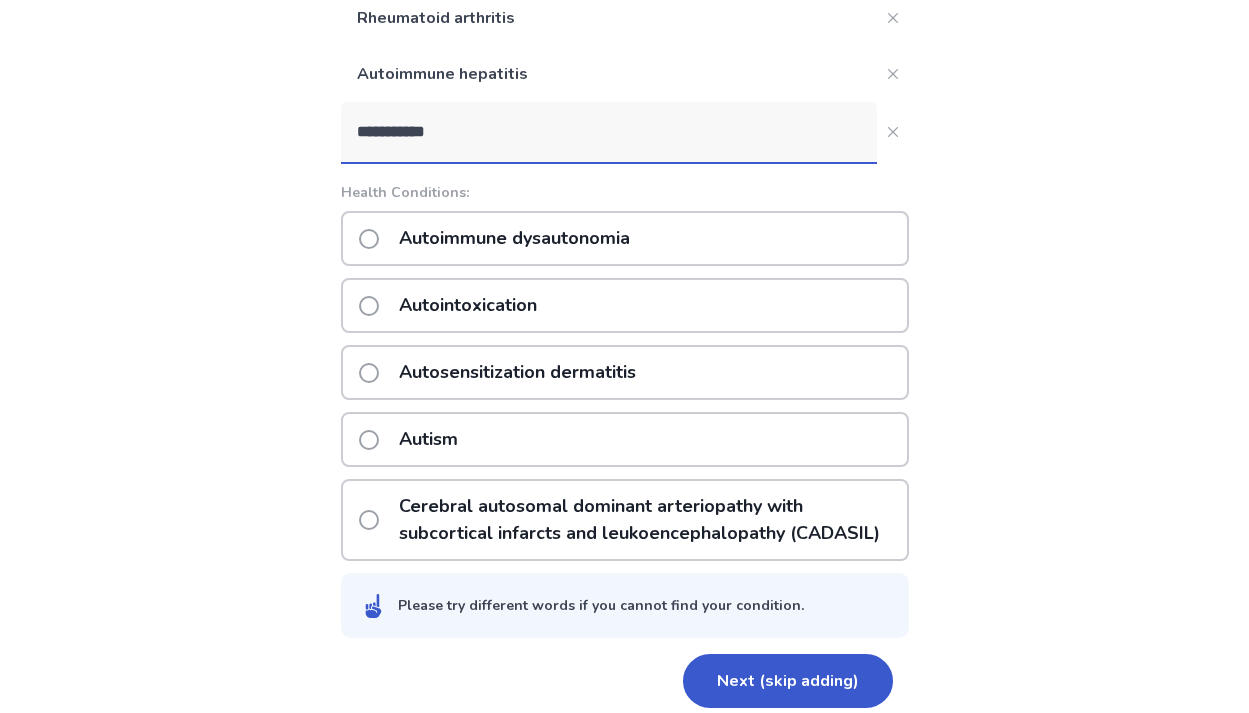 drag, startPoint x: 483, startPoint y: 127, endPoint x: 303, endPoint y: 129, distance: 180.01111 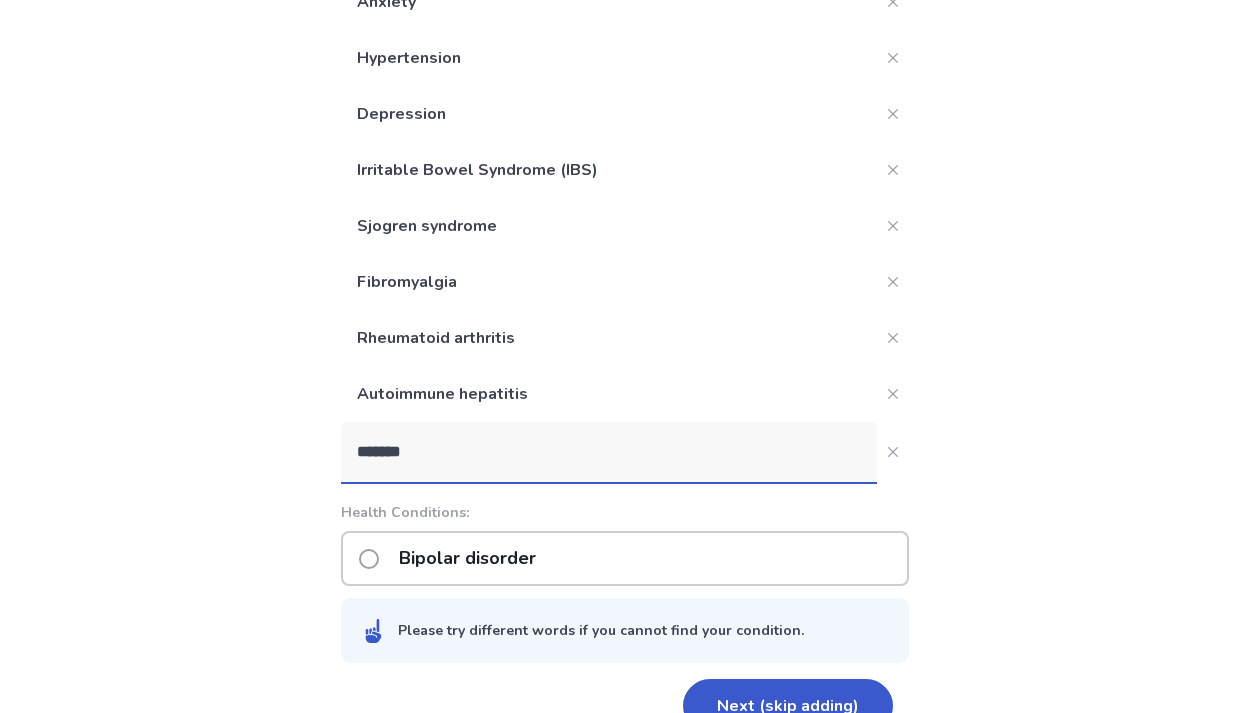 scroll, scrollTop: 254, scrollLeft: 0, axis: vertical 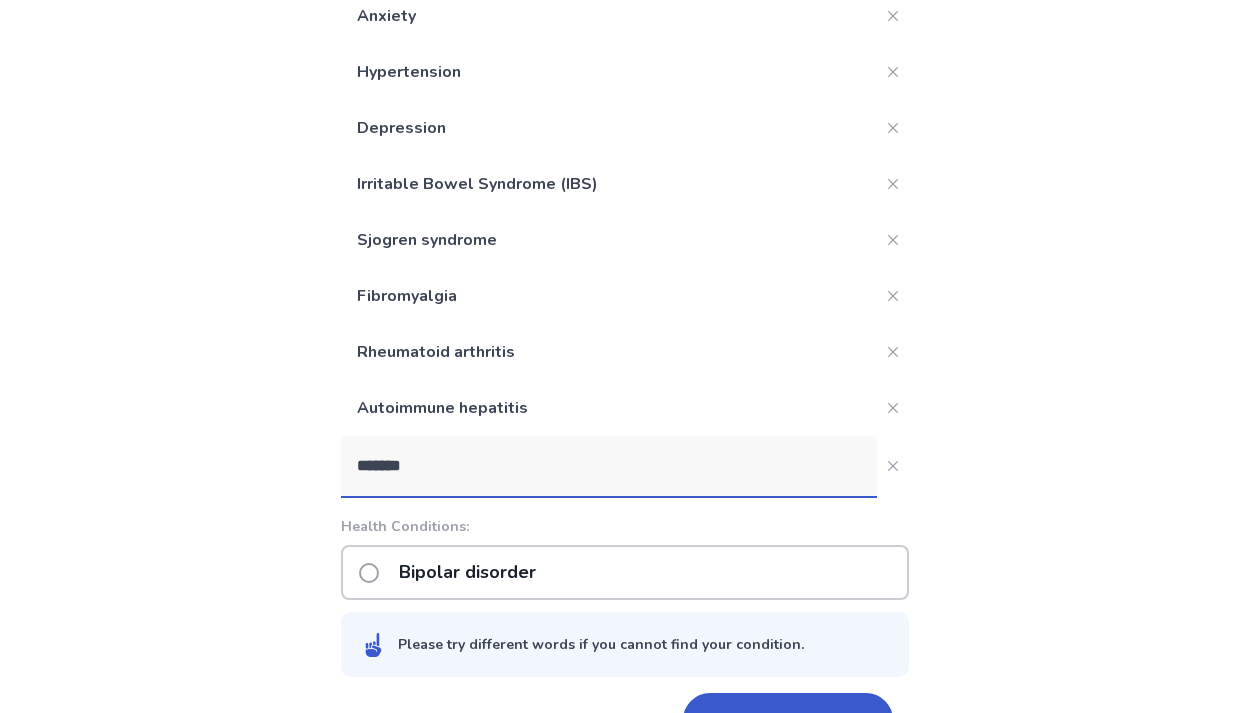type on "*******" 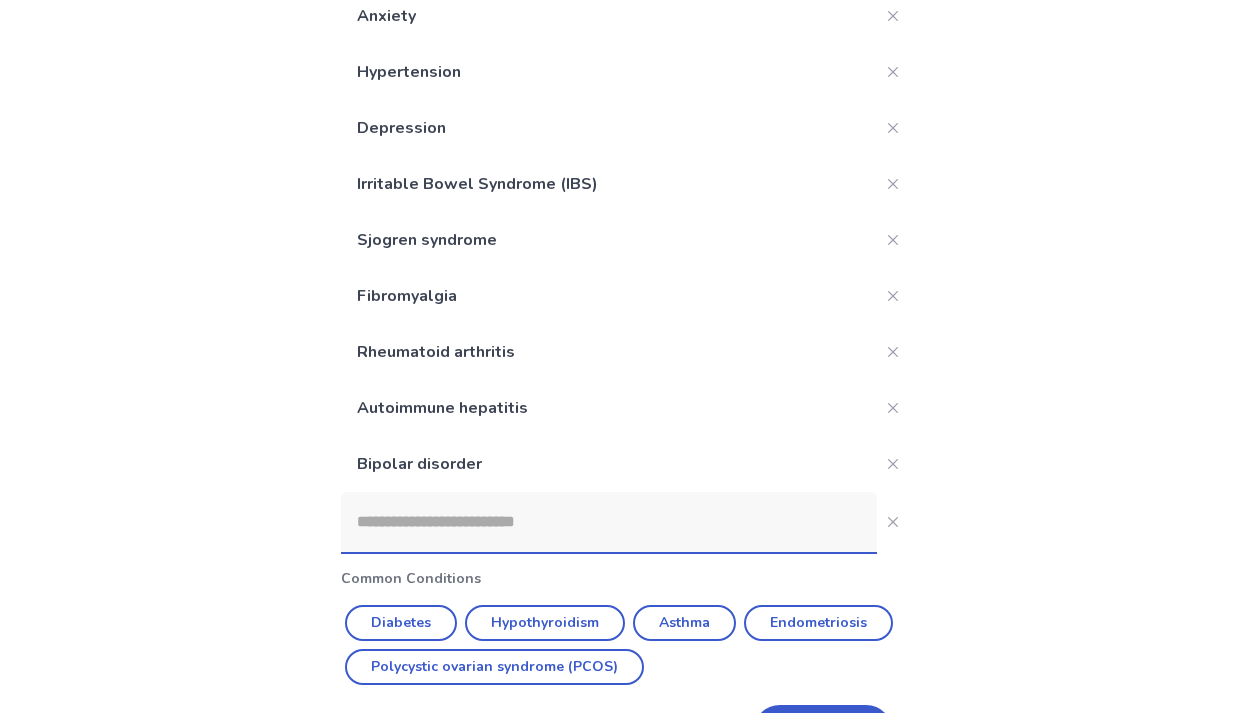 scroll, scrollTop: 258, scrollLeft: 0, axis: vertical 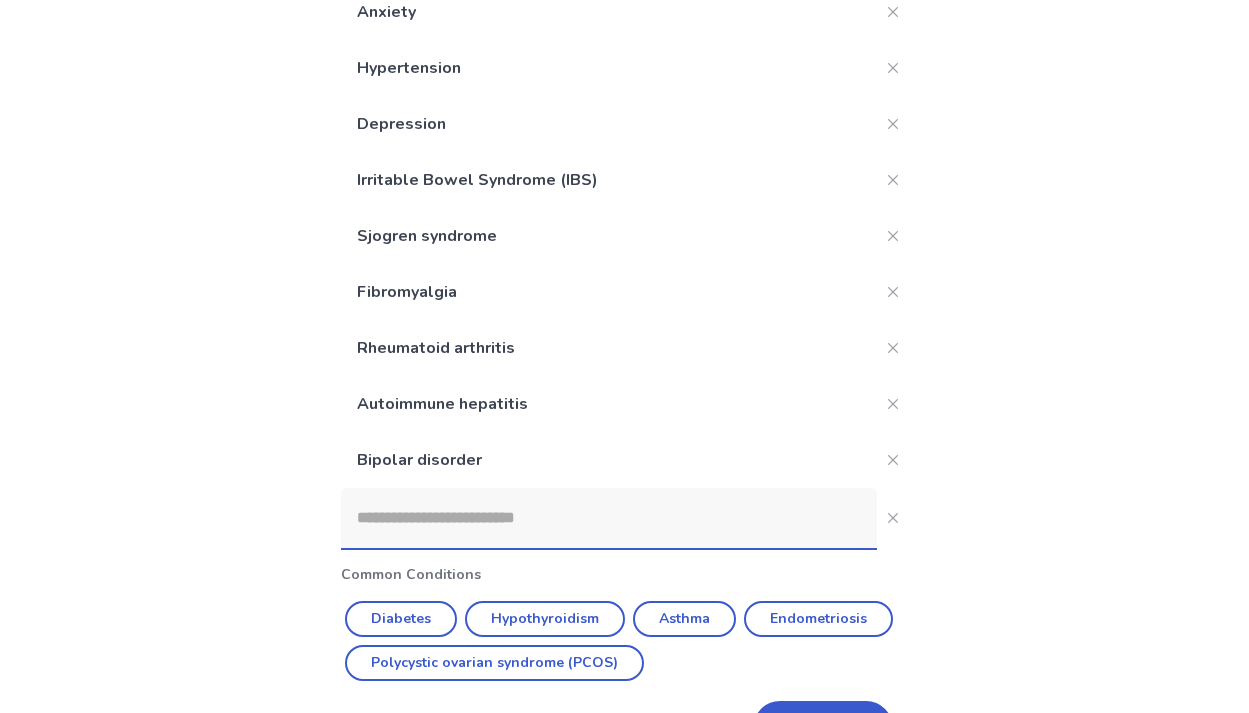 click at bounding box center [609, 518] 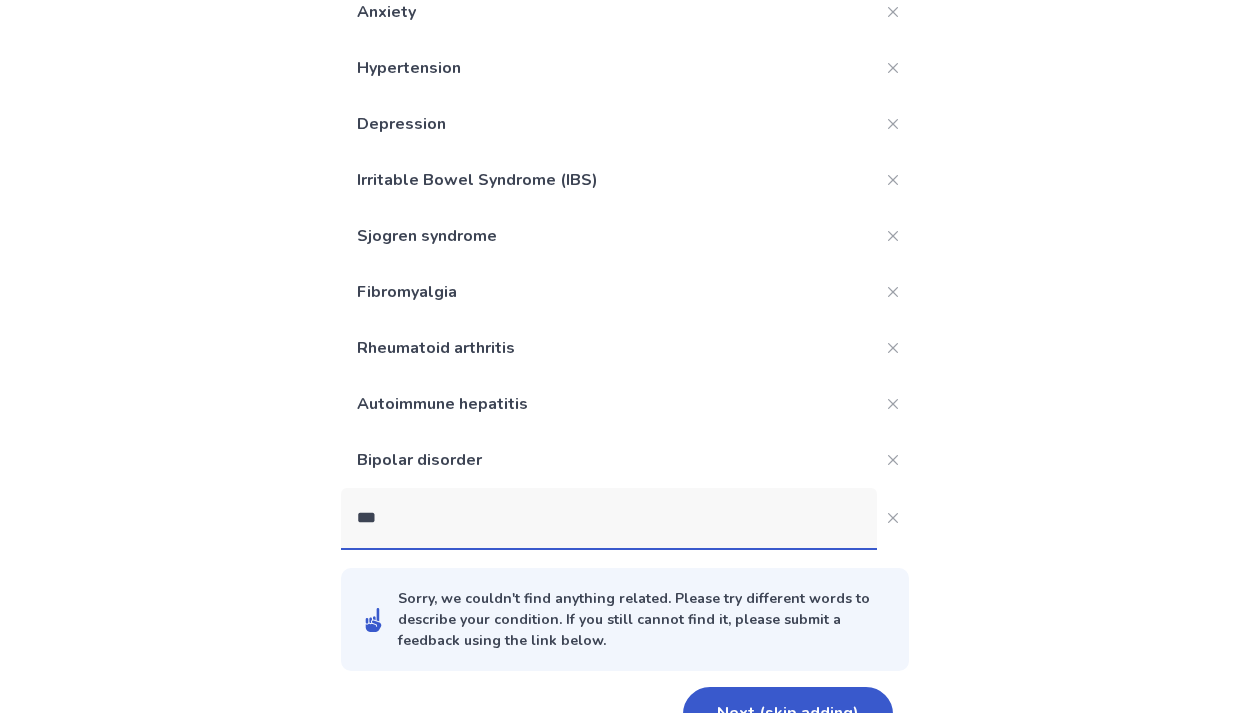 scroll, scrollTop: 310, scrollLeft: 0, axis: vertical 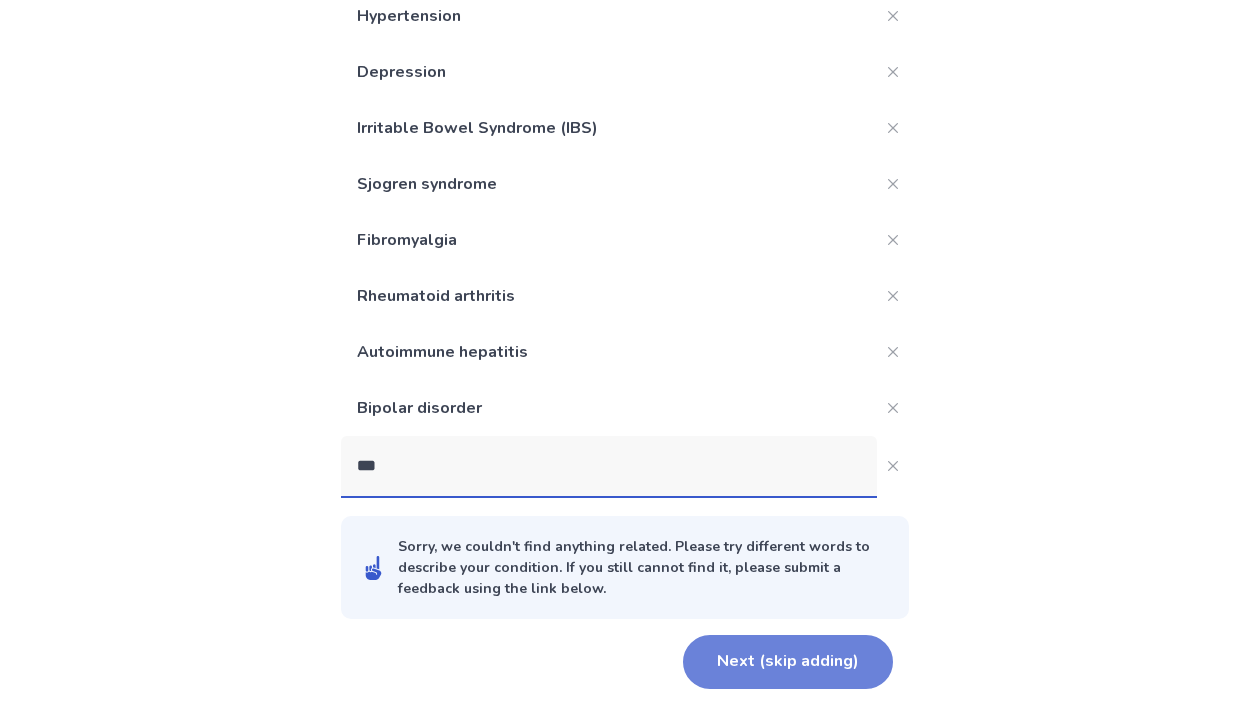 type on "***" 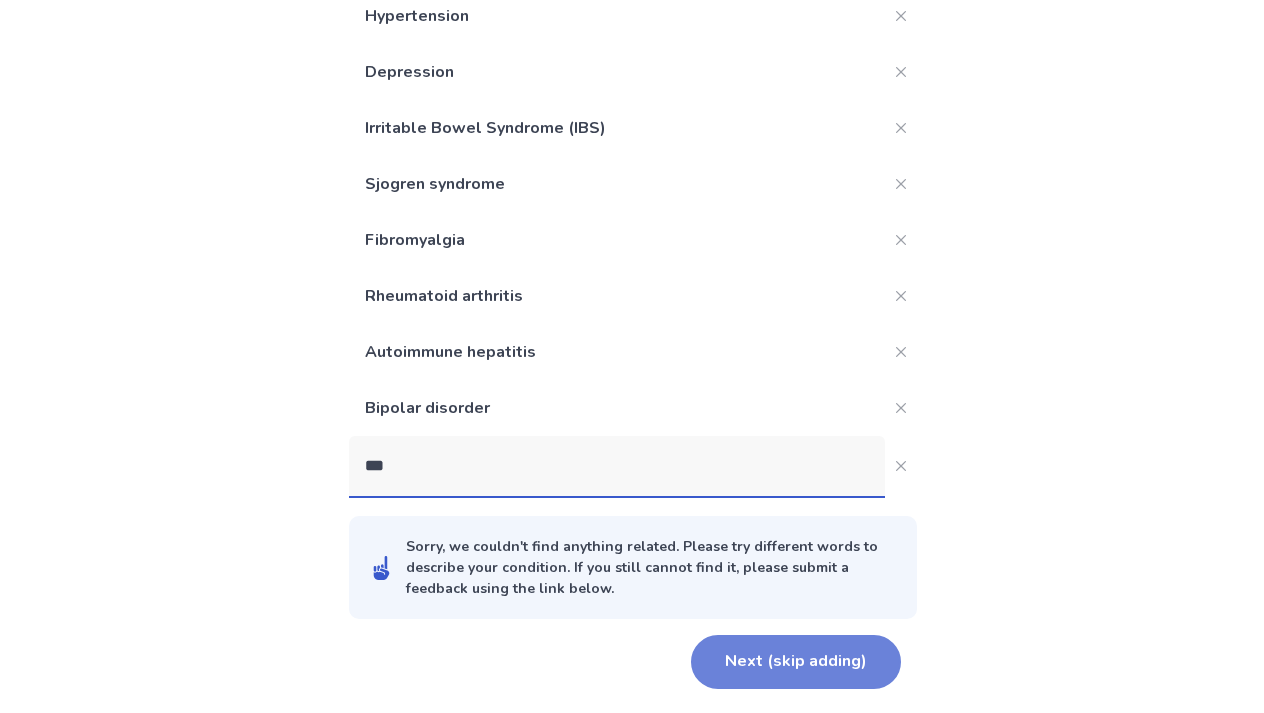 scroll, scrollTop: 0, scrollLeft: 0, axis: both 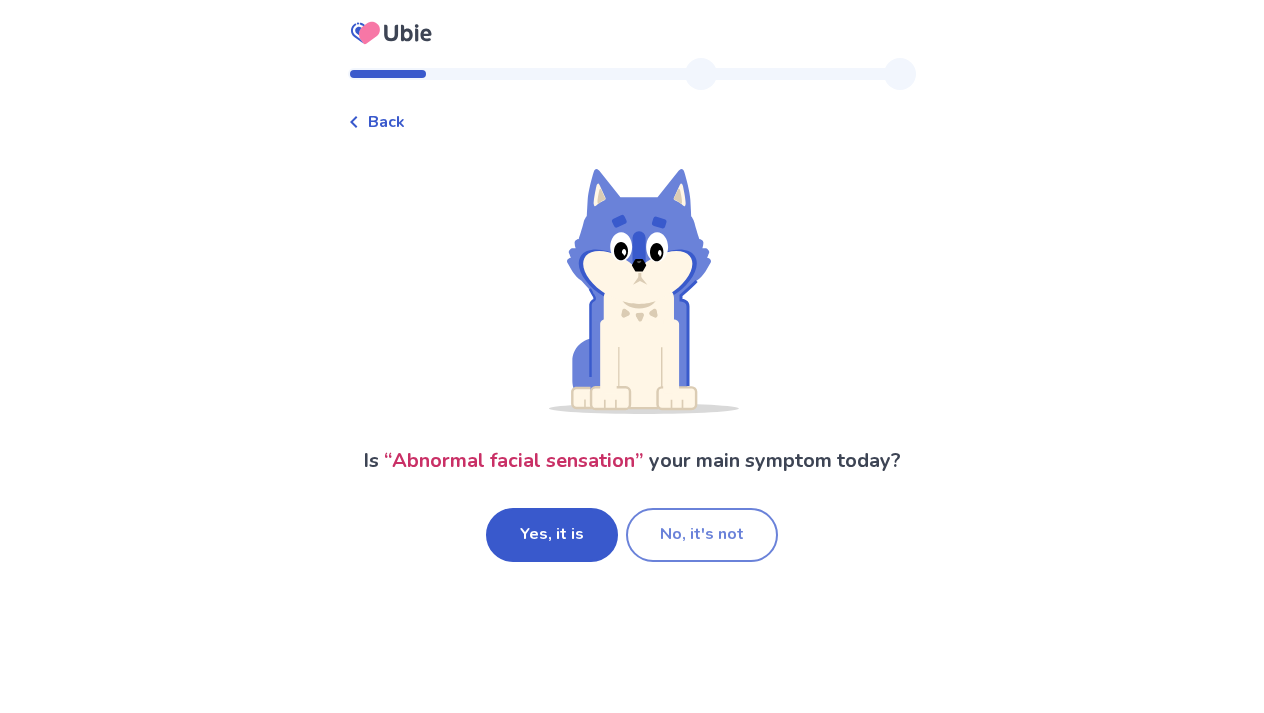 click on "No, it's not" at bounding box center [702, 535] 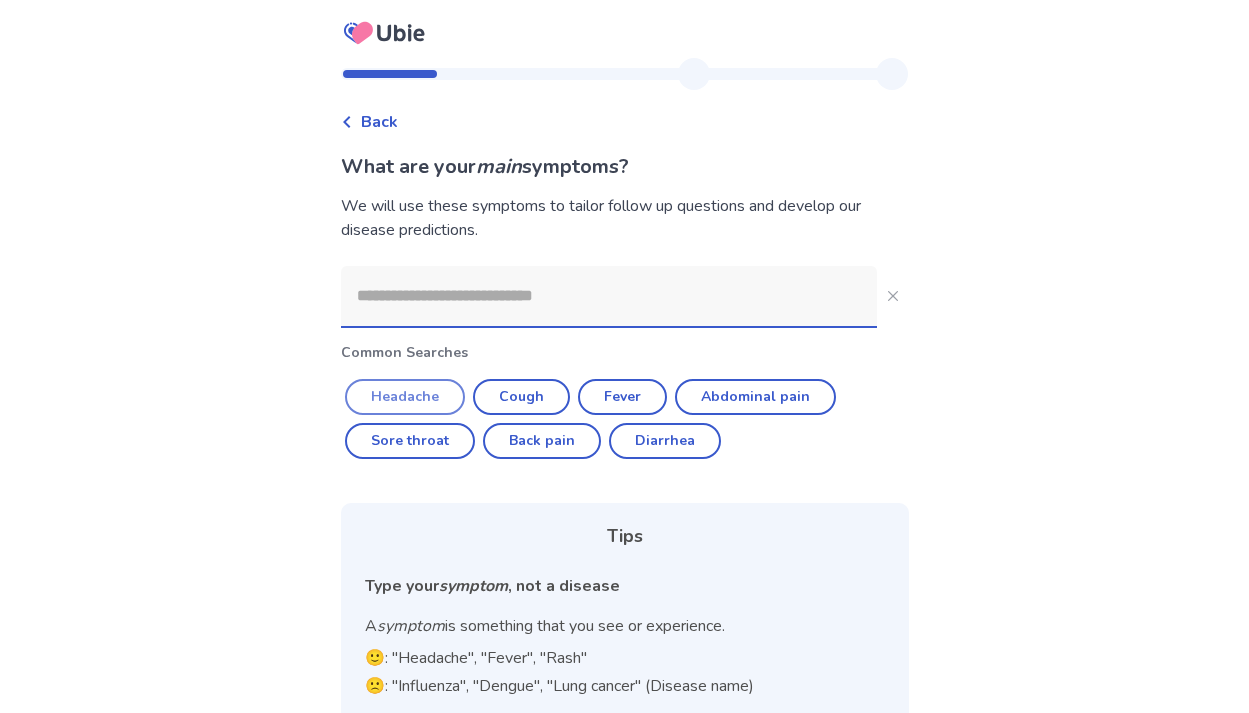 click on "Headache" 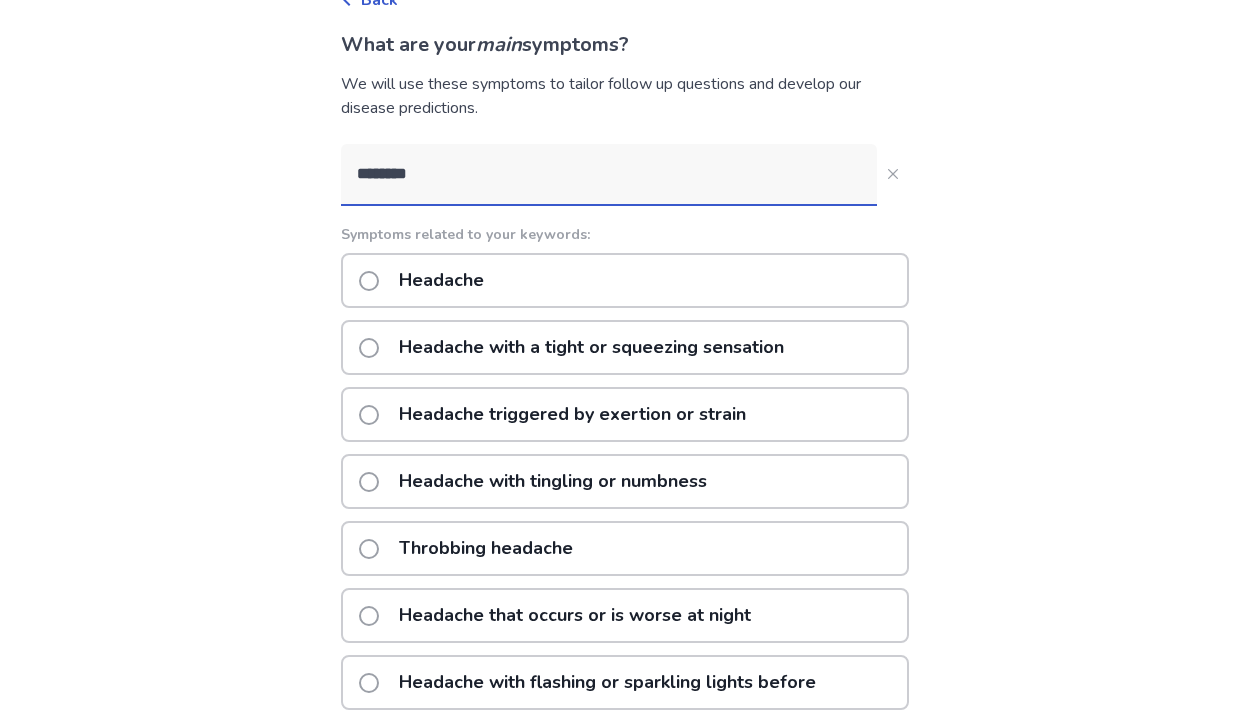 scroll, scrollTop: 156, scrollLeft: 0, axis: vertical 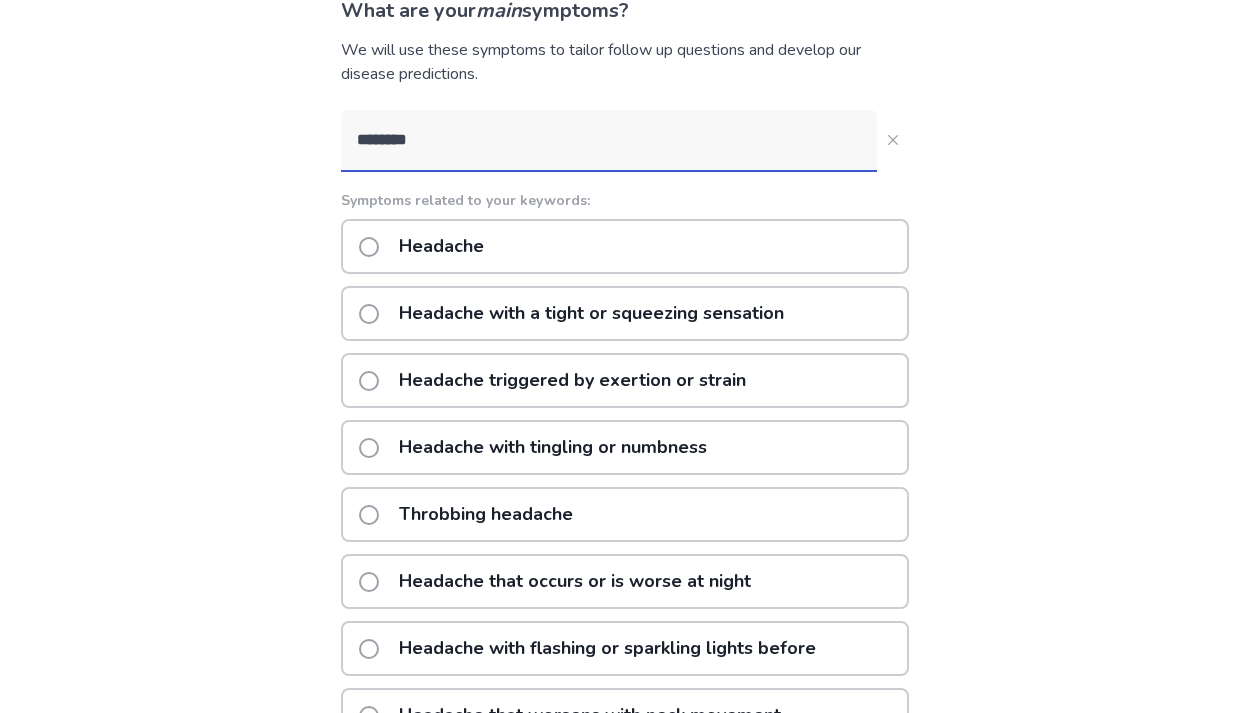 click 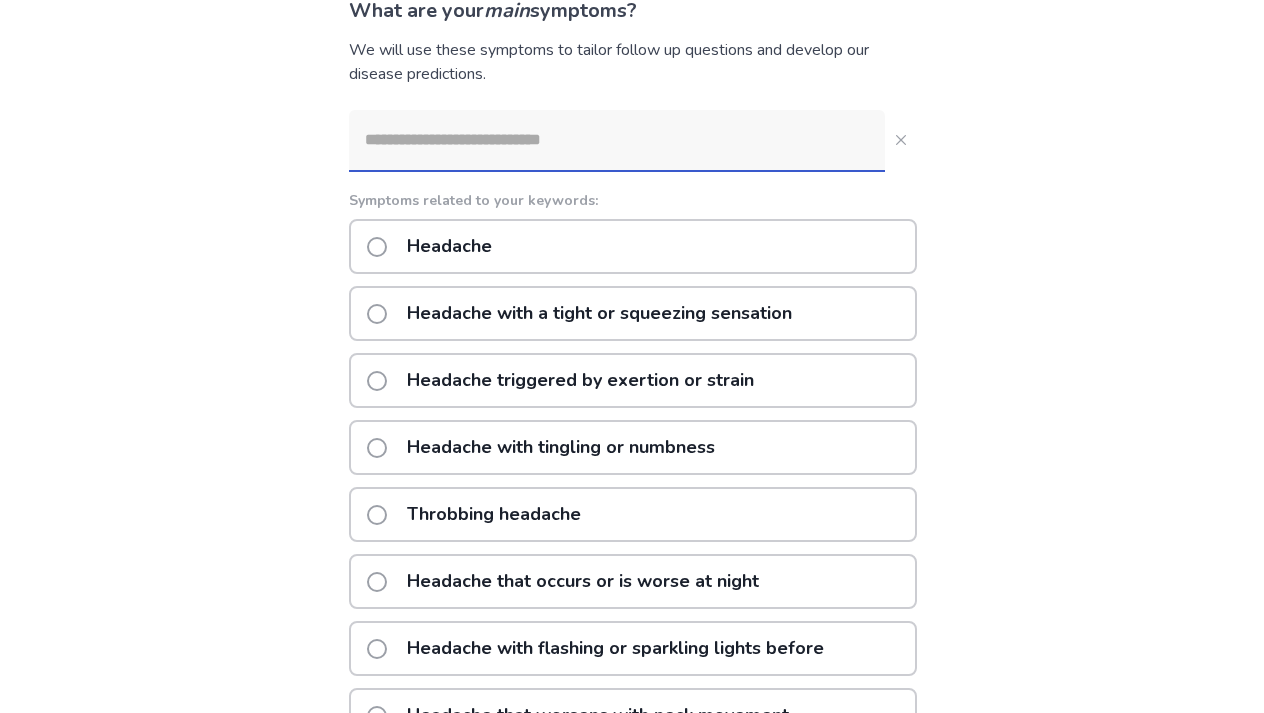 scroll, scrollTop: 0, scrollLeft: 0, axis: both 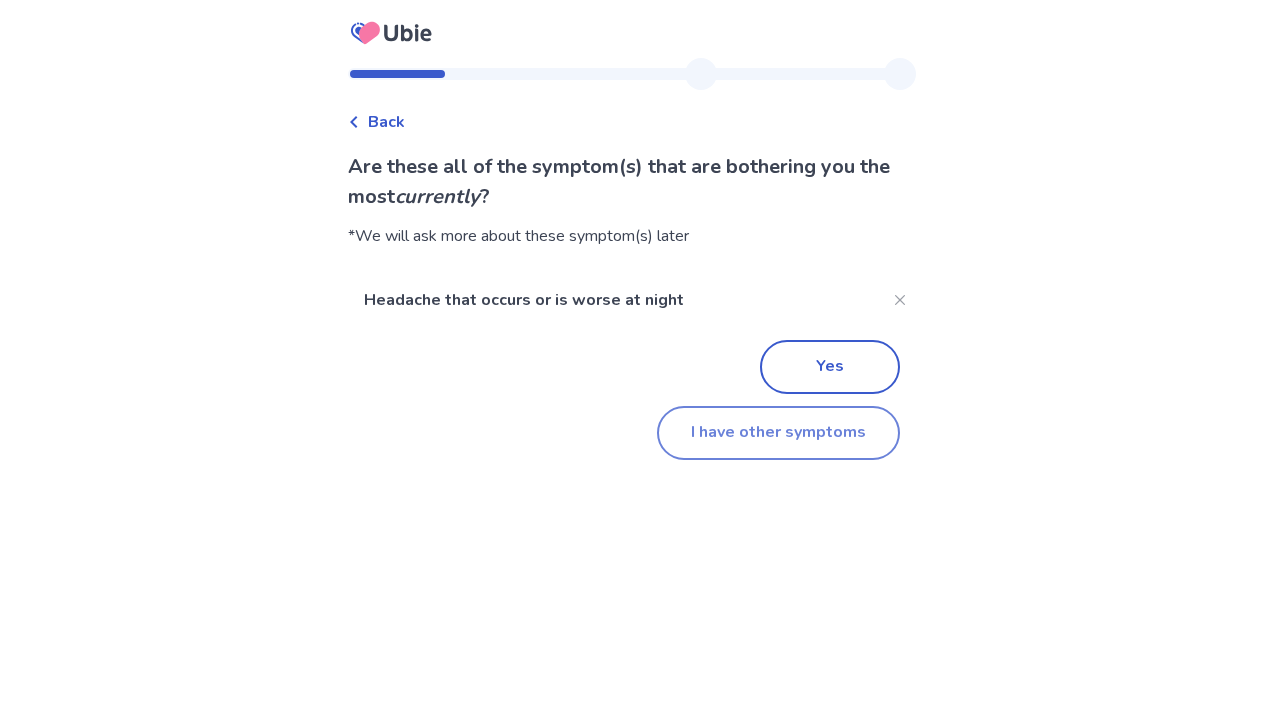 click on "I have other symptoms" 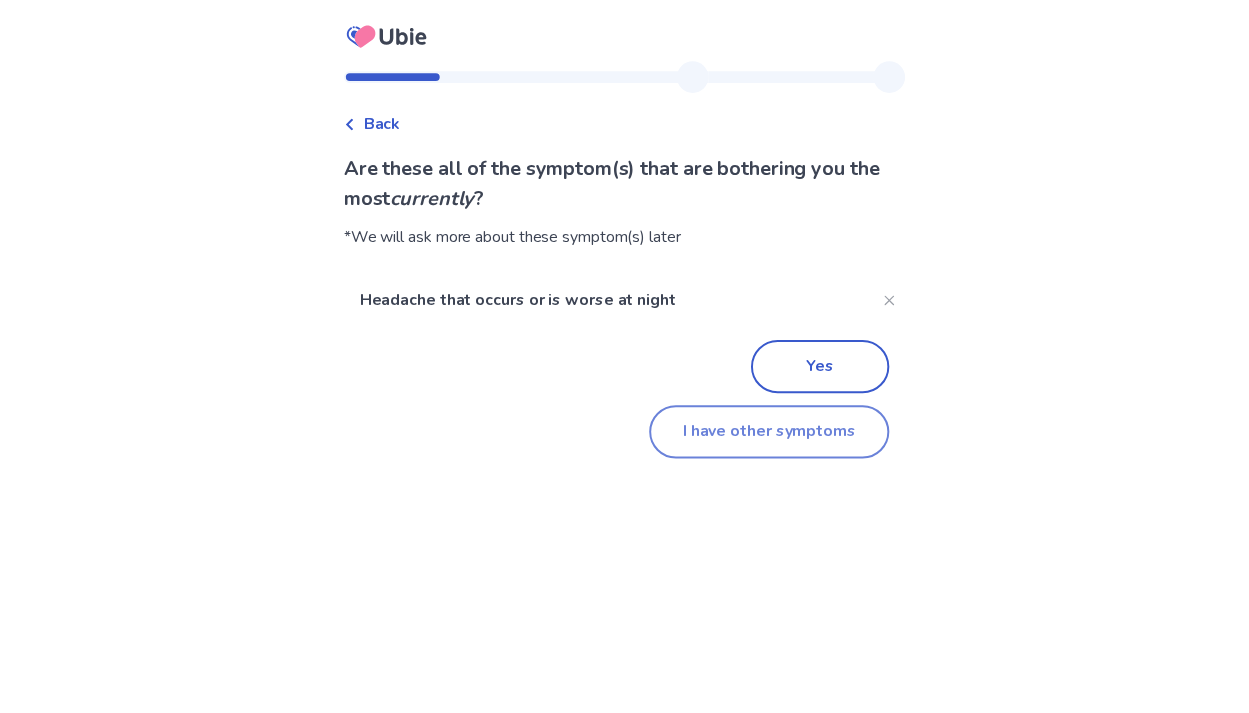 scroll, scrollTop: 156, scrollLeft: 0, axis: vertical 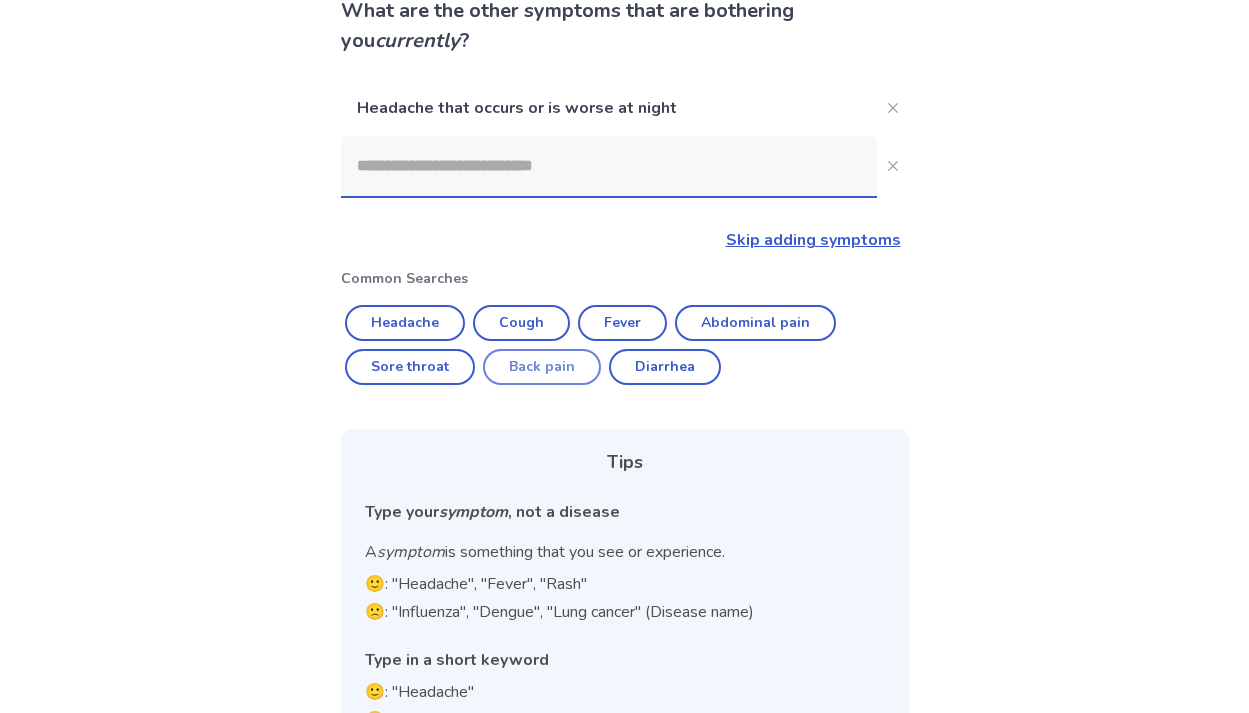 click on "Back pain" 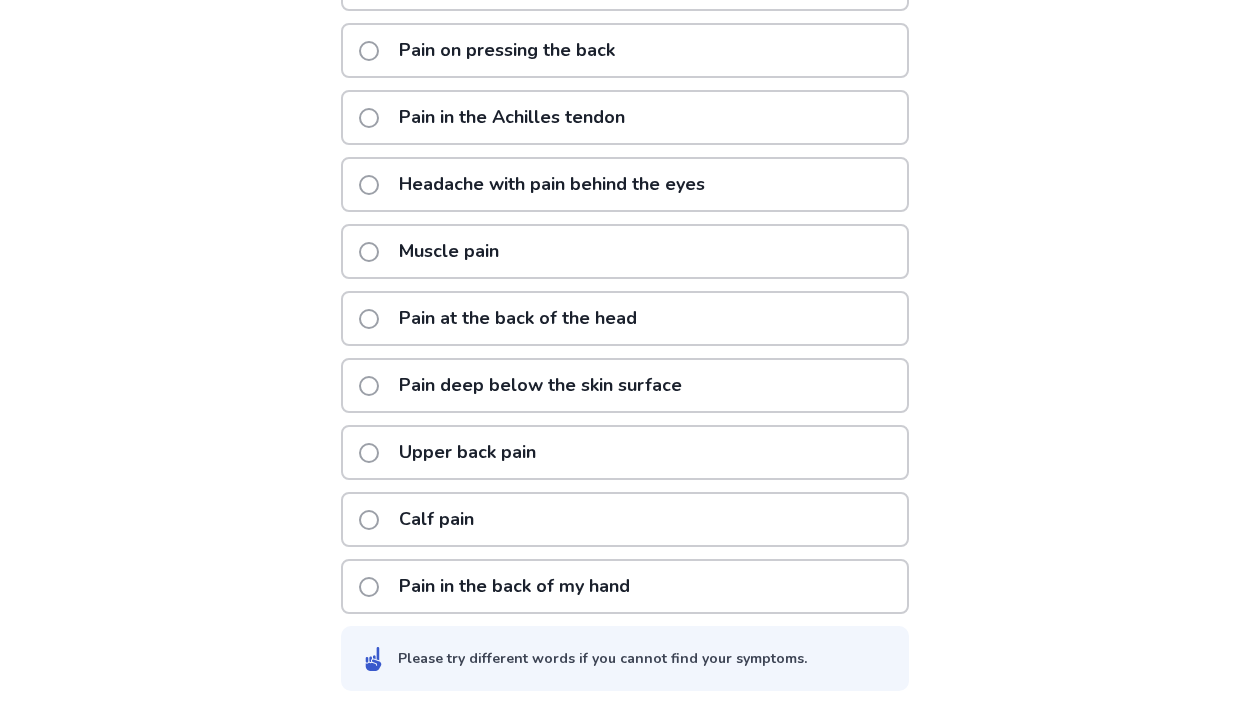 scroll, scrollTop: 503, scrollLeft: 0, axis: vertical 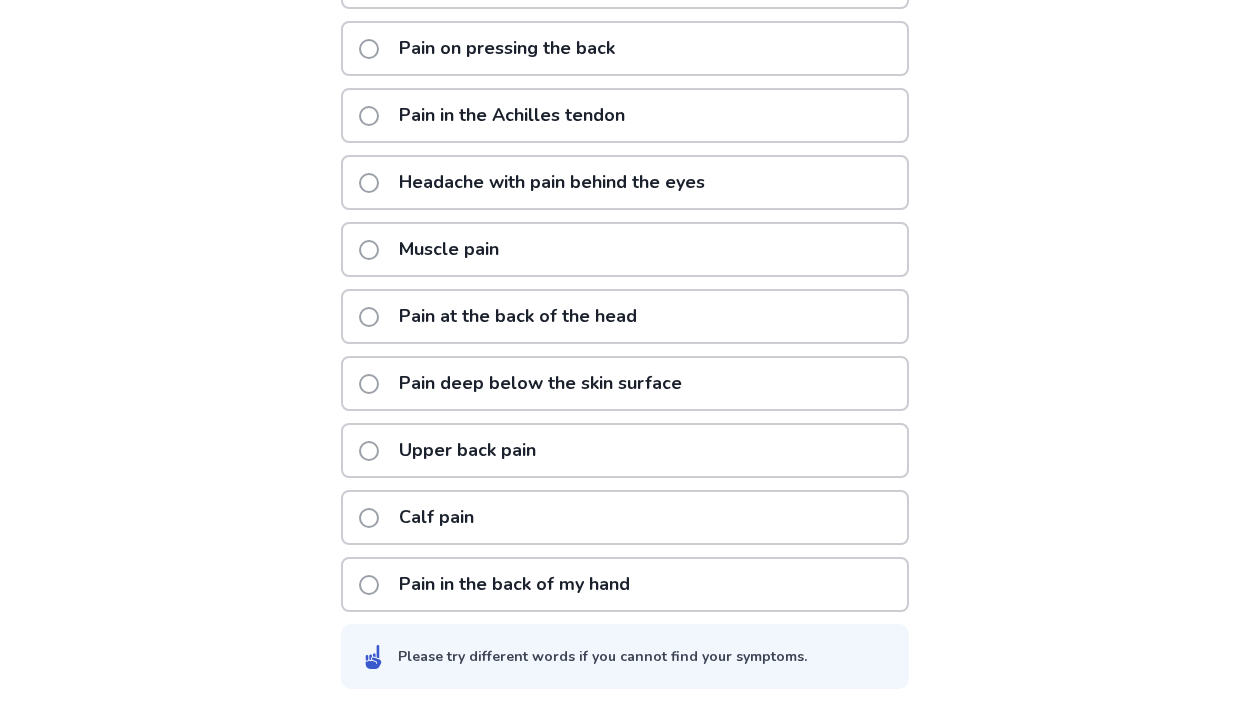click 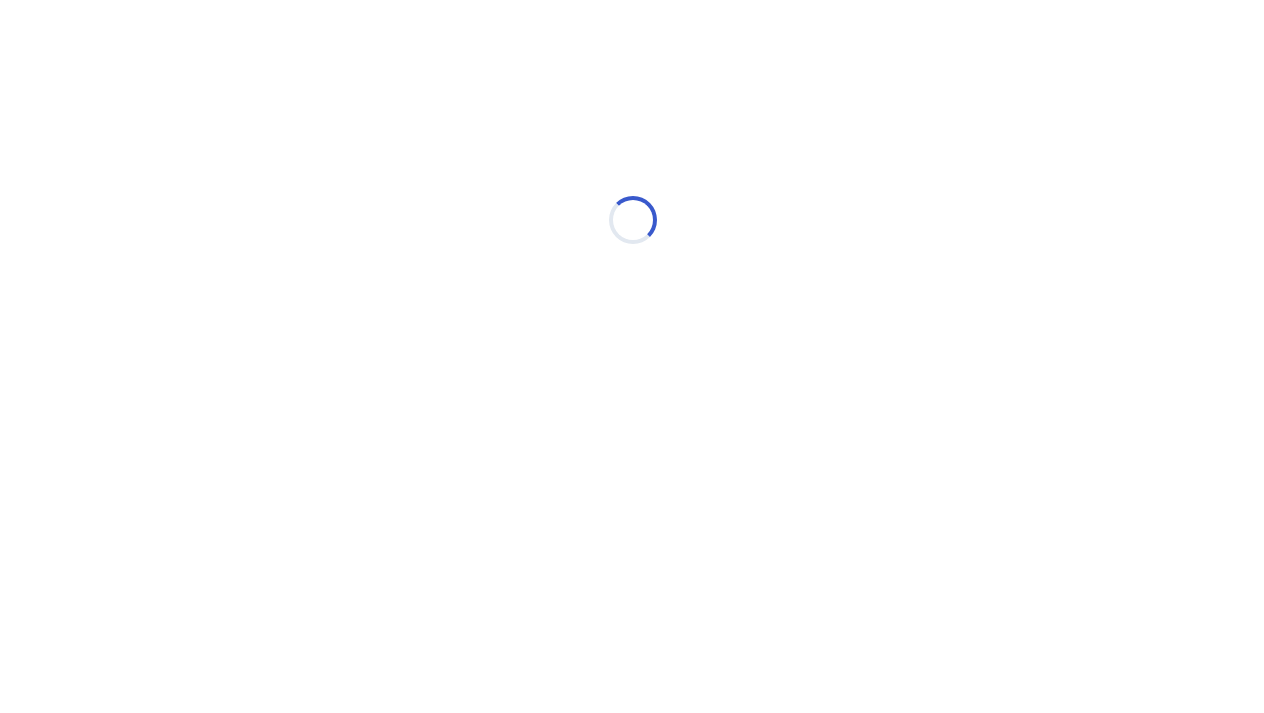 scroll, scrollTop: 0, scrollLeft: 0, axis: both 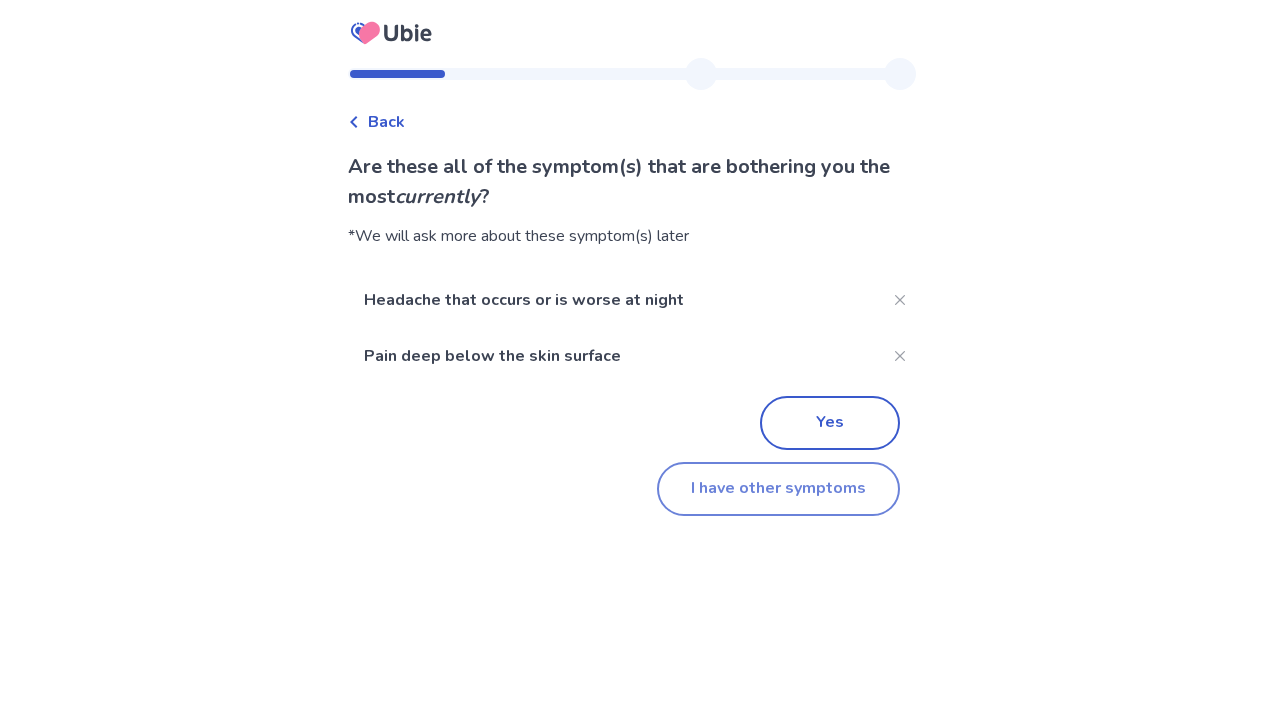 click on "I have other symptoms" 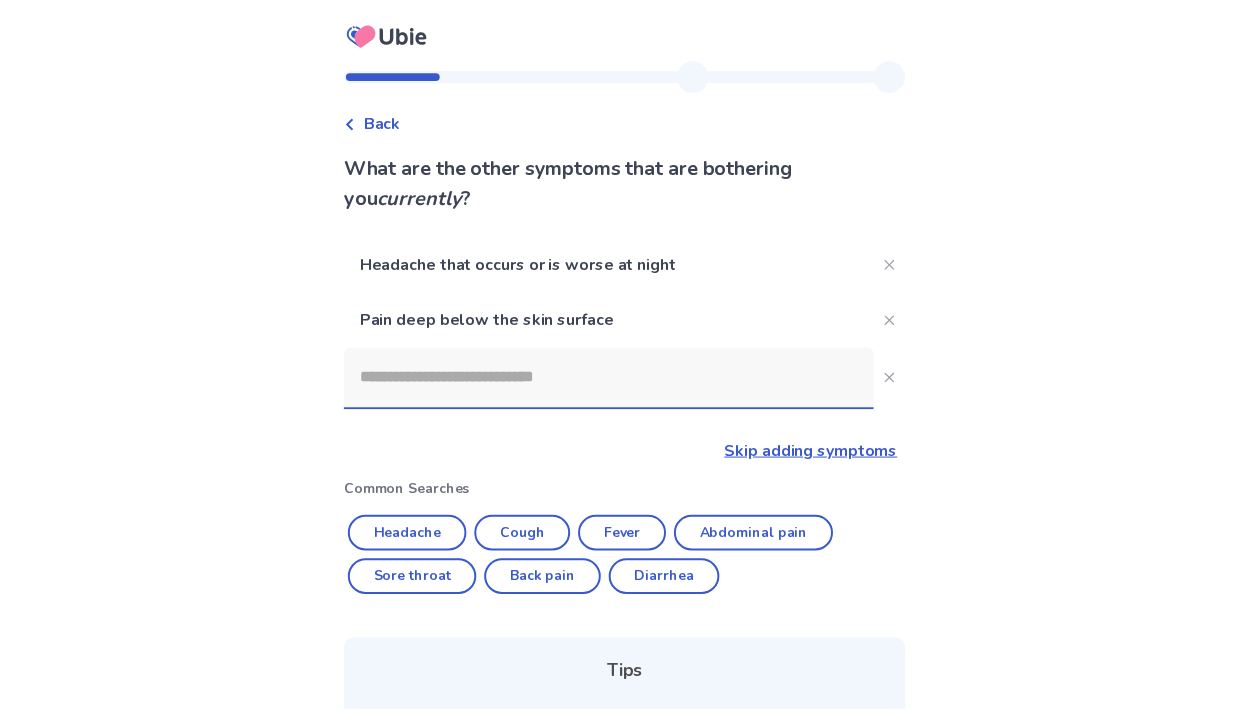 scroll, scrollTop: 299, scrollLeft: 0, axis: vertical 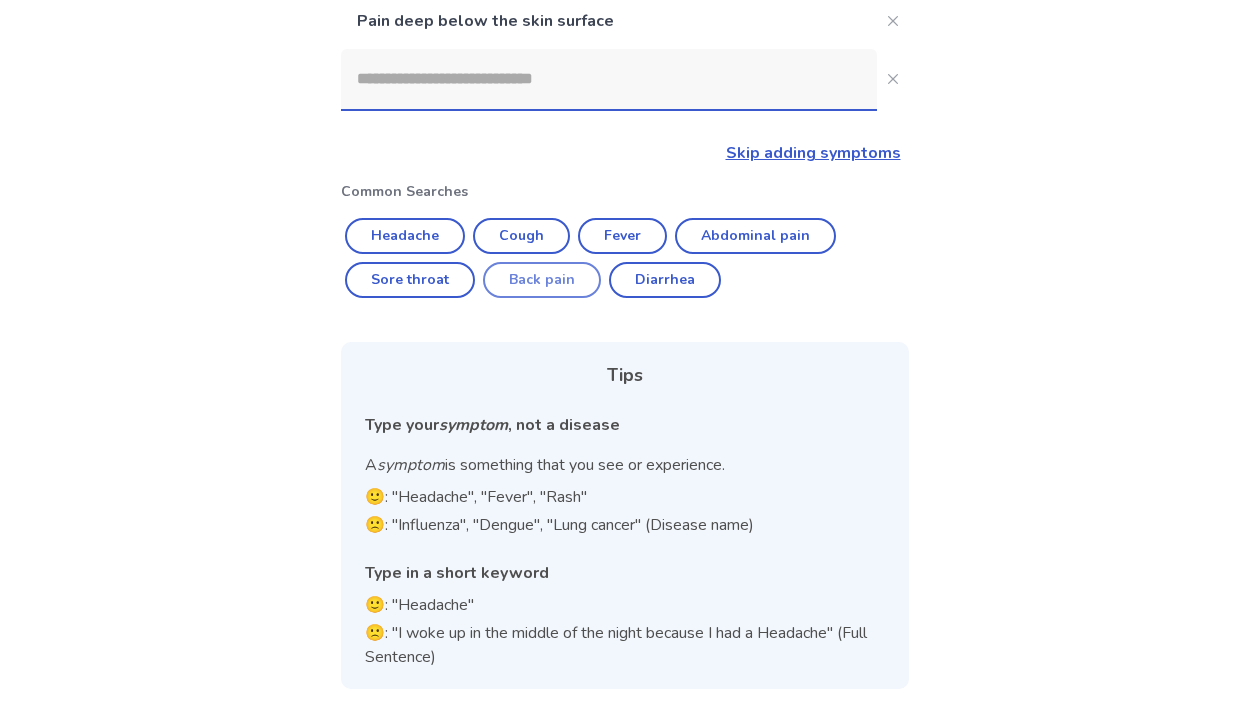 click on "Back pain" 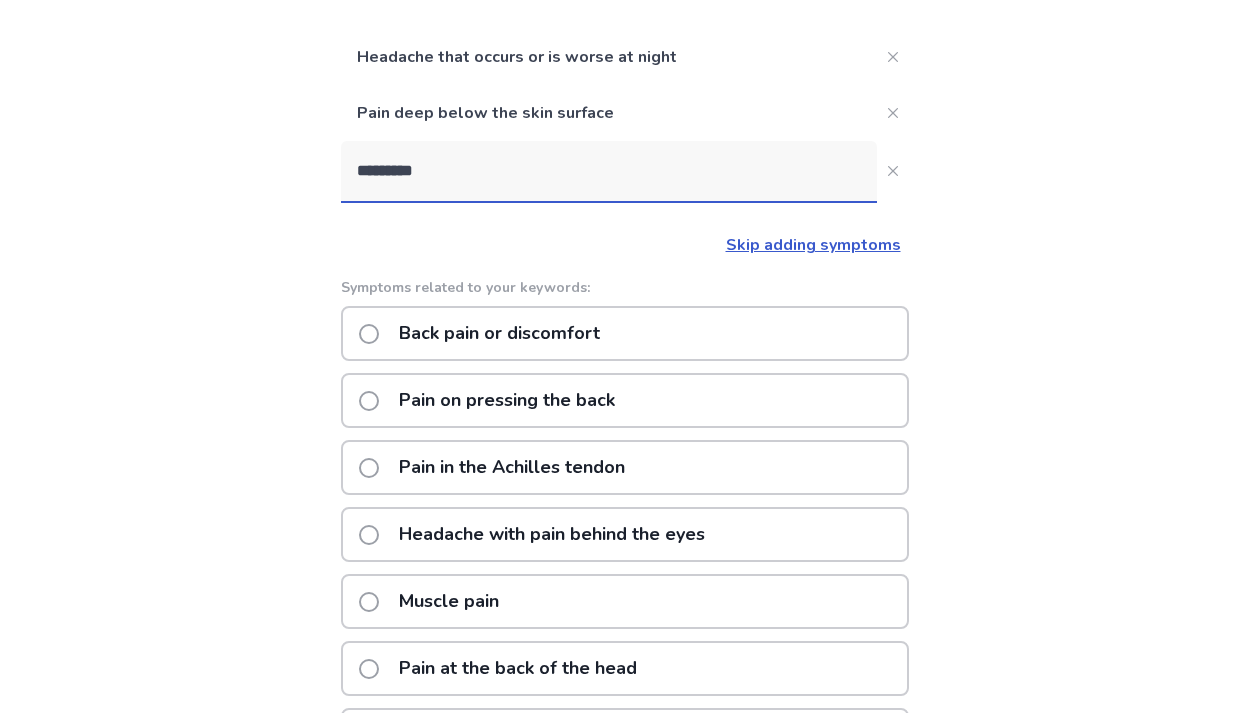 scroll, scrollTop: 229, scrollLeft: 0, axis: vertical 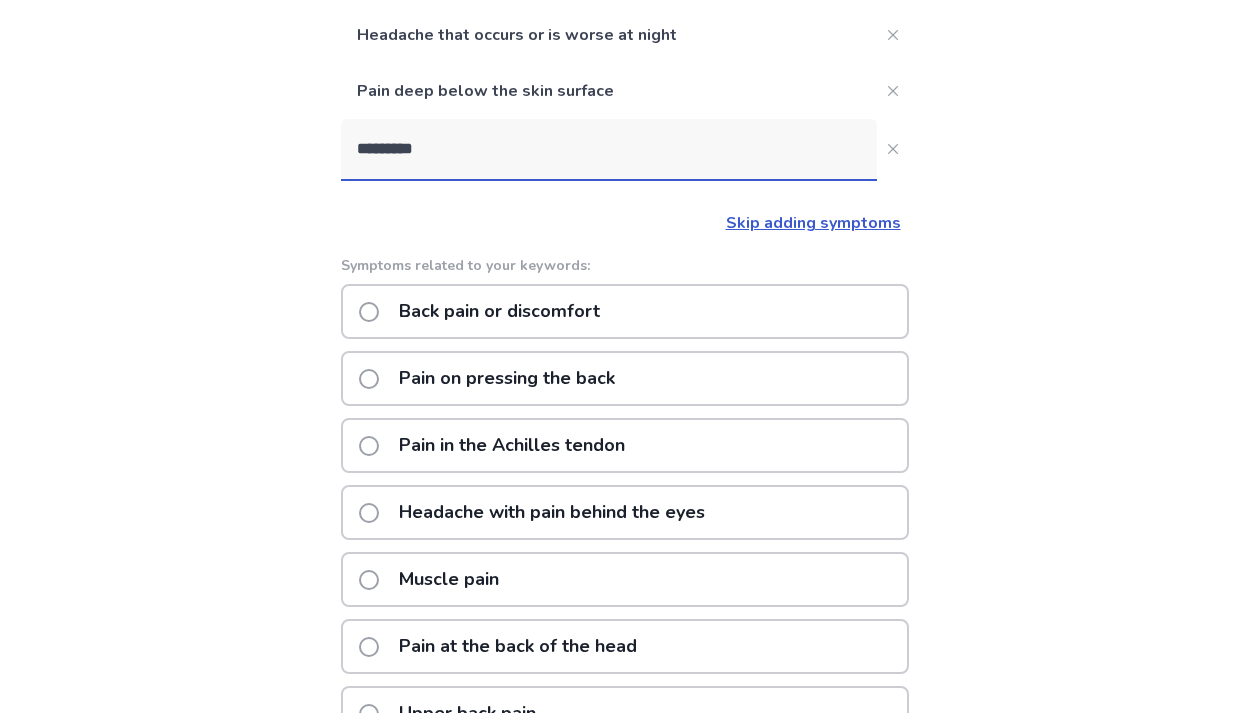 click on "Pain on pressing the back" 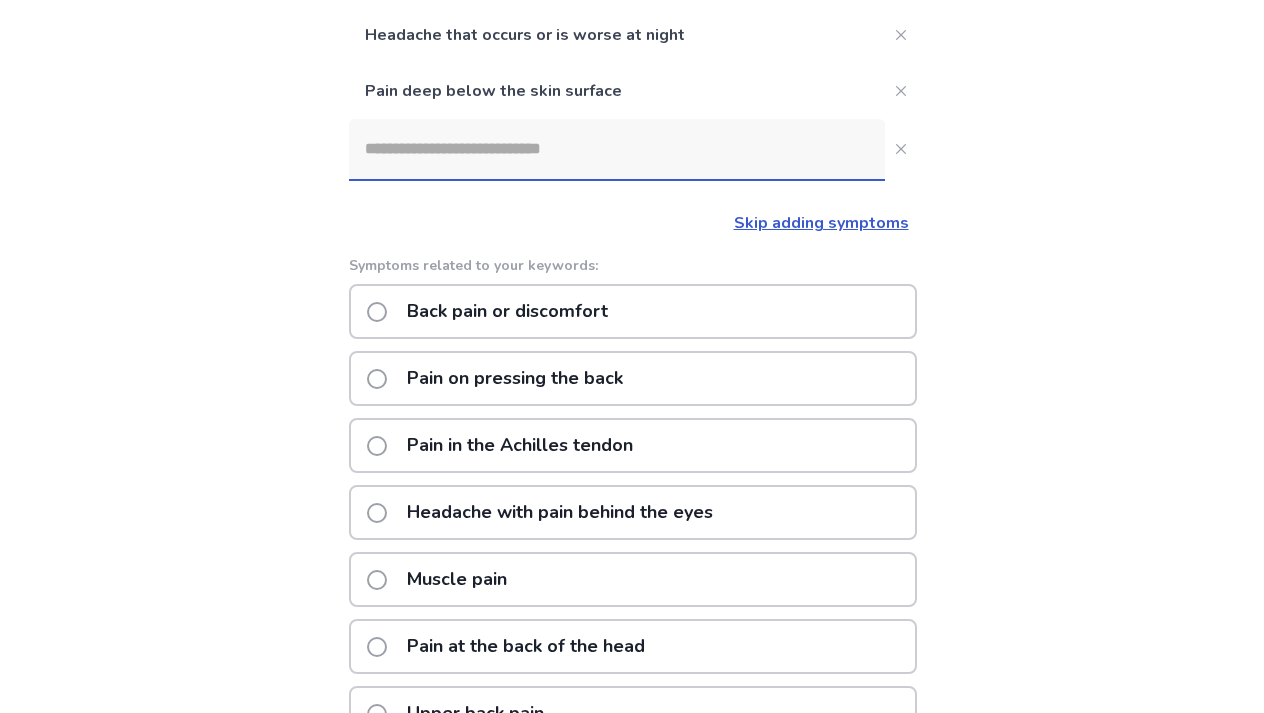 scroll, scrollTop: 0, scrollLeft: 0, axis: both 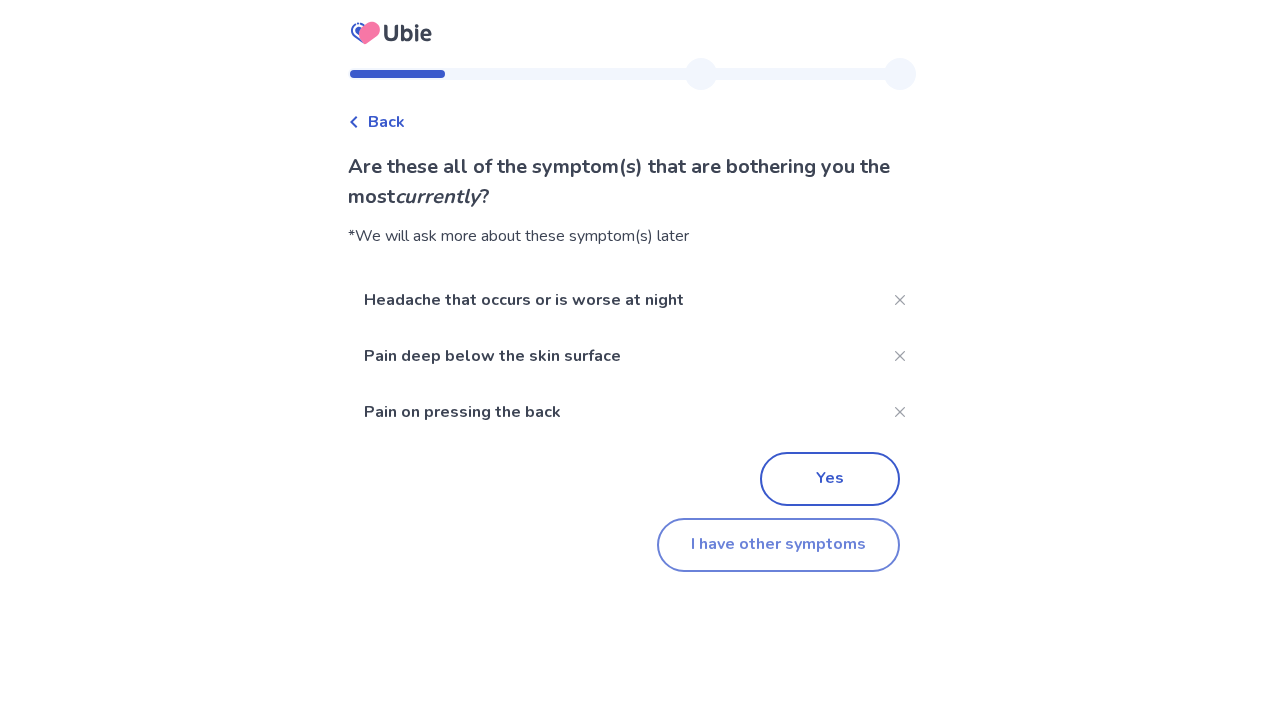 click on "I have other symptoms" 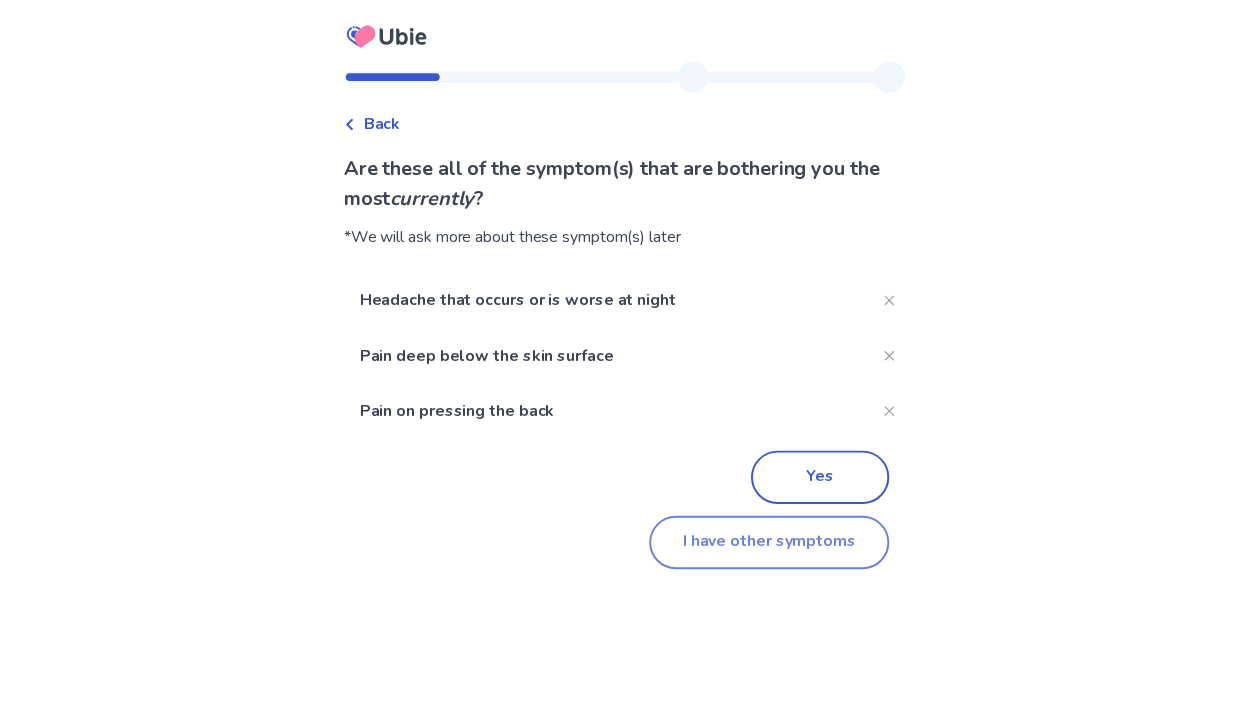 scroll, scrollTop: 229, scrollLeft: 0, axis: vertical 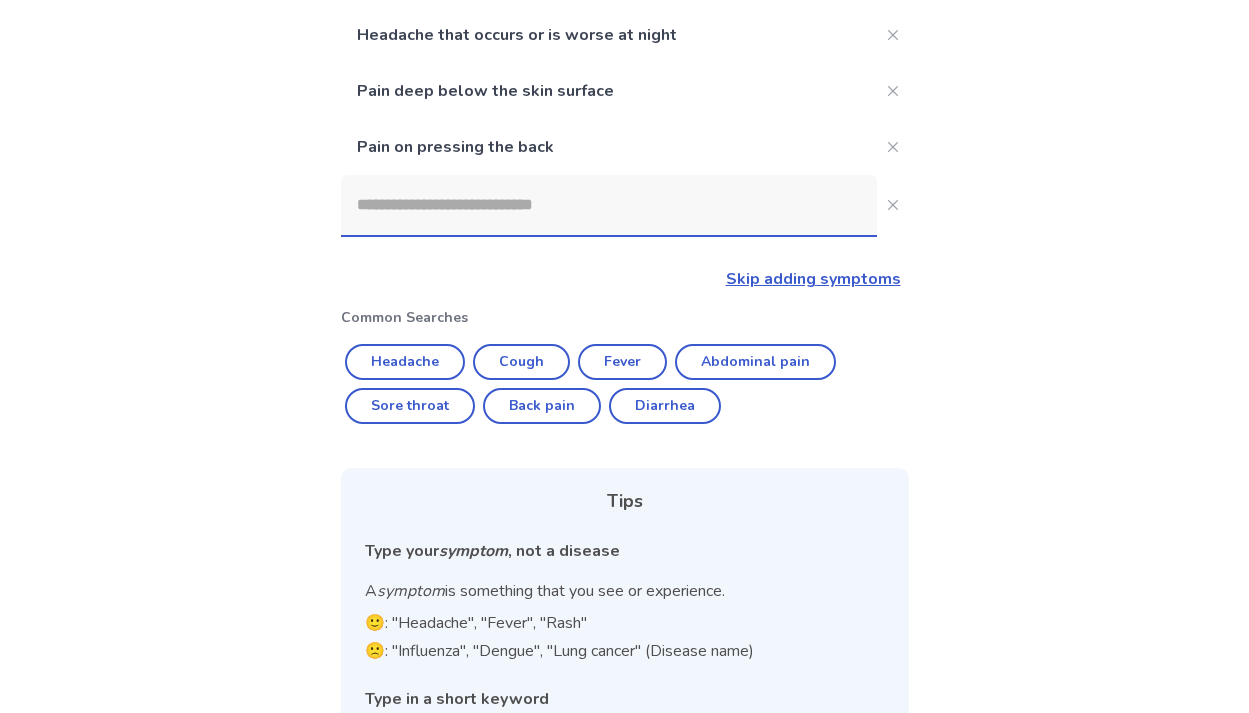 click 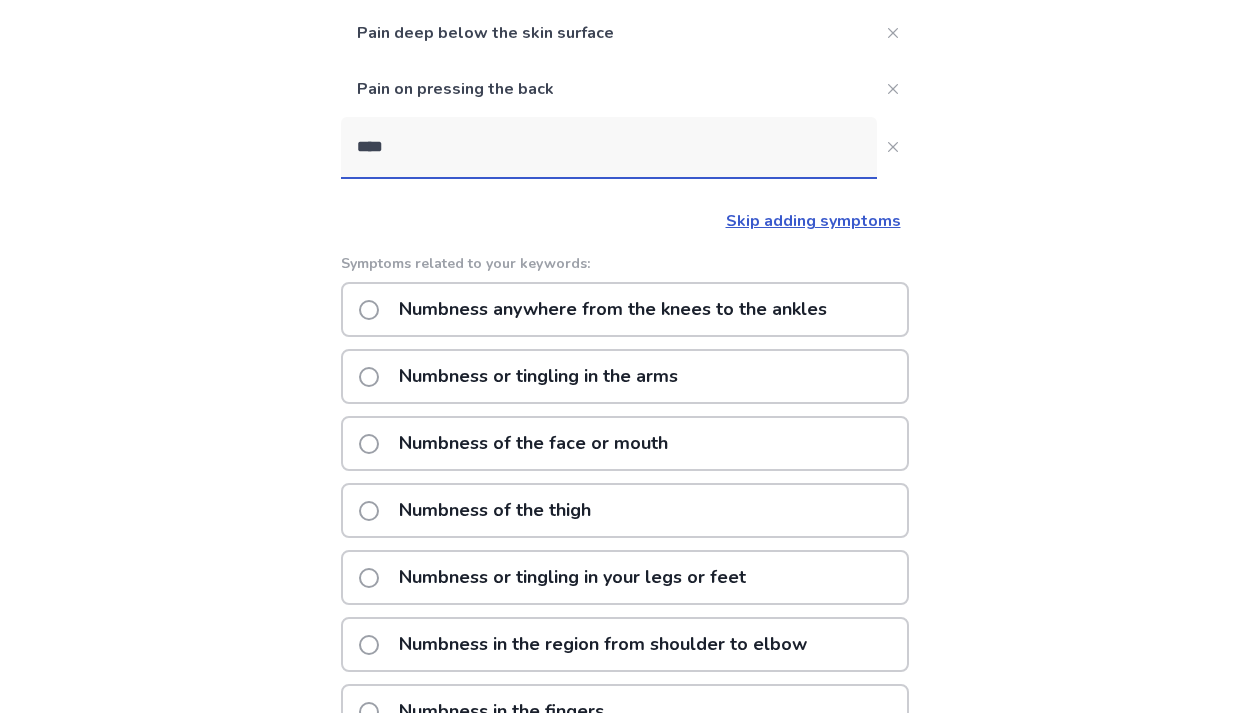 scroll, scrollTop: 407, scrollLeft: 0, axis: vertical 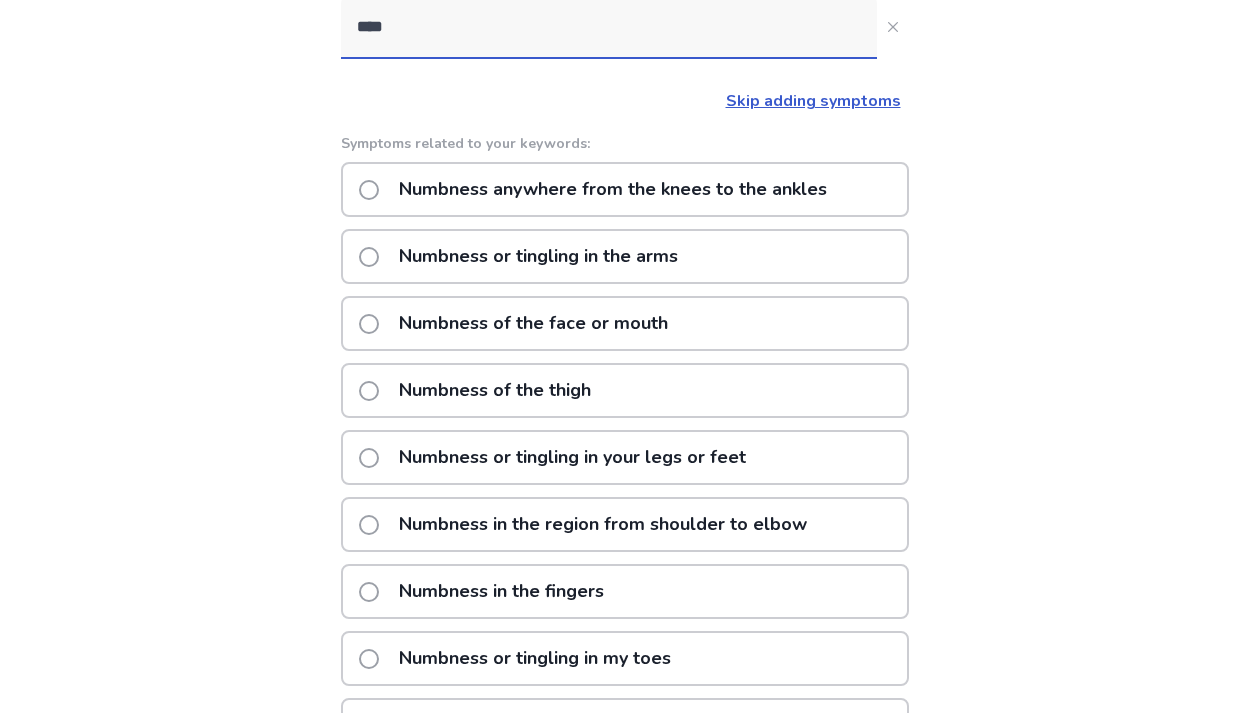 type on "****" 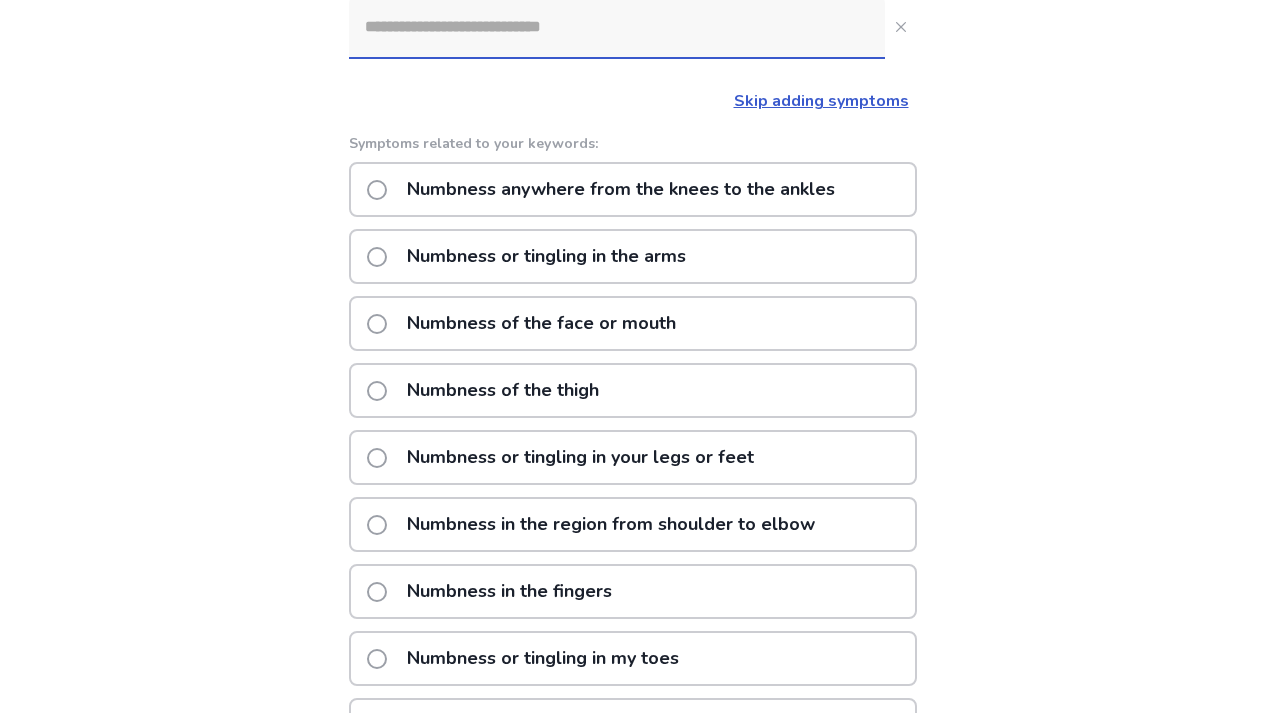 scroll, scrollTop: 0, scrollLeft: 0, axis: both 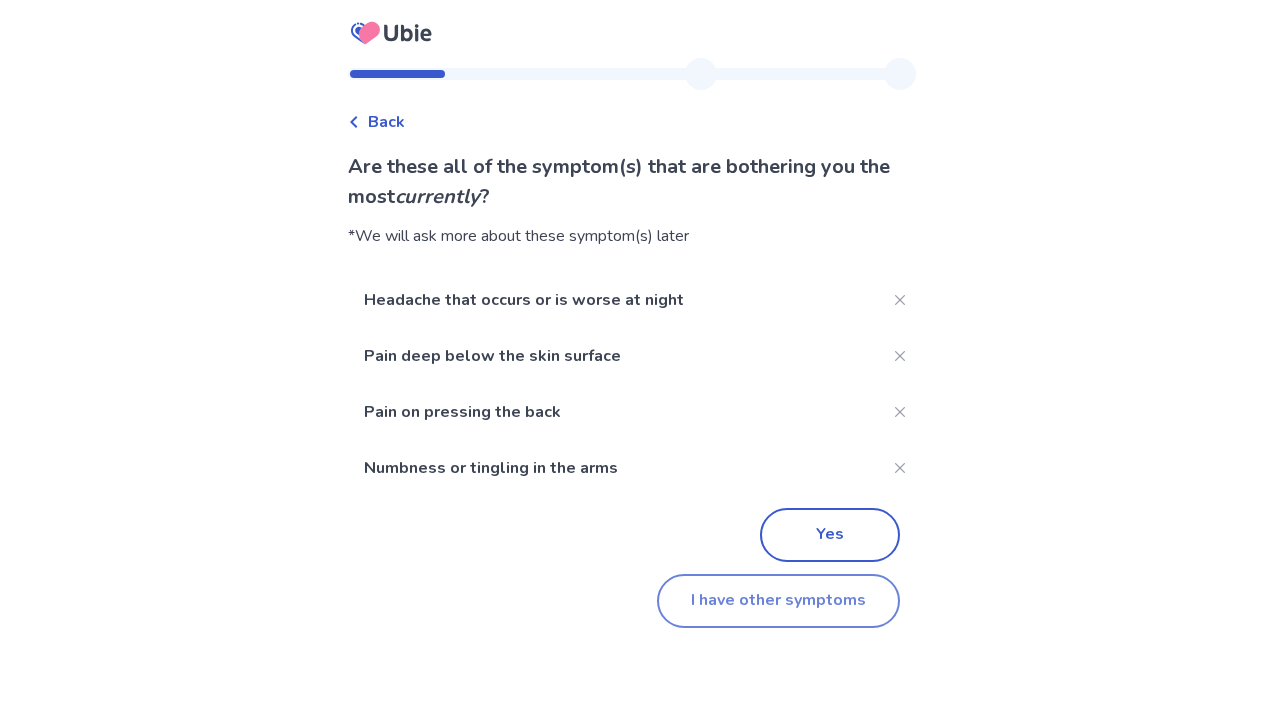 click on "I have other symptoms" 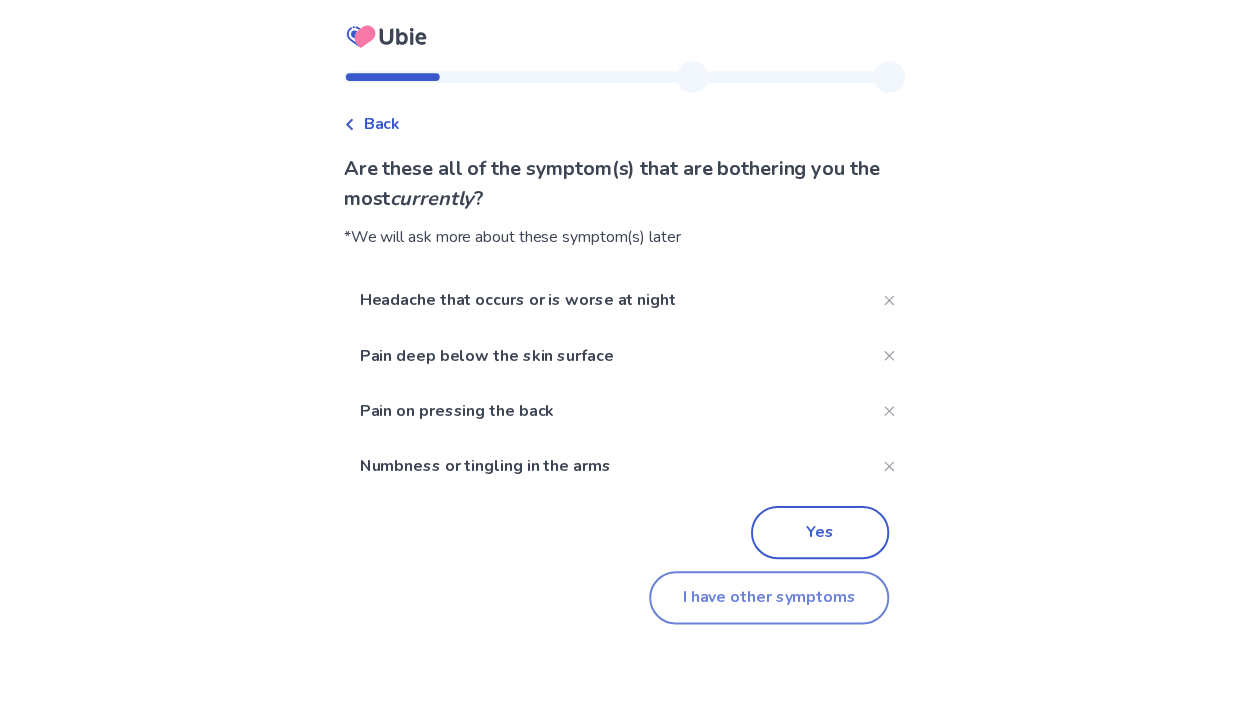 scroll, scrollTop: 407, scrollLeft: 0, axis: vertical 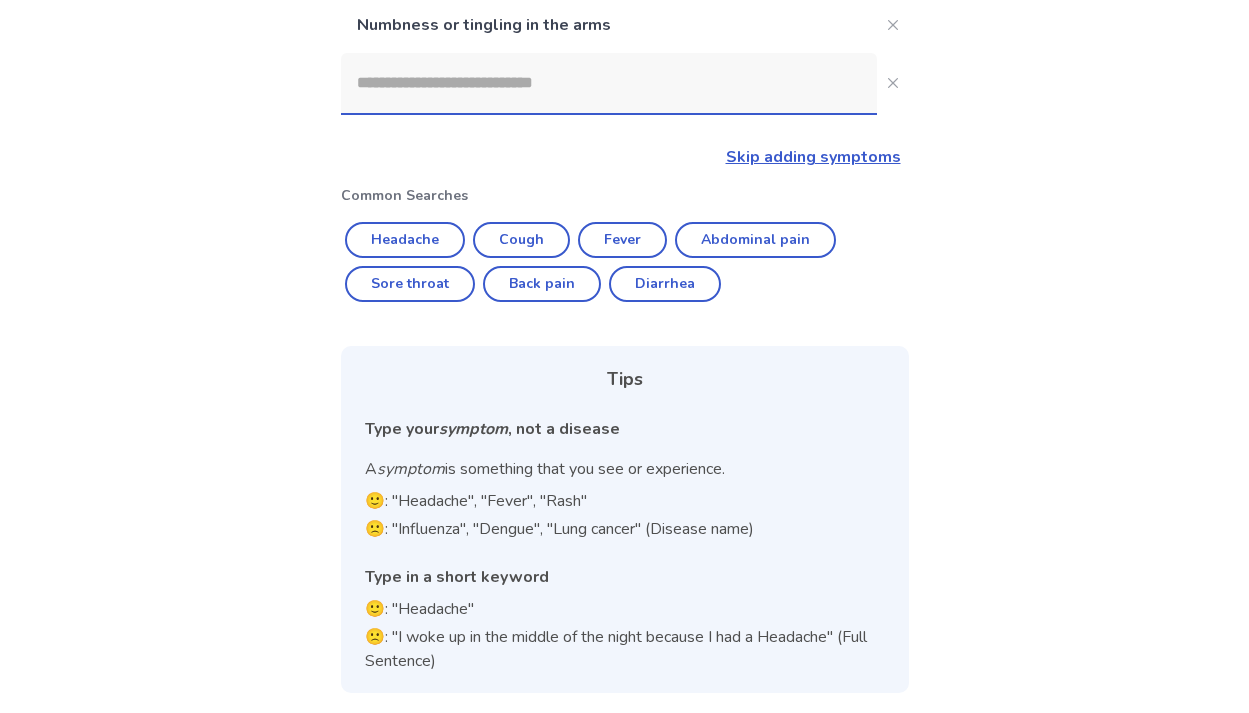 click 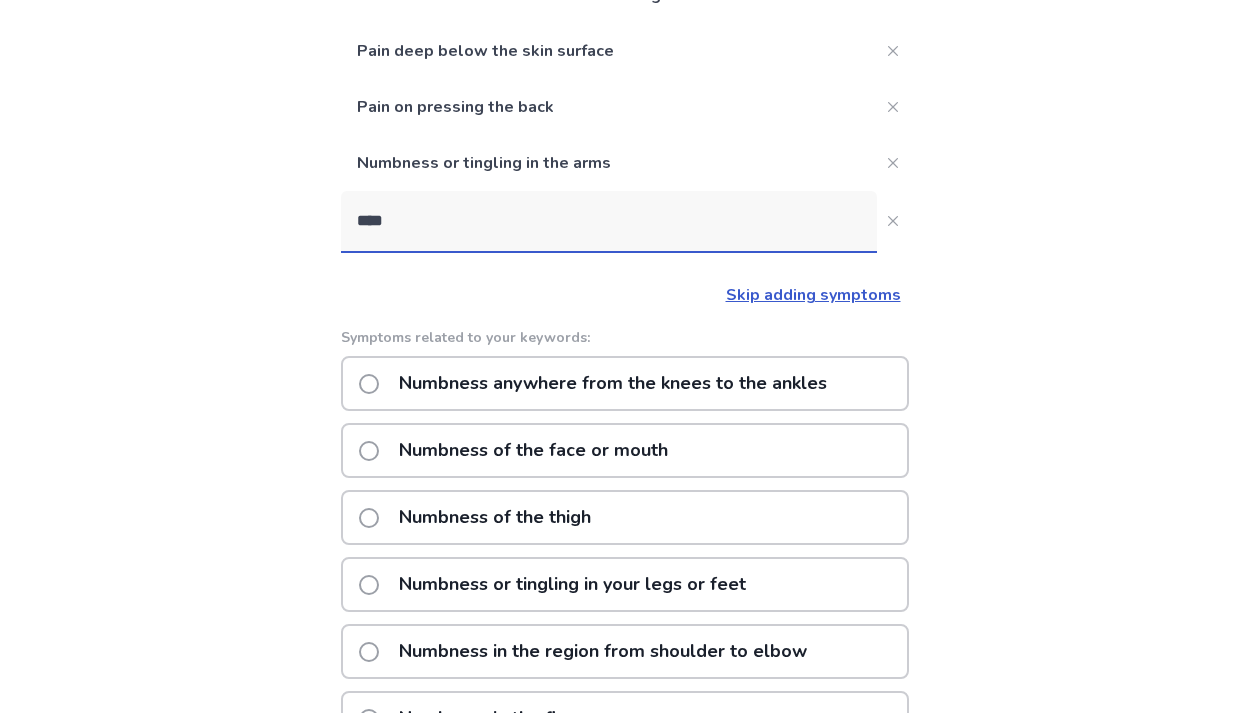 scroll, scrollTop: 325, scrollLeft: 0, axis: vertical 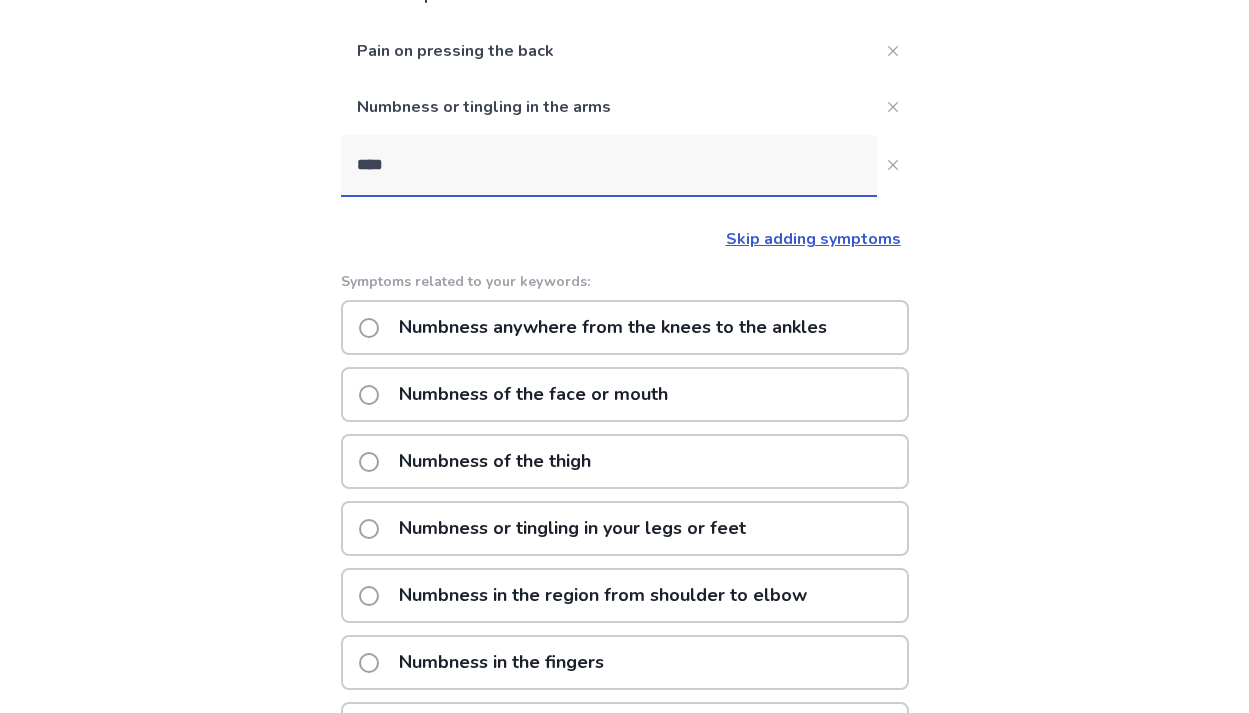 type on "****" 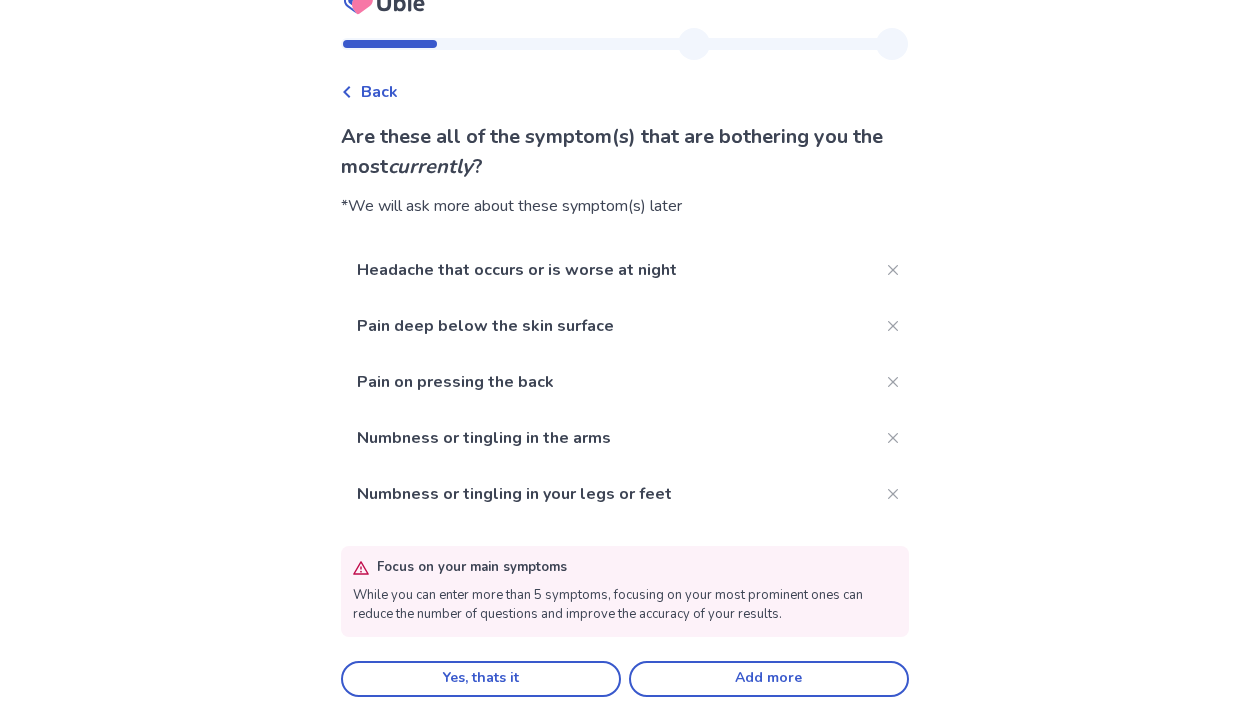 scroll, scrollTop: 36, scrollLeft: 0, axis: vertical 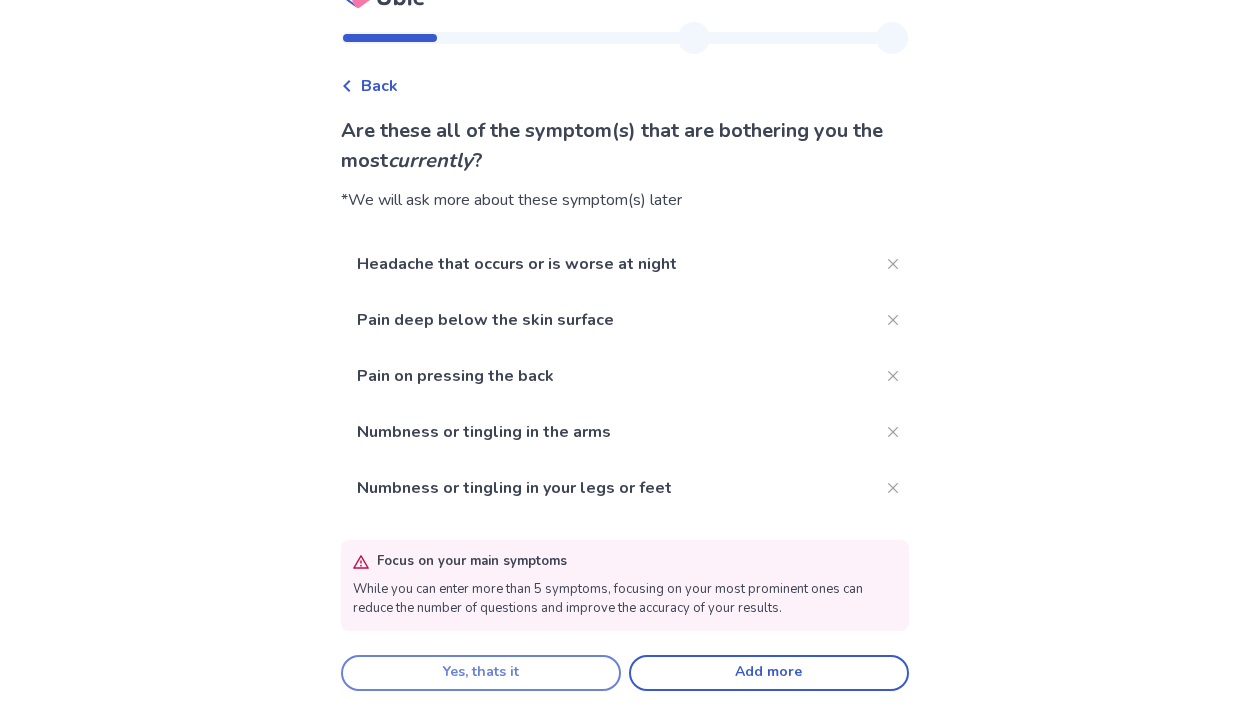 click on "Yes, thats it" 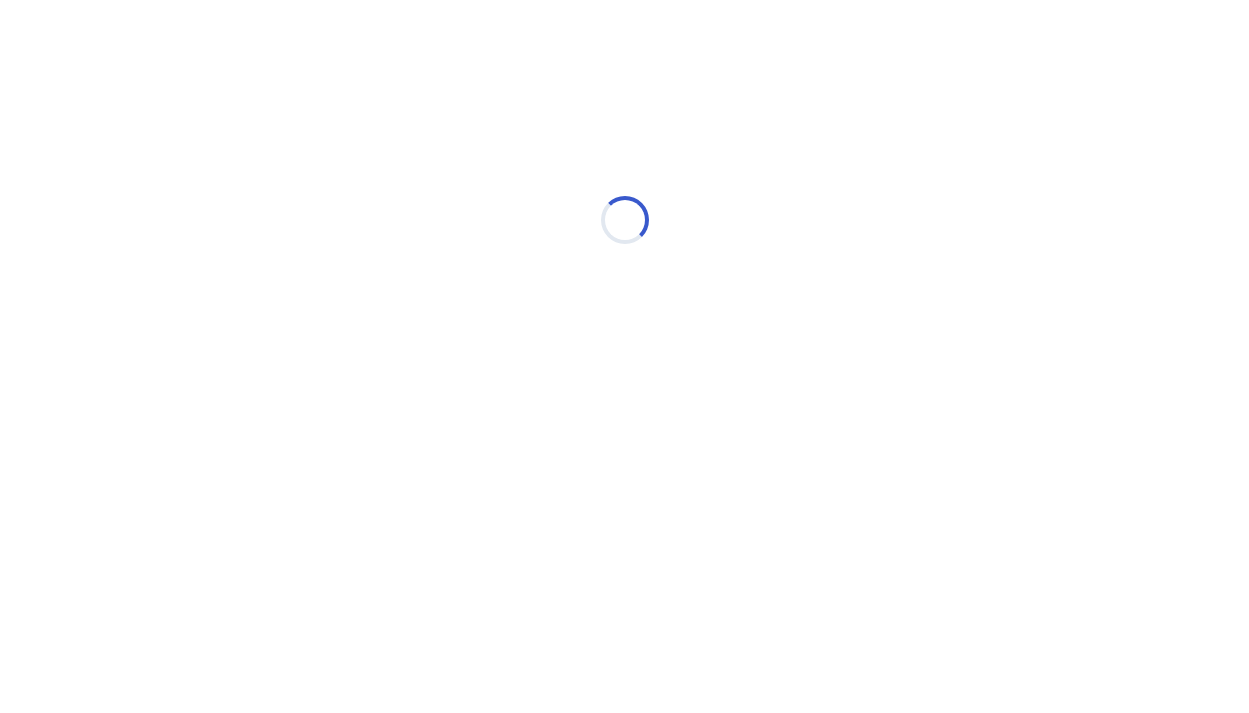 scroll, scrollTop: 0, scrollLeft: 0, axis: both 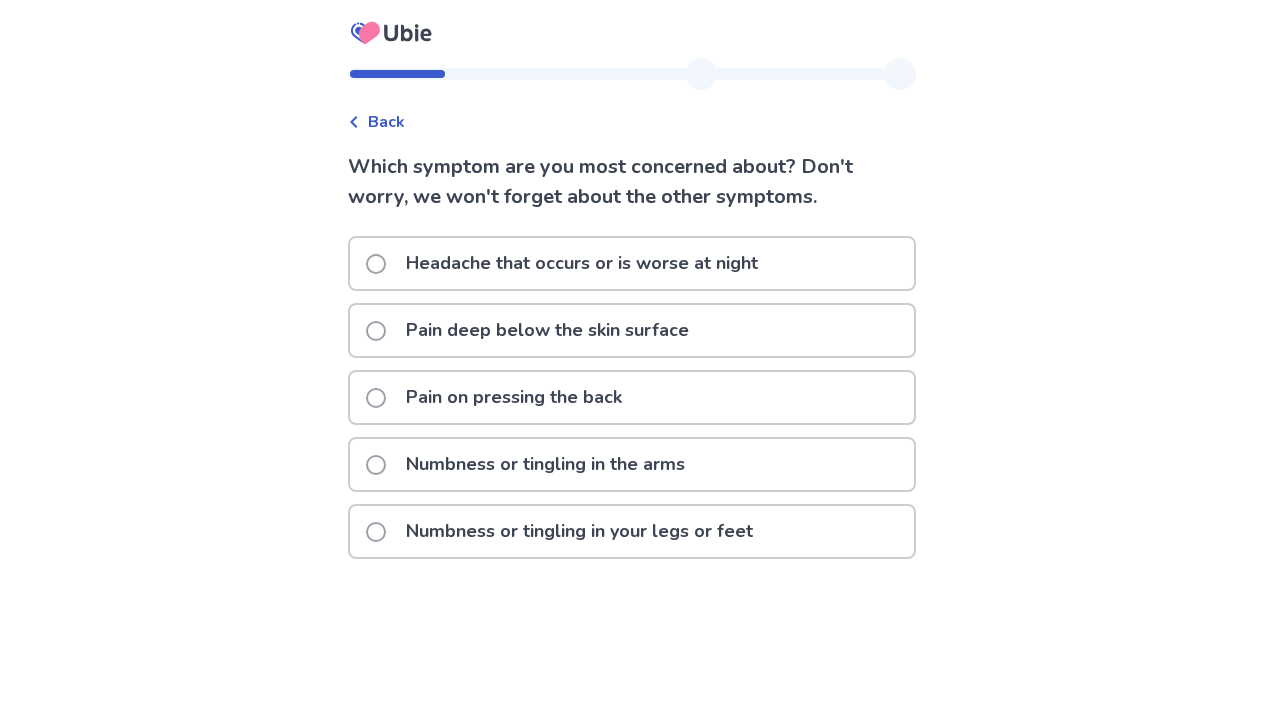 click on "Pain on pressing the back" 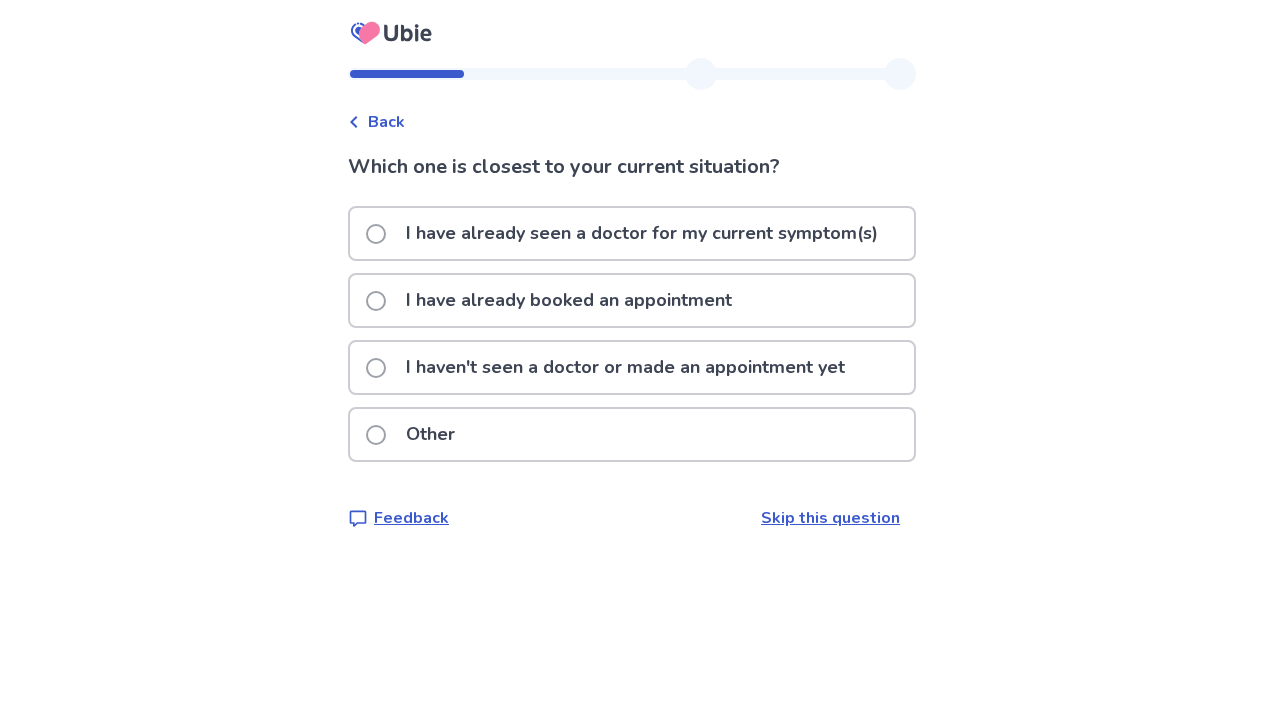 click at bounding box center [376, 234] 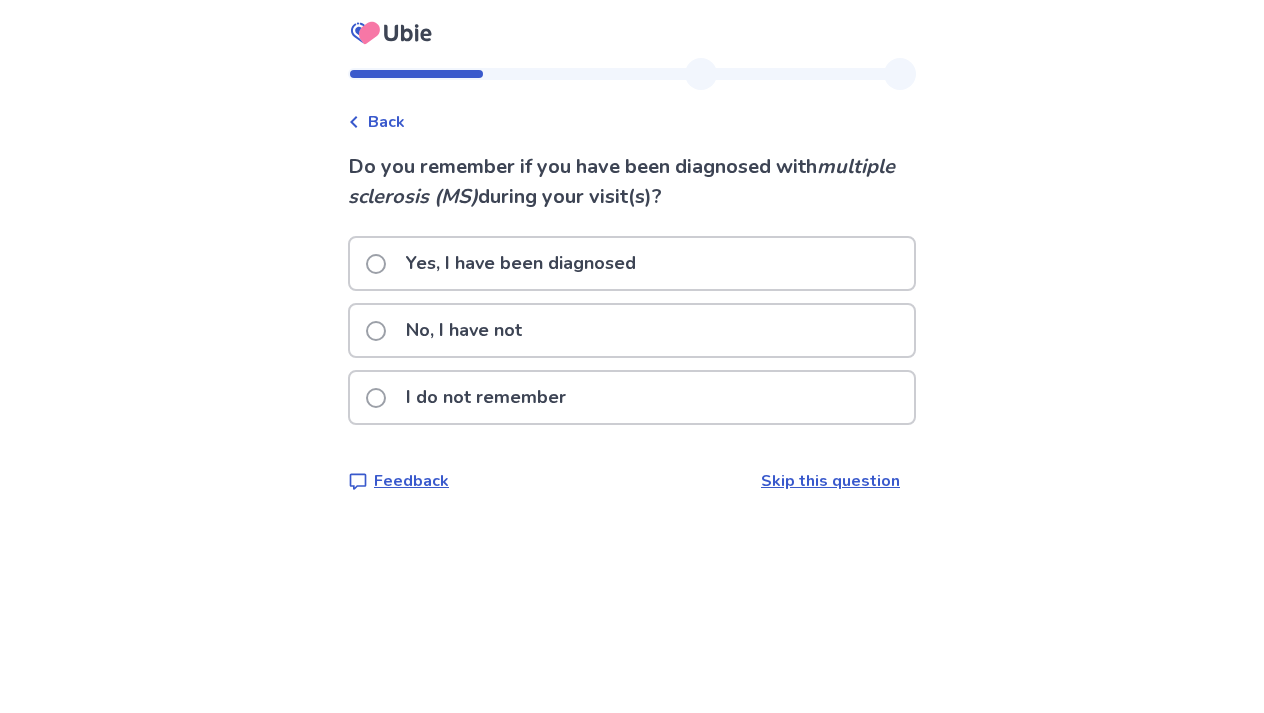 click on "No, I have not" at bounding box center (632, 330) 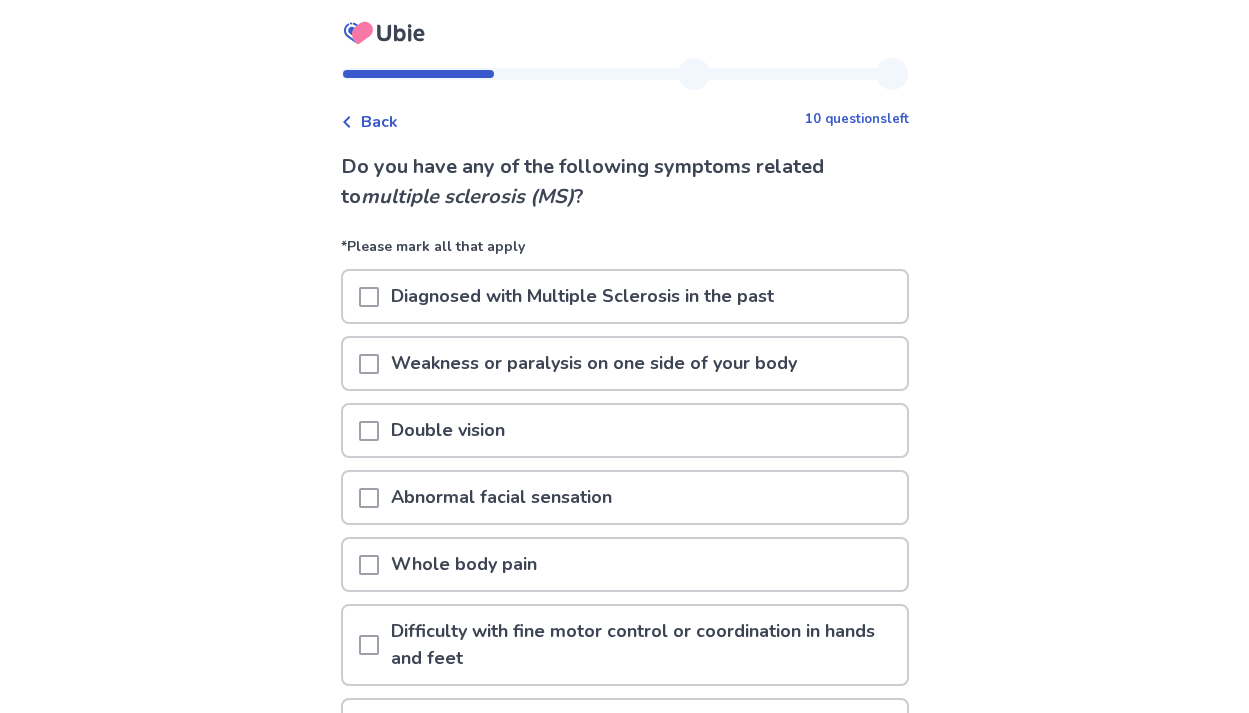 click at bounding box center [369, 364] 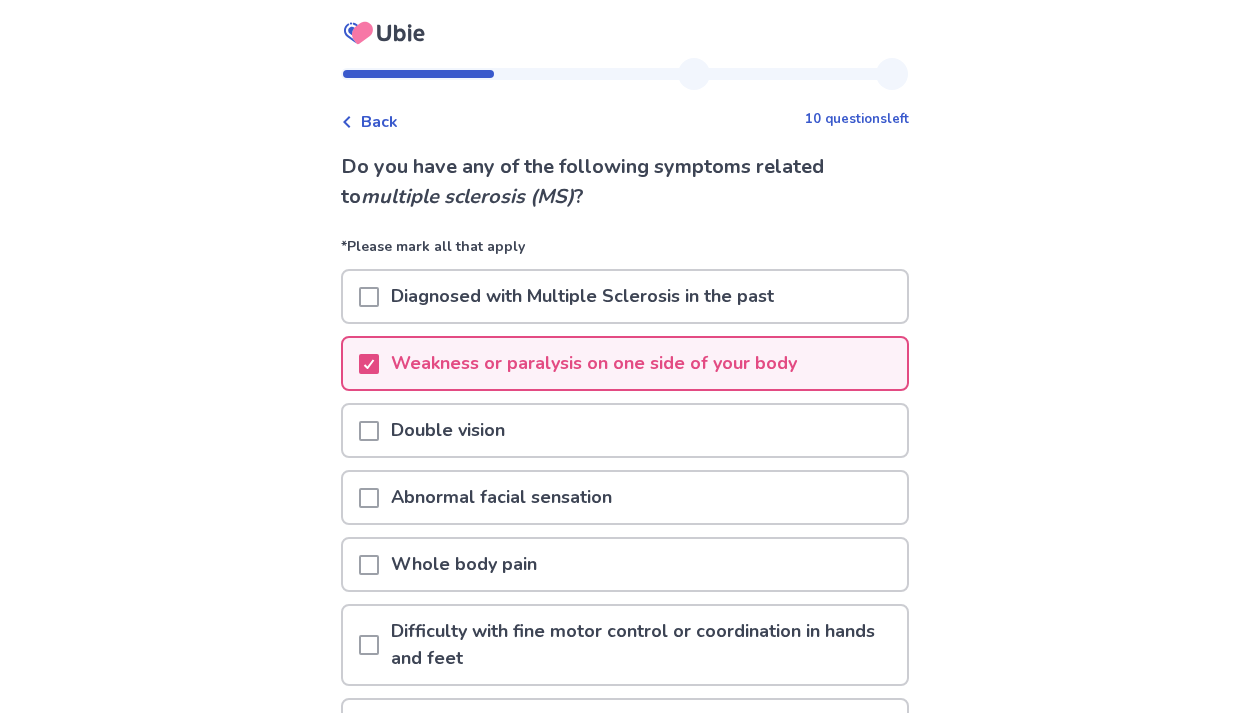 click at bounding box center [369, 431] 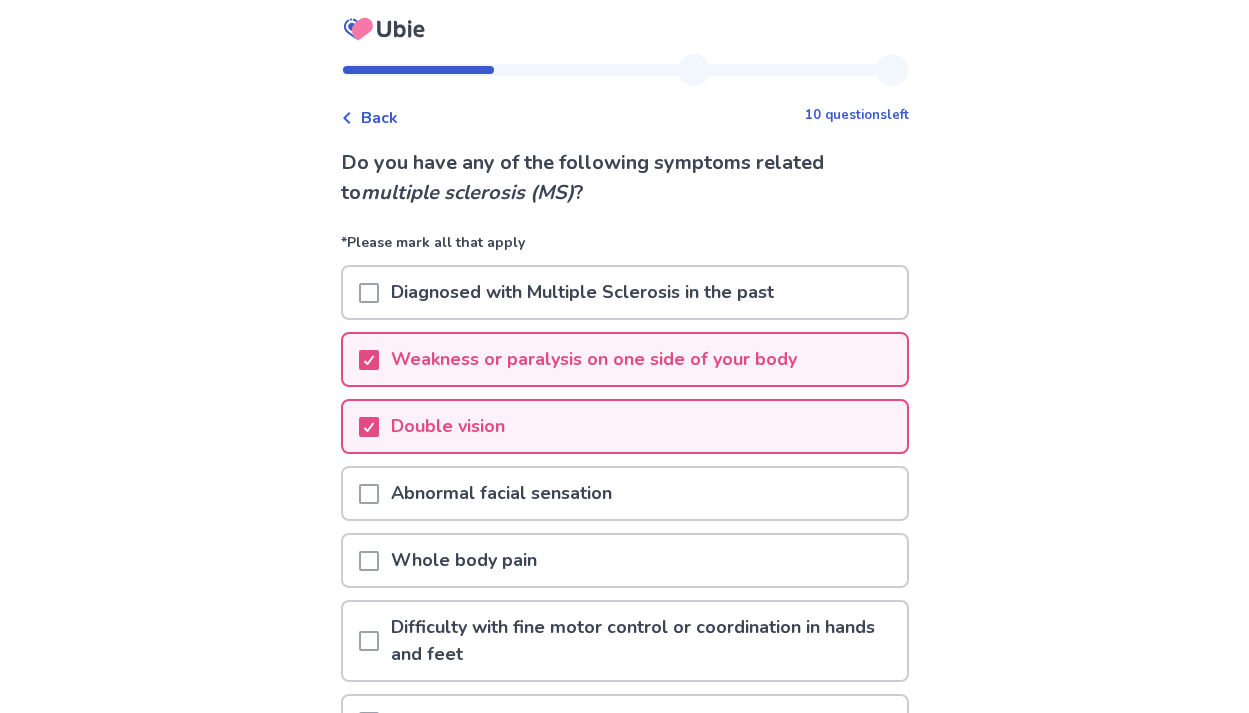 scroll, scrollTop: 20, scrollLeft: 0, axis: vertical 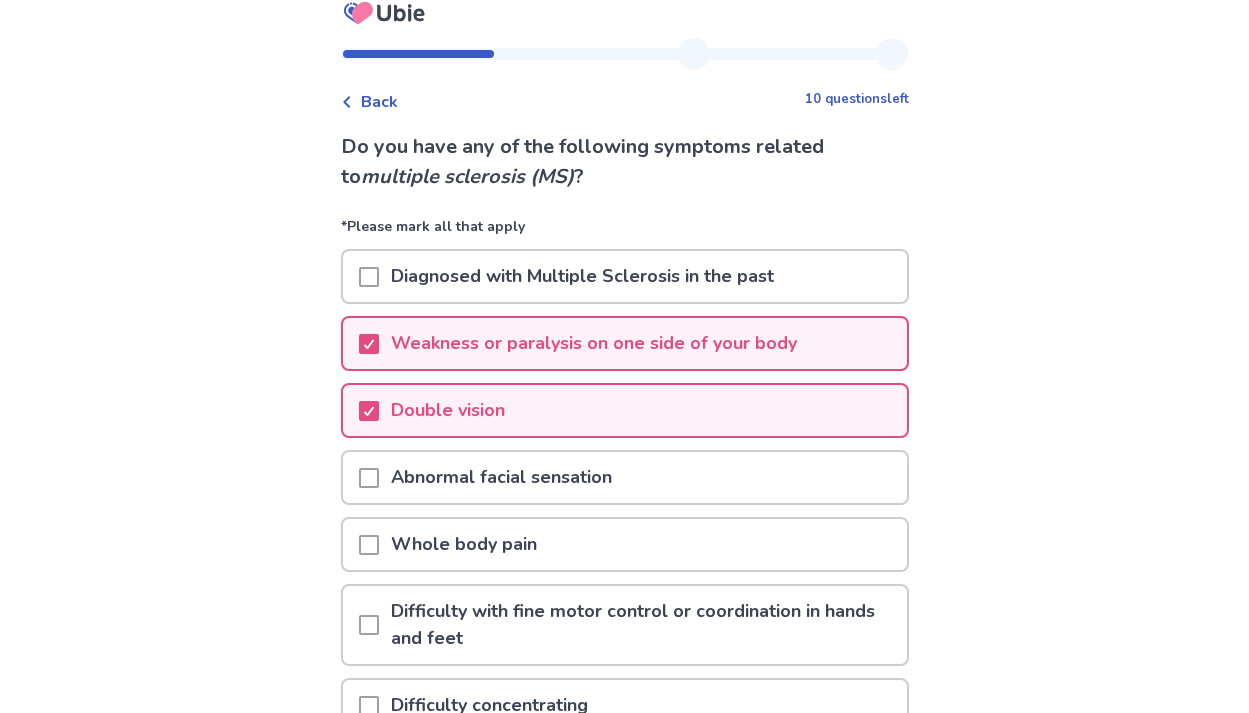 click at bounding box center (369, 478) 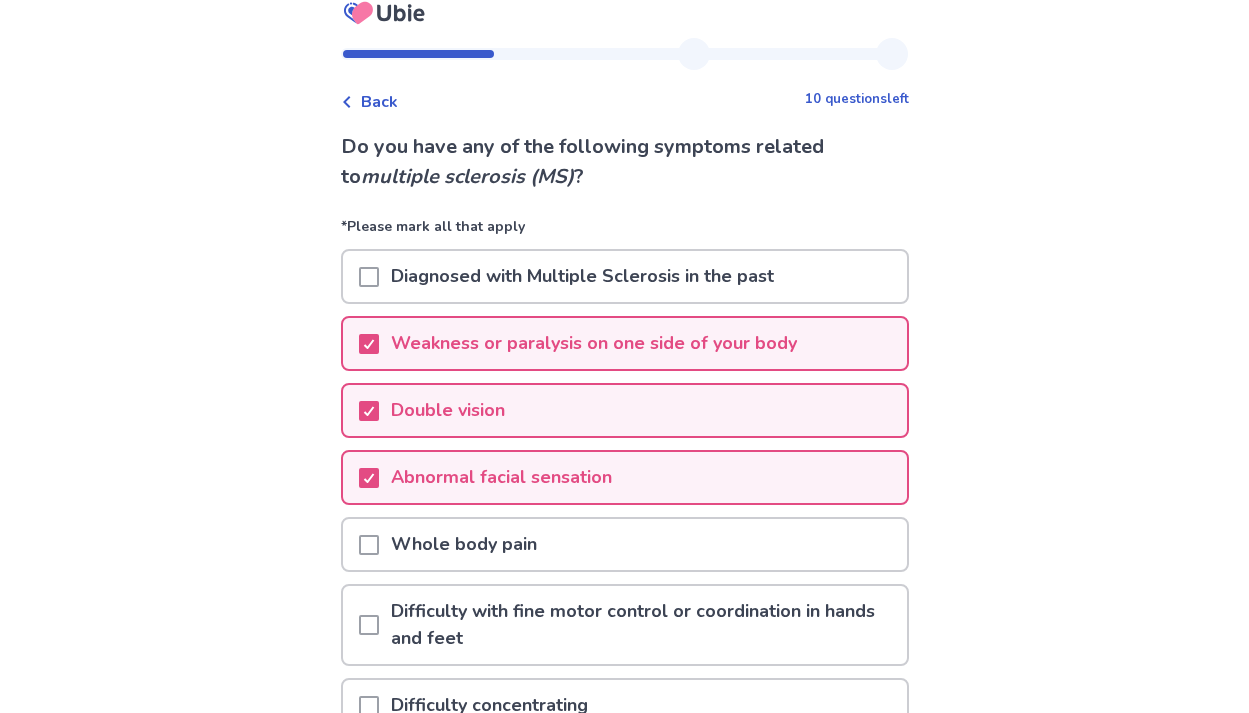 click at bounding box center (369, 545) 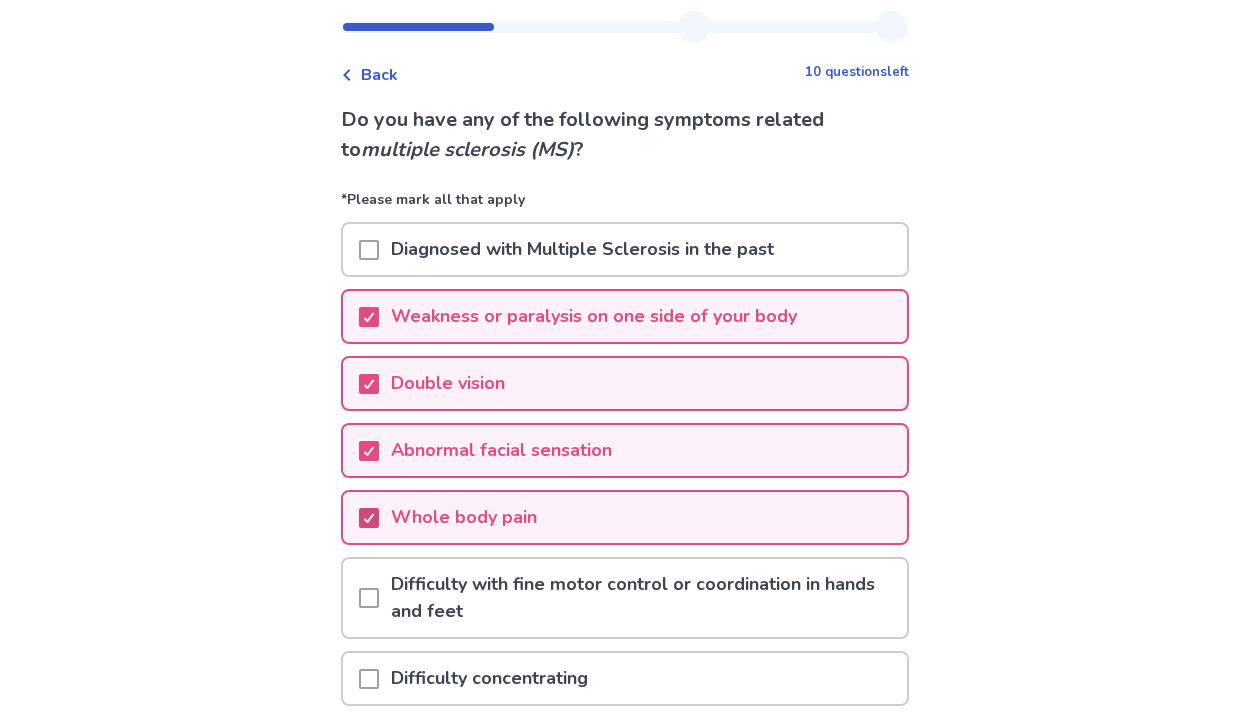 scroll, scrollTop: 75, scrollLeft: 0, axis: vertical 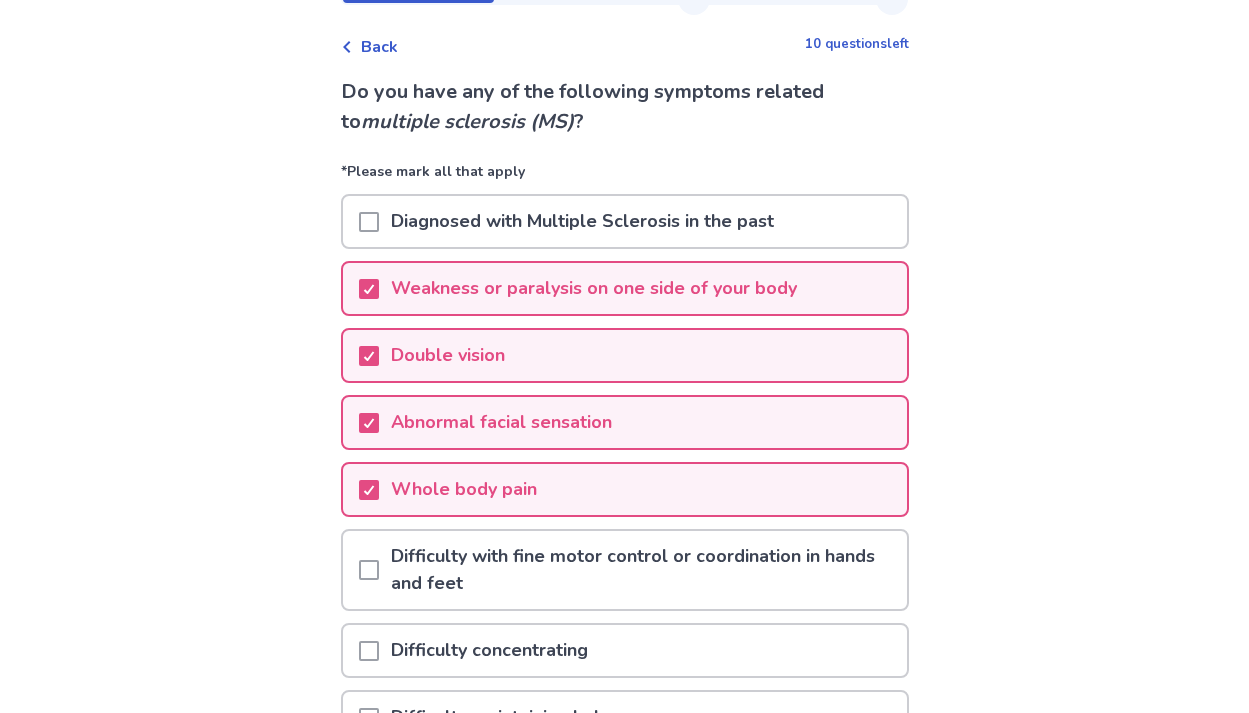 click at bounding box center (369, 570) 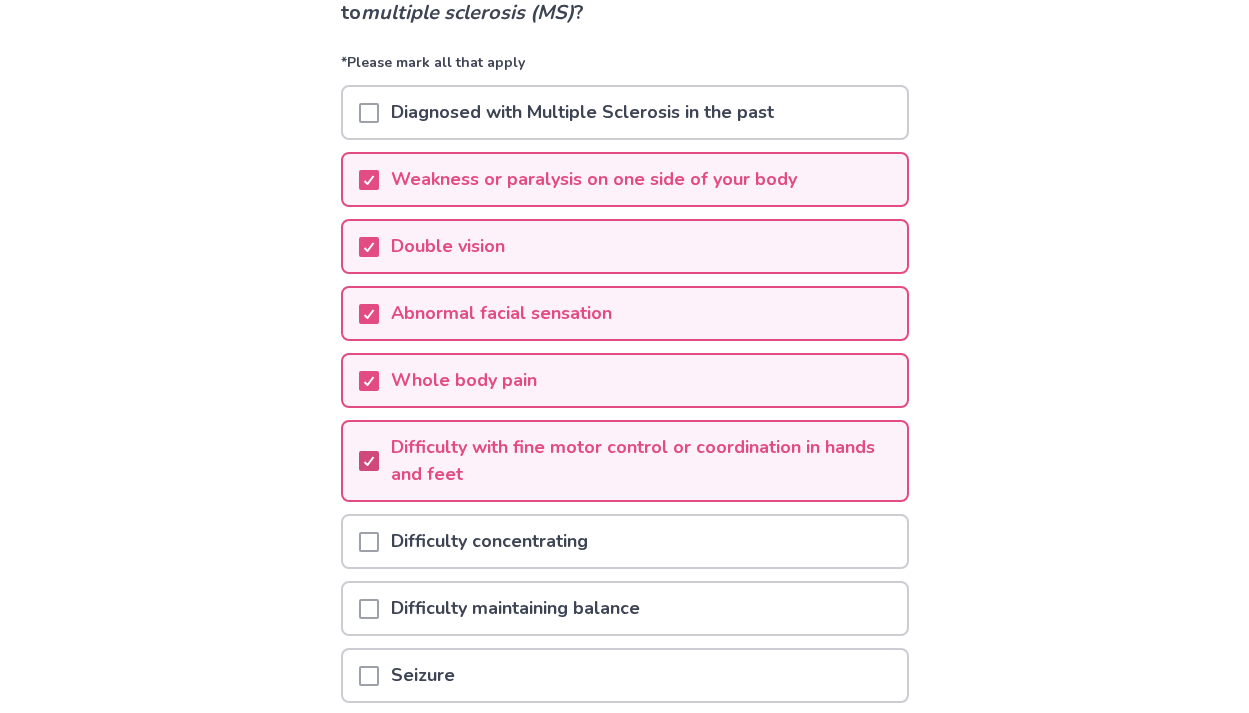 scroll, scrollTop: 266, scrollLeft: 0, axis: vertical 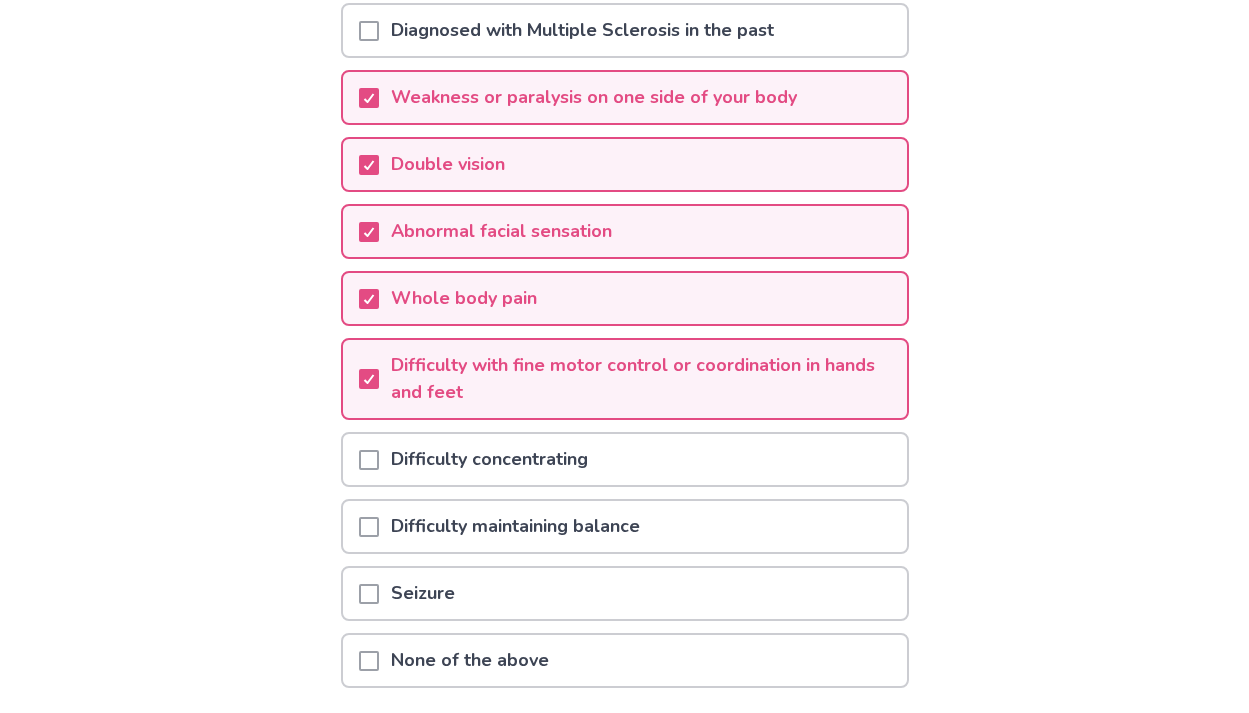click at bounding box center (369, 460) 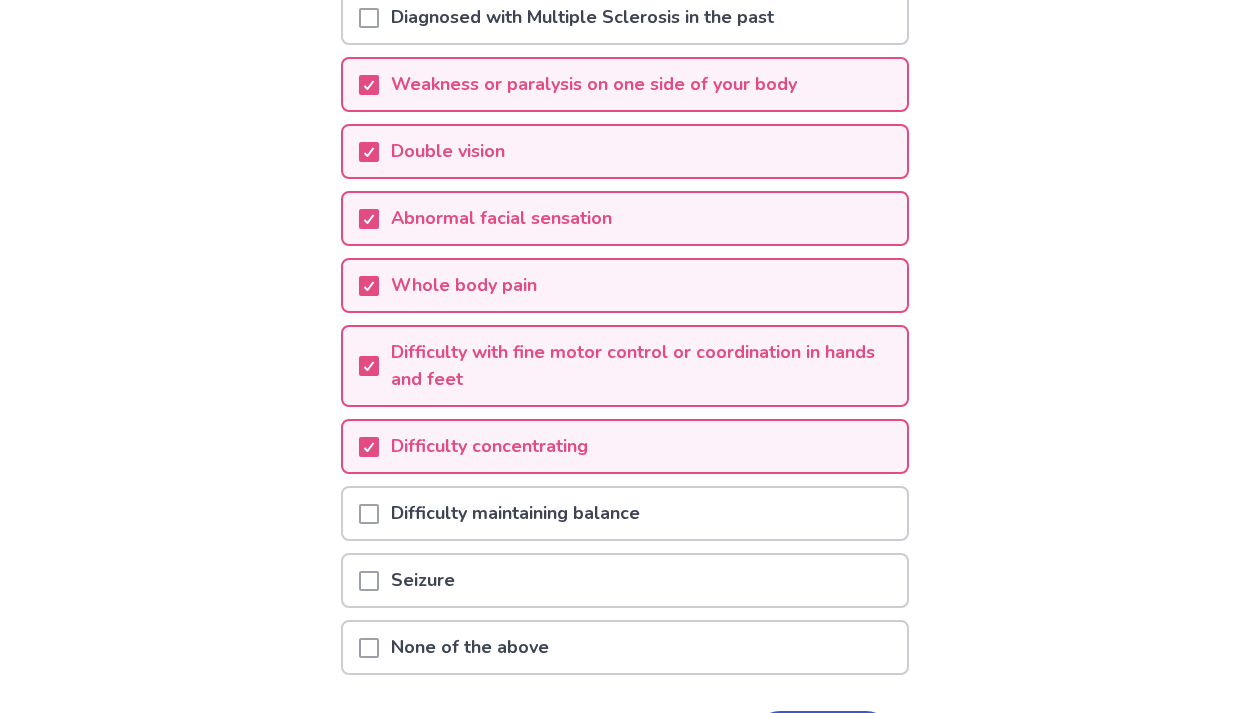scroll, scrollTop: 307, scrollLeft: 0, axis: vertical 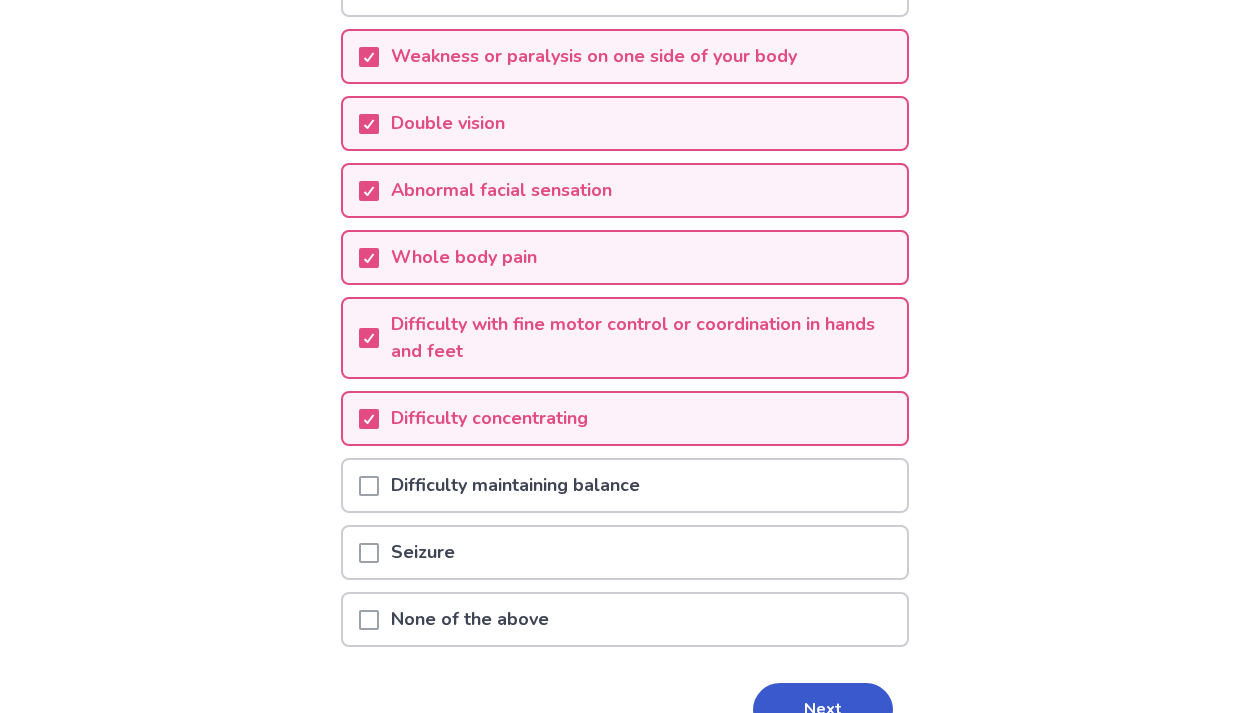 click at bounding box center (369, 486) 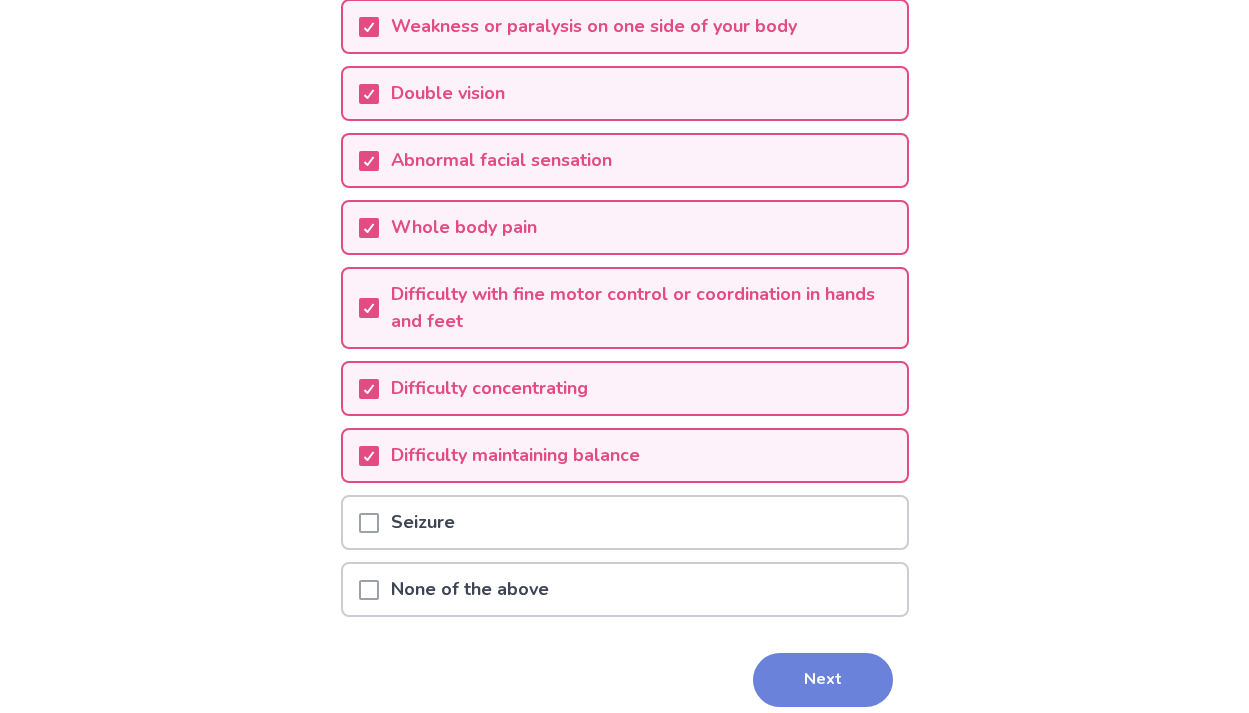 scroll, scrollTop: 389, scrollLeft: 0, axis: vertical 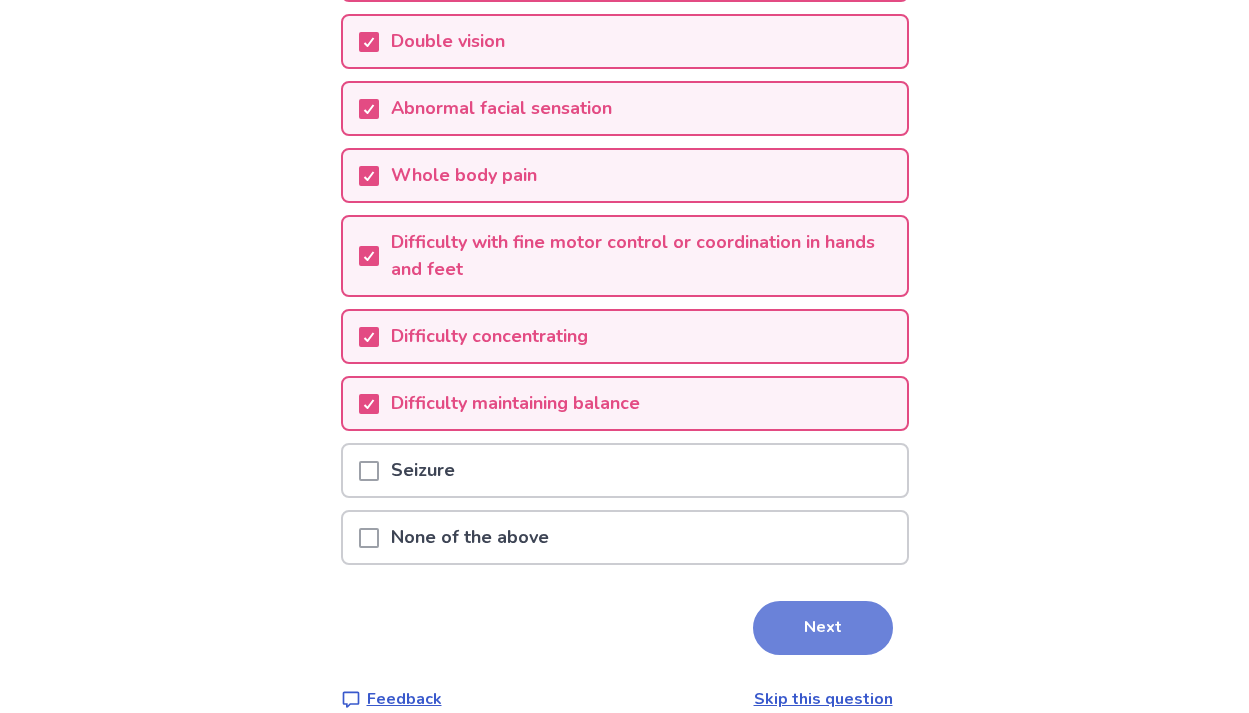 click on "Next" at bounding box center (823, 628) 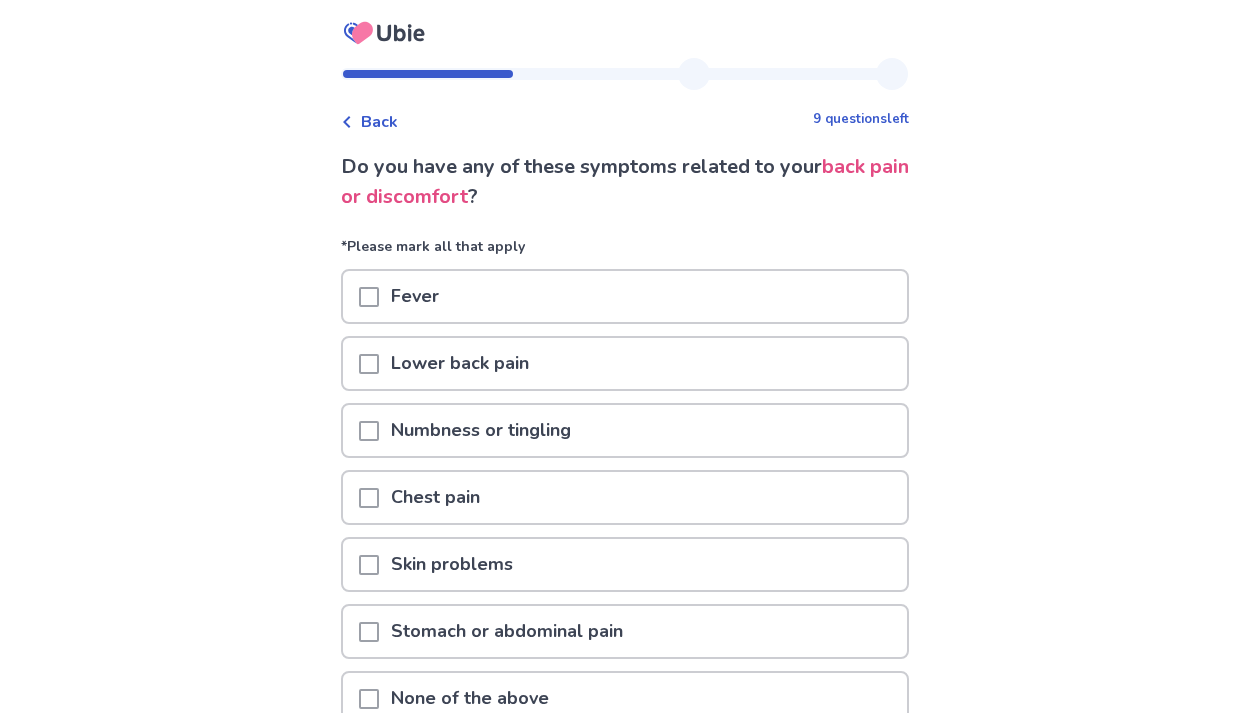 click on "Numbness or tingling" at bounding box center (625, 430) 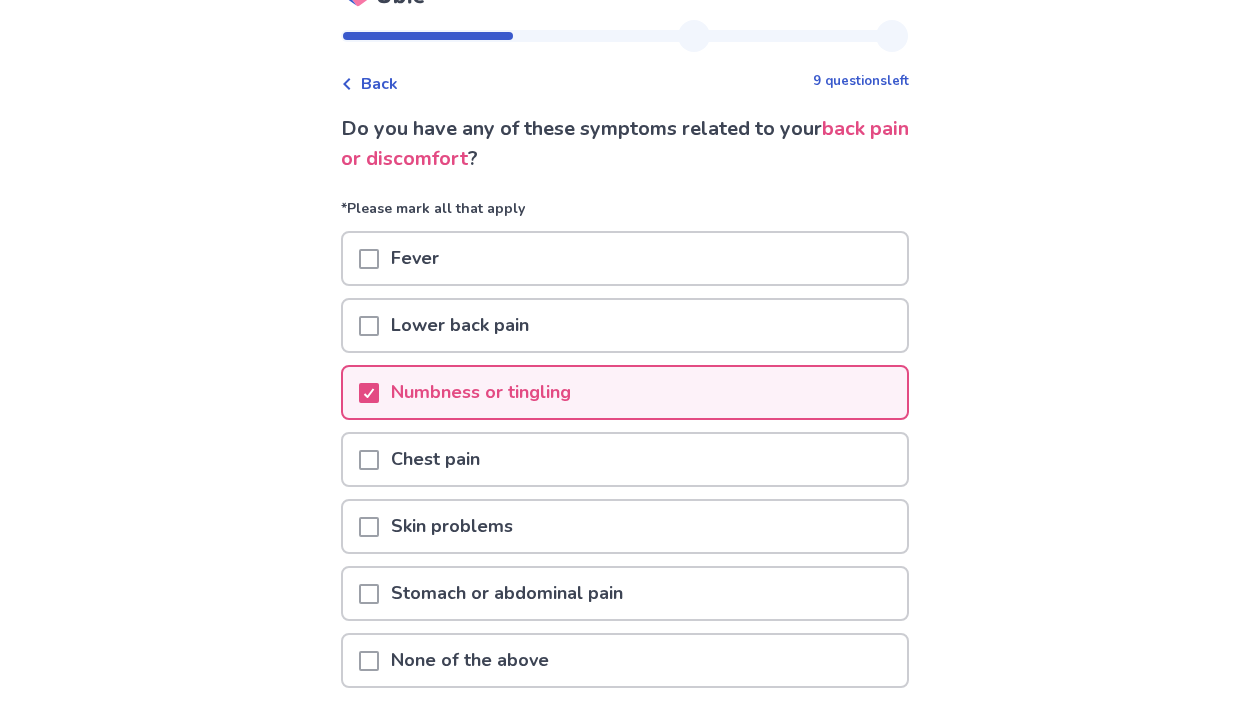 scroll, scrollTop: 191, scrollLeft: 0, axis: vertical 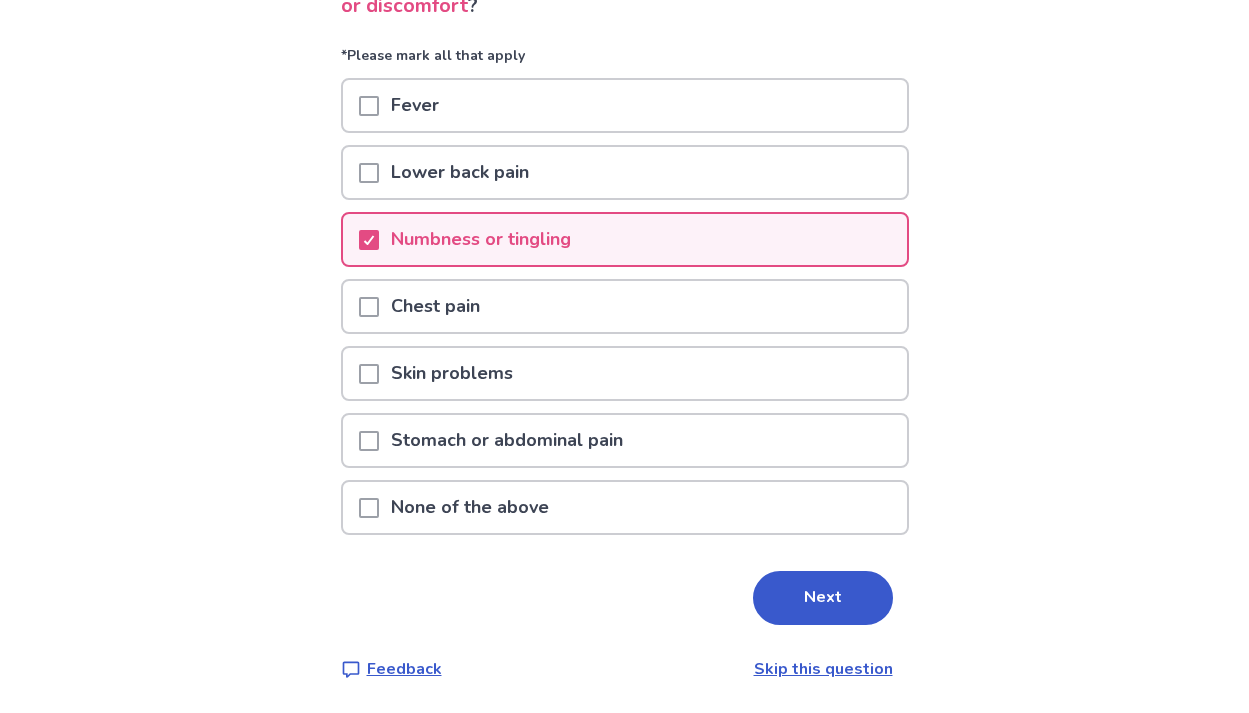 click on "Stomach or abdominal pain" at bounding box center (625, 440) 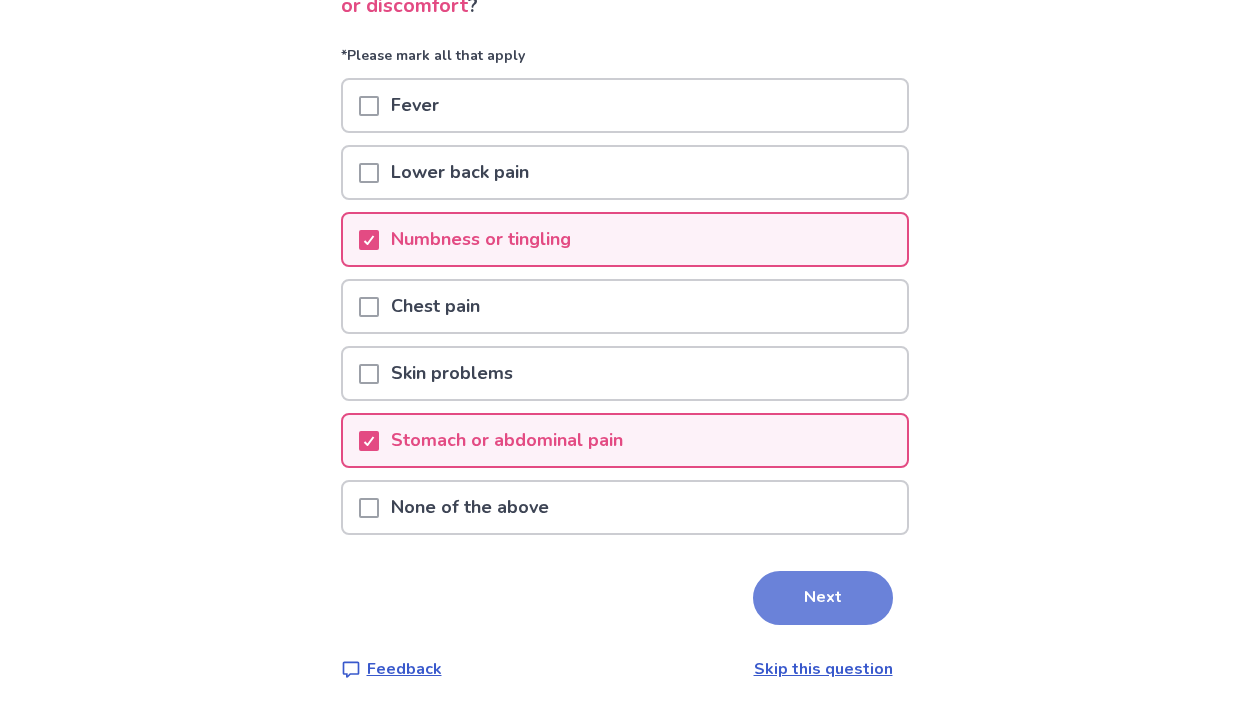 click on "Next" at bounding box center (823, 598) 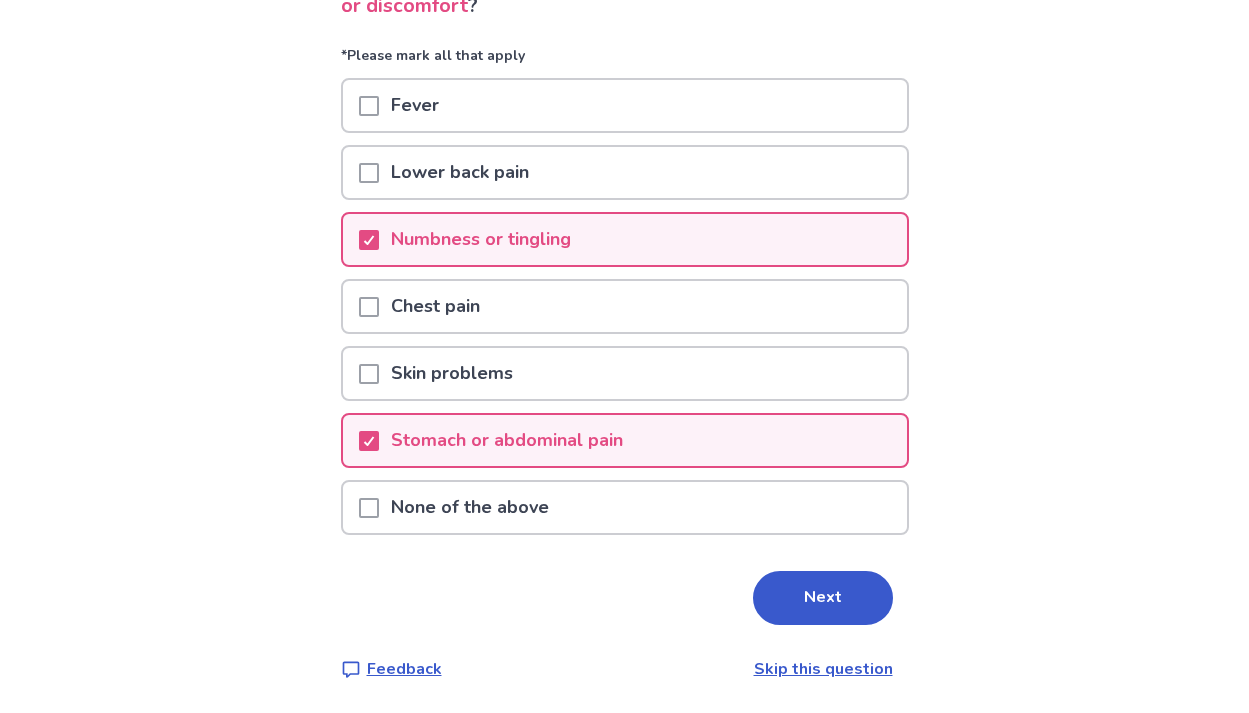 scroll, scrollTop: 0, scrollLeft: 0, axis: both 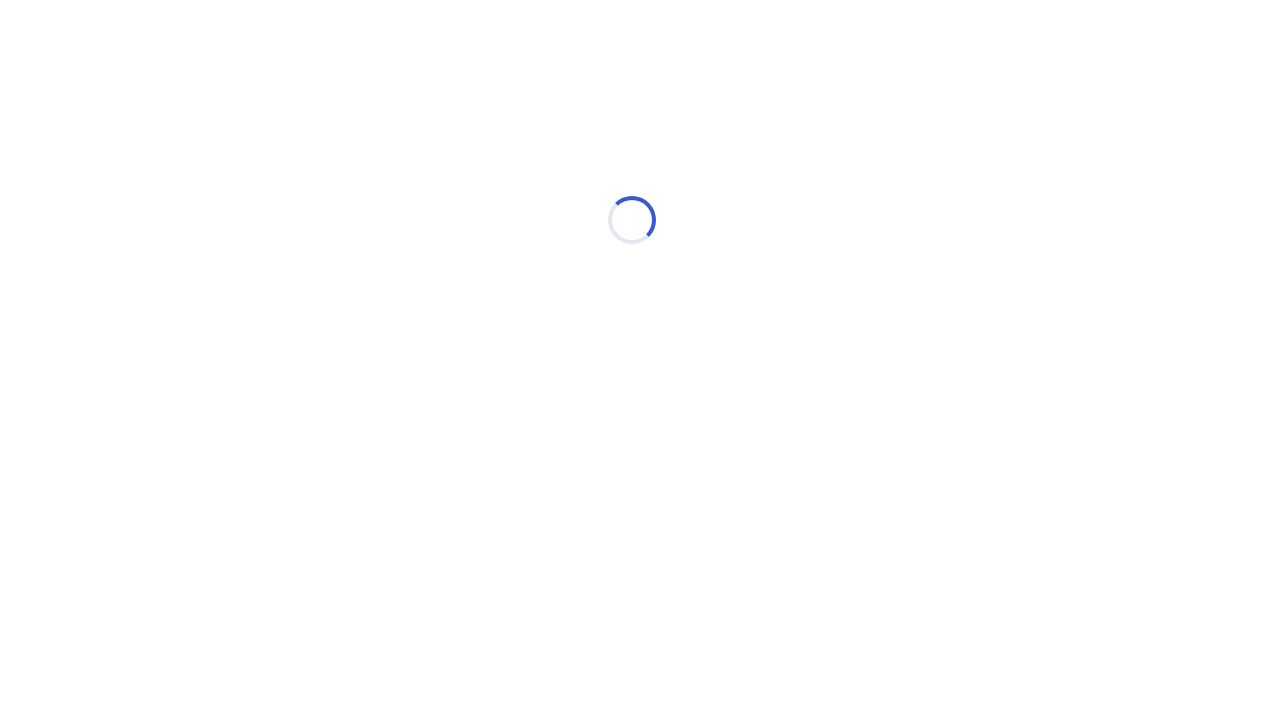 select on "*" 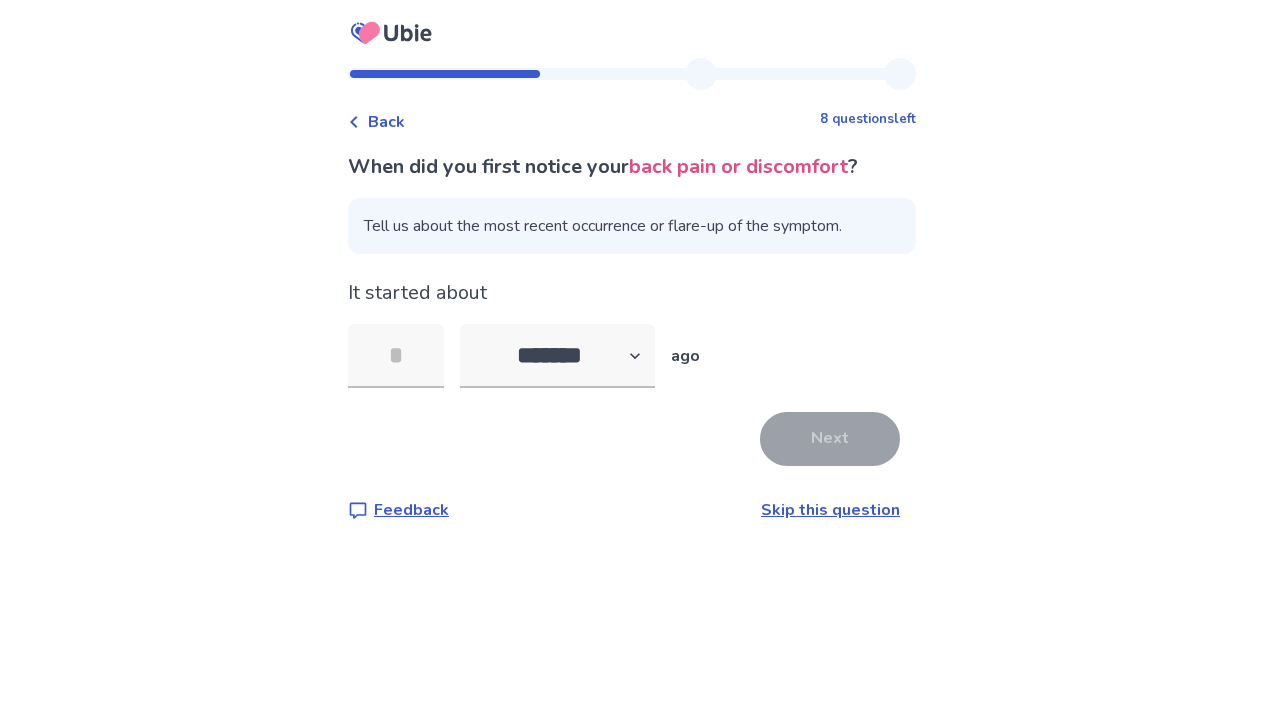 click on "Back" at bounding box center [386, 122] 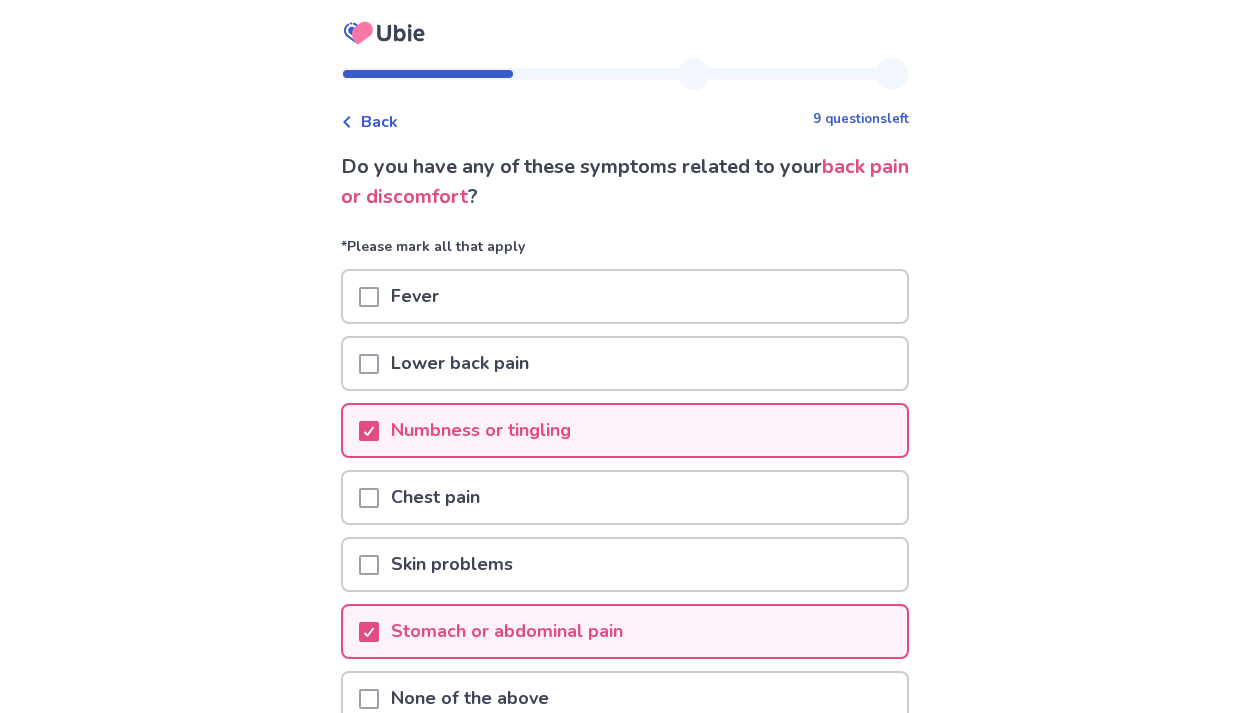 click on "Skin problems" at bounding box center [452, 564] 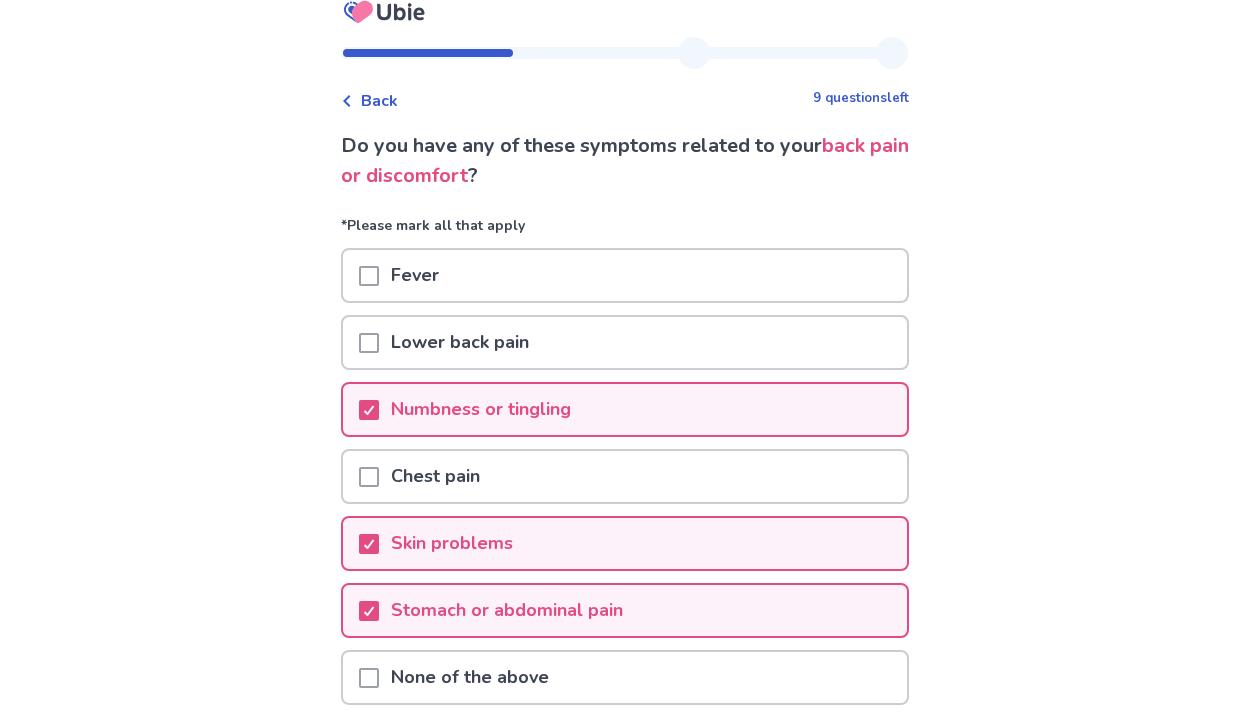 scroll, scrollTop: 145, scrollLeft: 0, axis: vertical 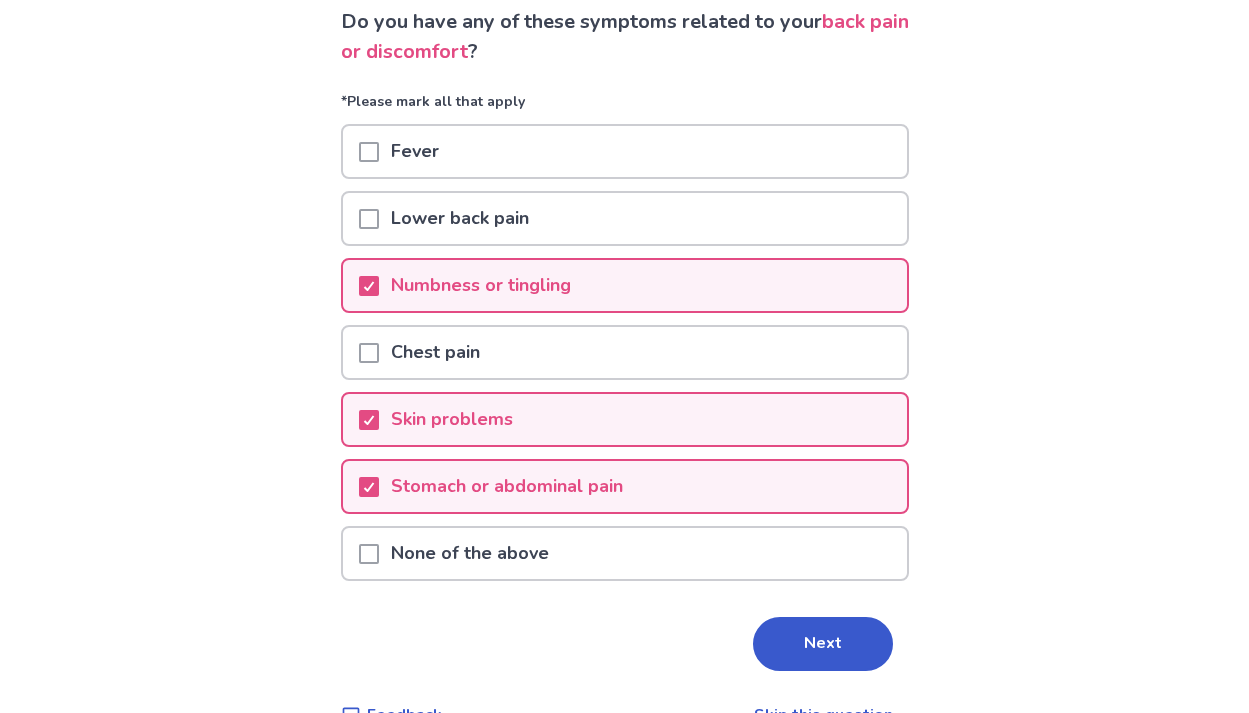 click on "Lower back pain" at bounding box center [625, 218] 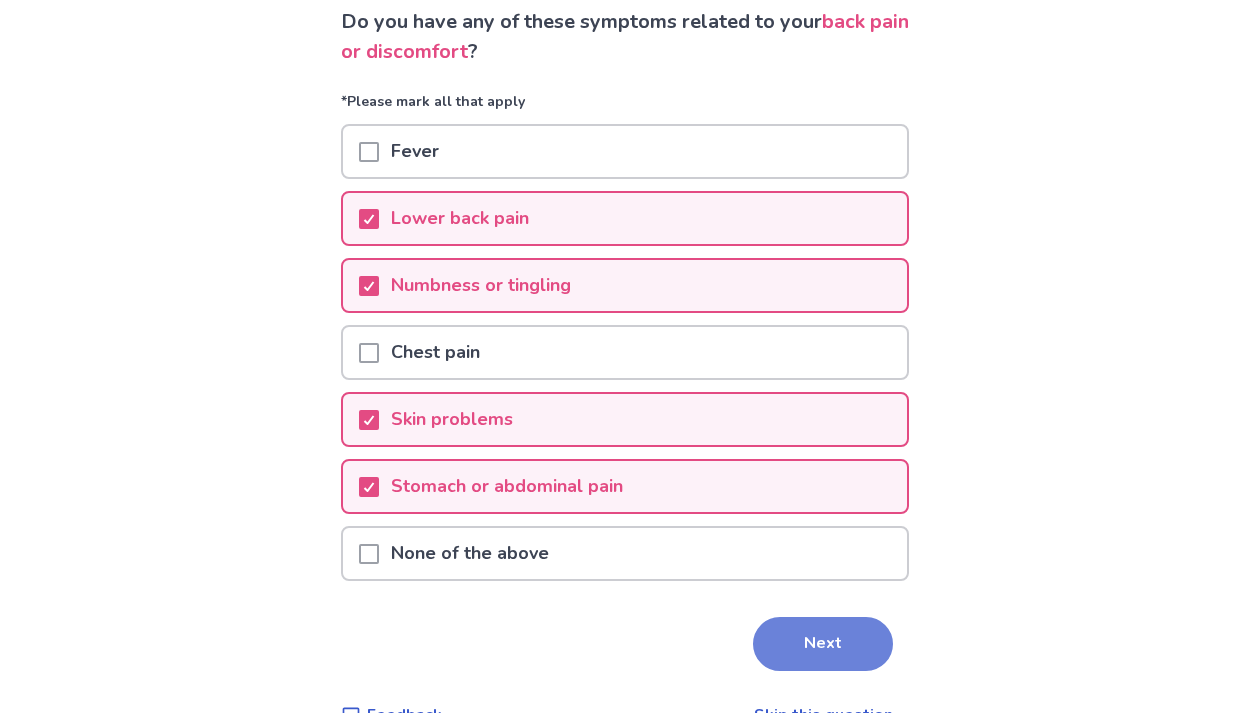 click on "Next" at bounding box center [823, 644] 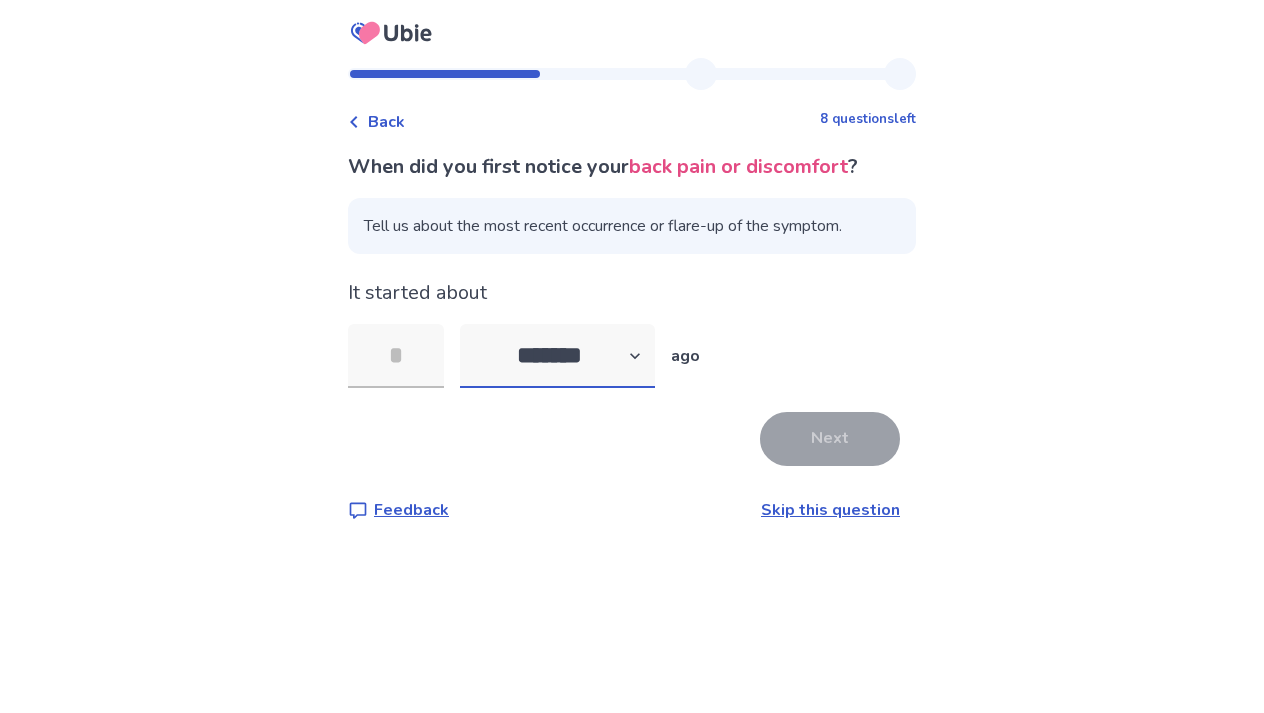 select on "*" 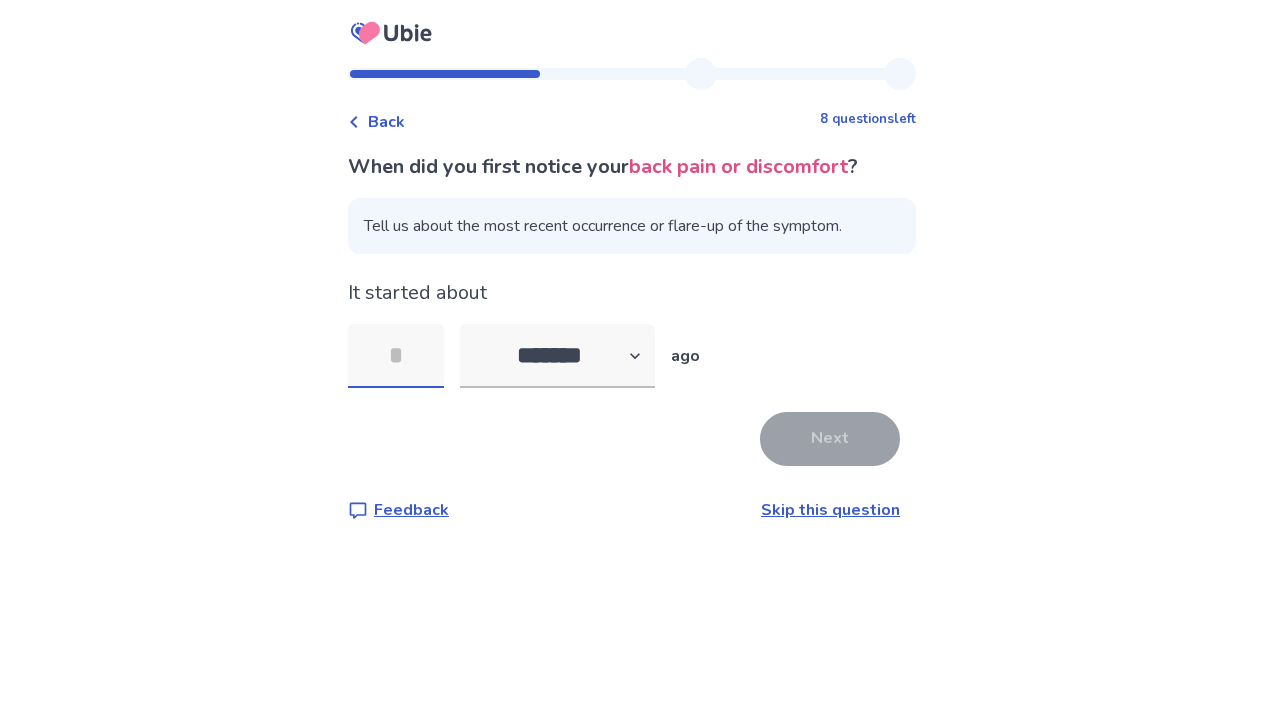click at bounding box center (396, 356) 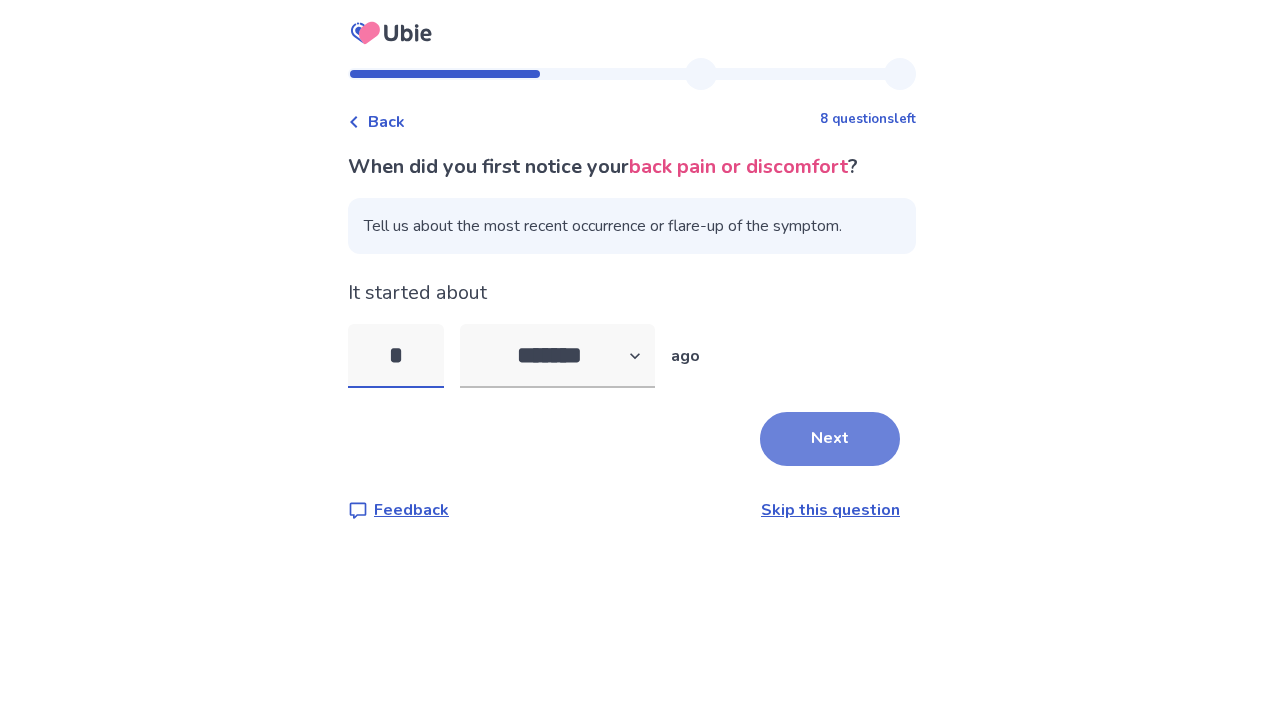type on "*" 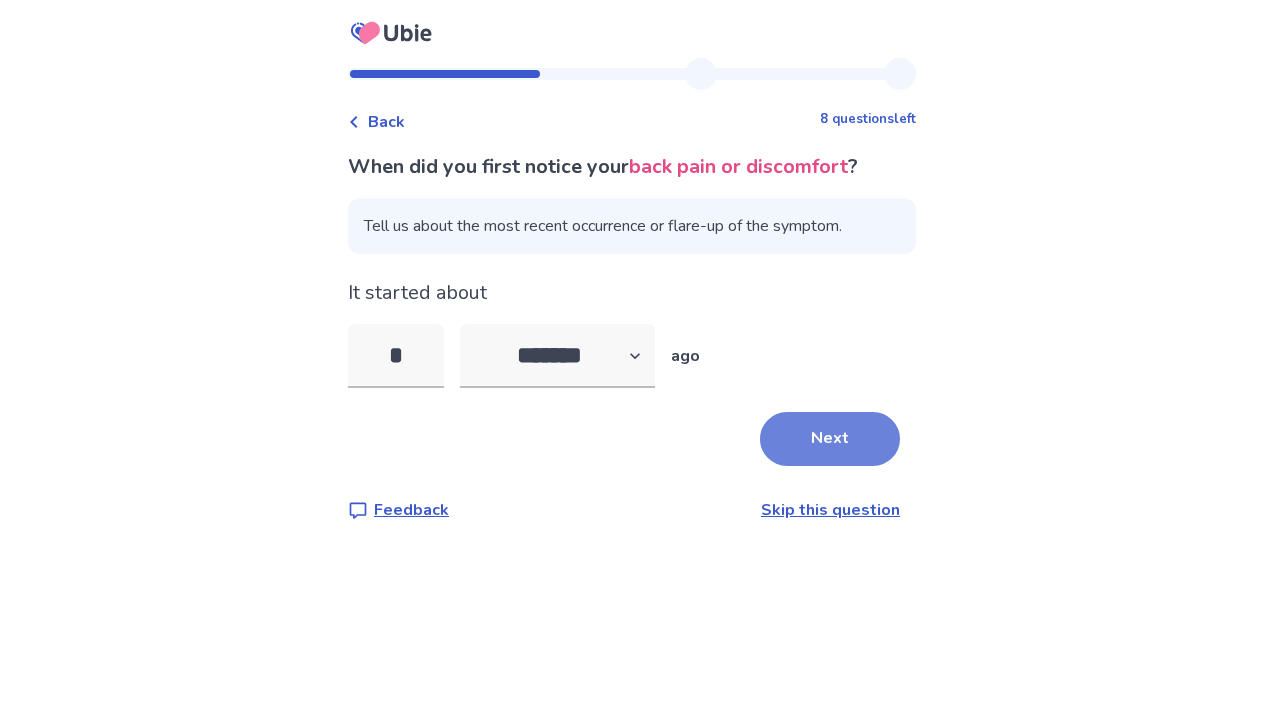 click on "Next" at bounding box center [830, 439] 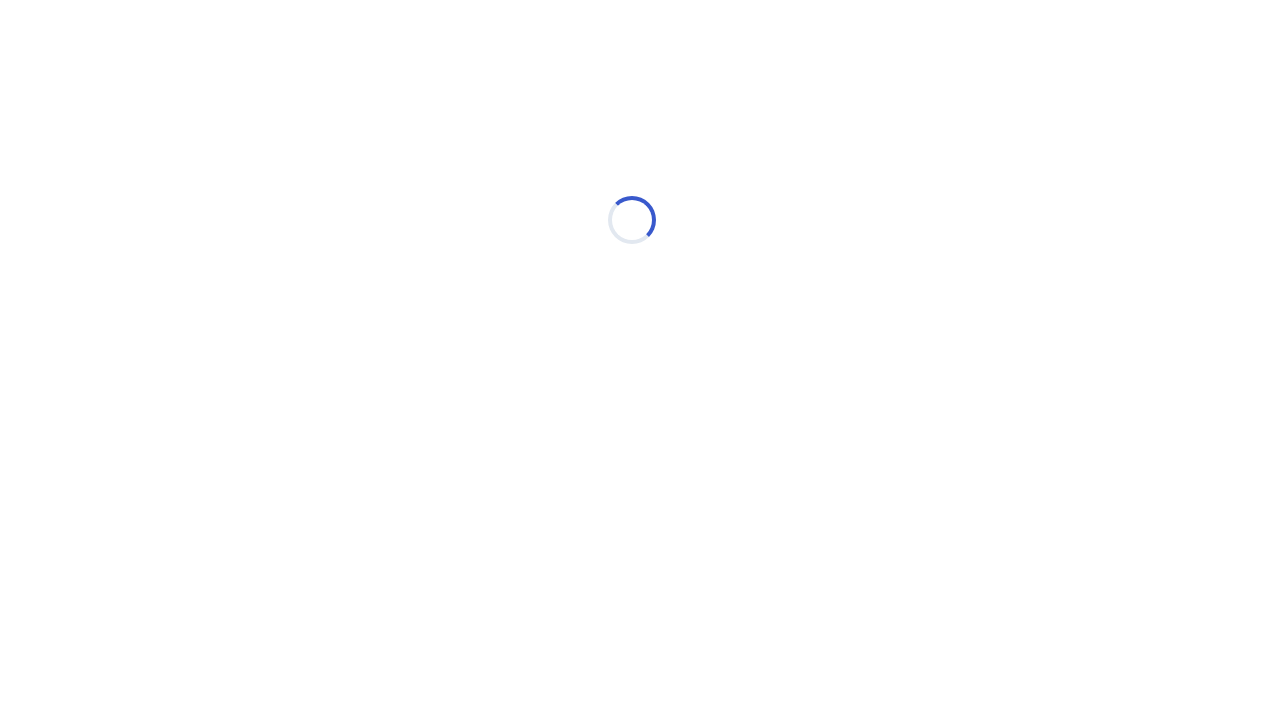 select on "*" 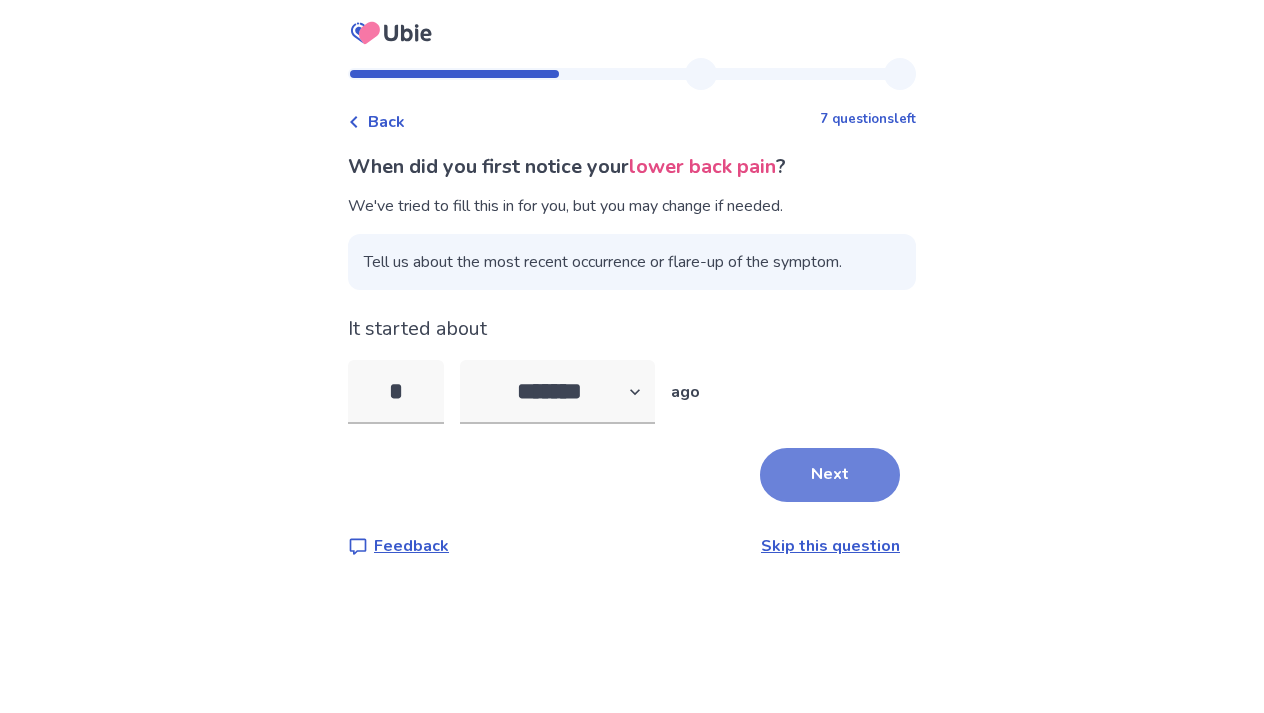 click on "Next" at bounding box center (830, 475) 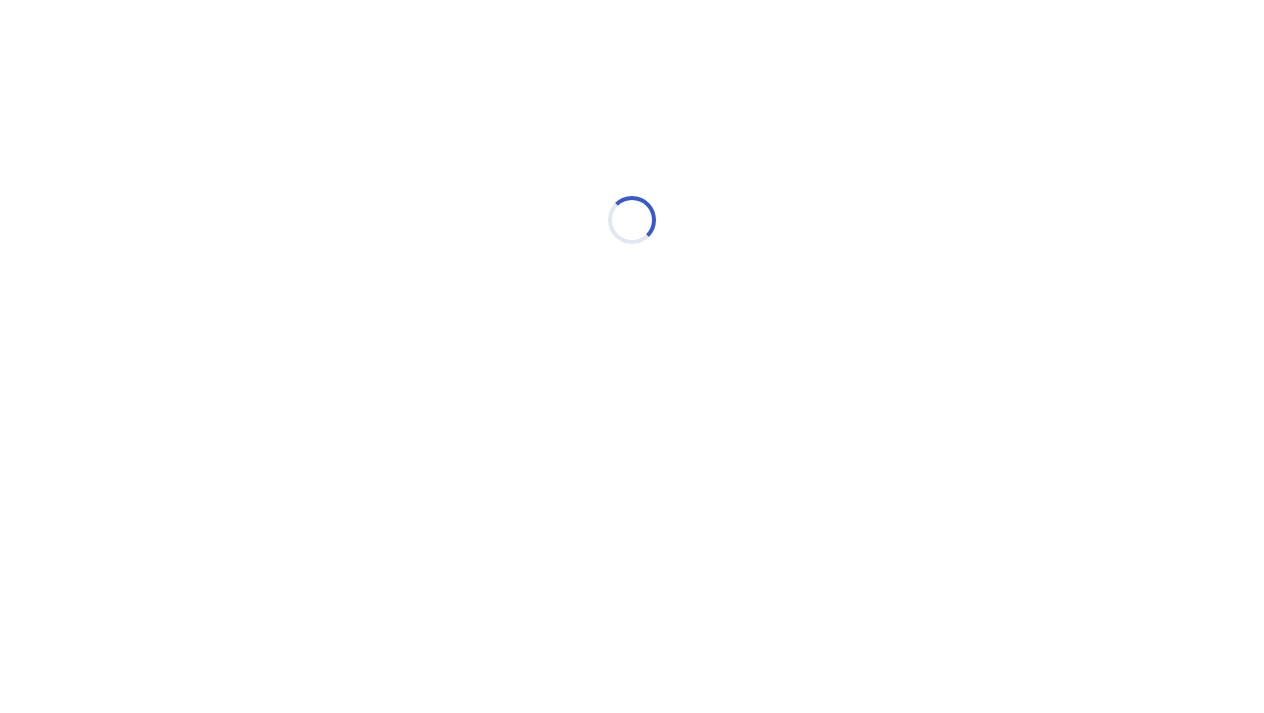 select on "*" 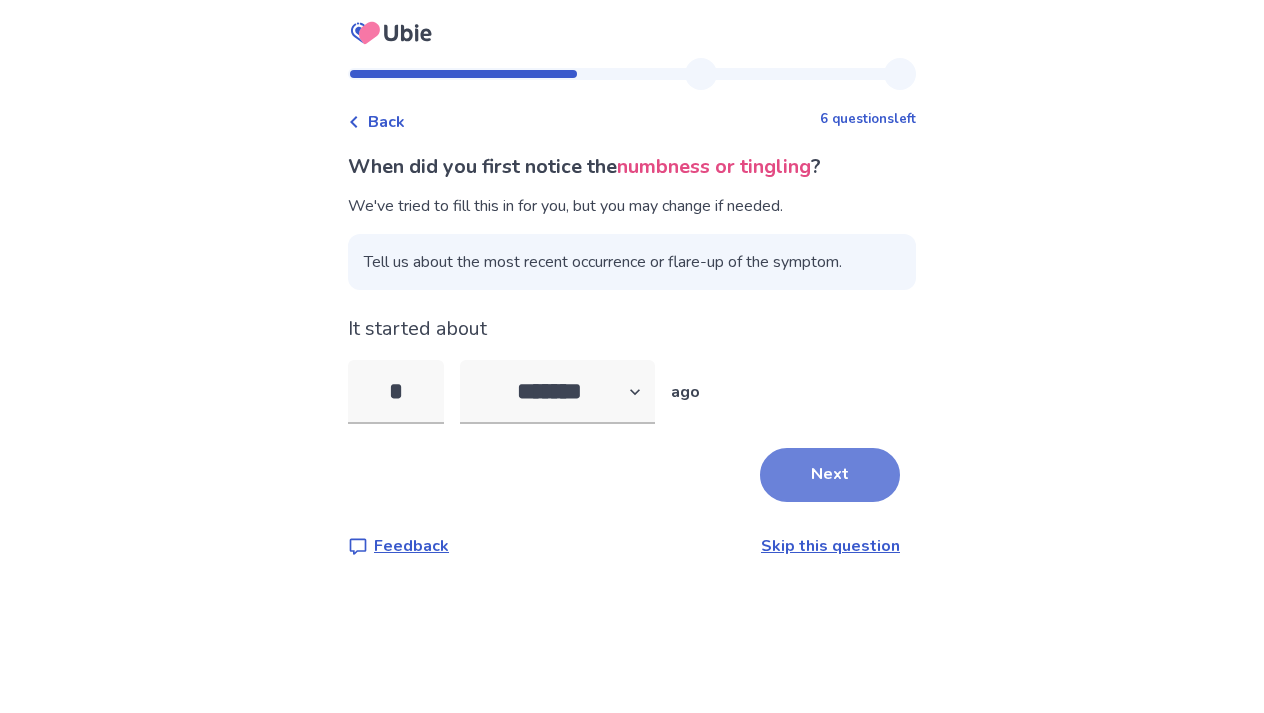 click on "Next" at bounding box center (830, 475) 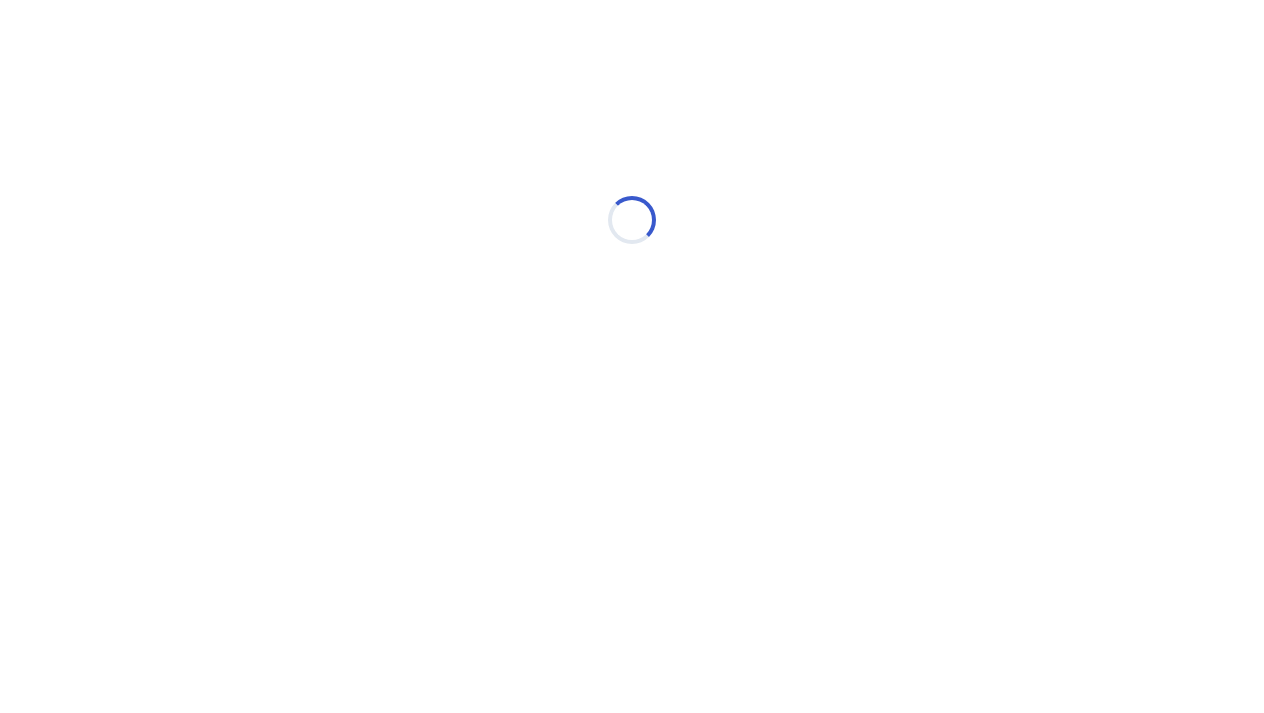 select on "*" 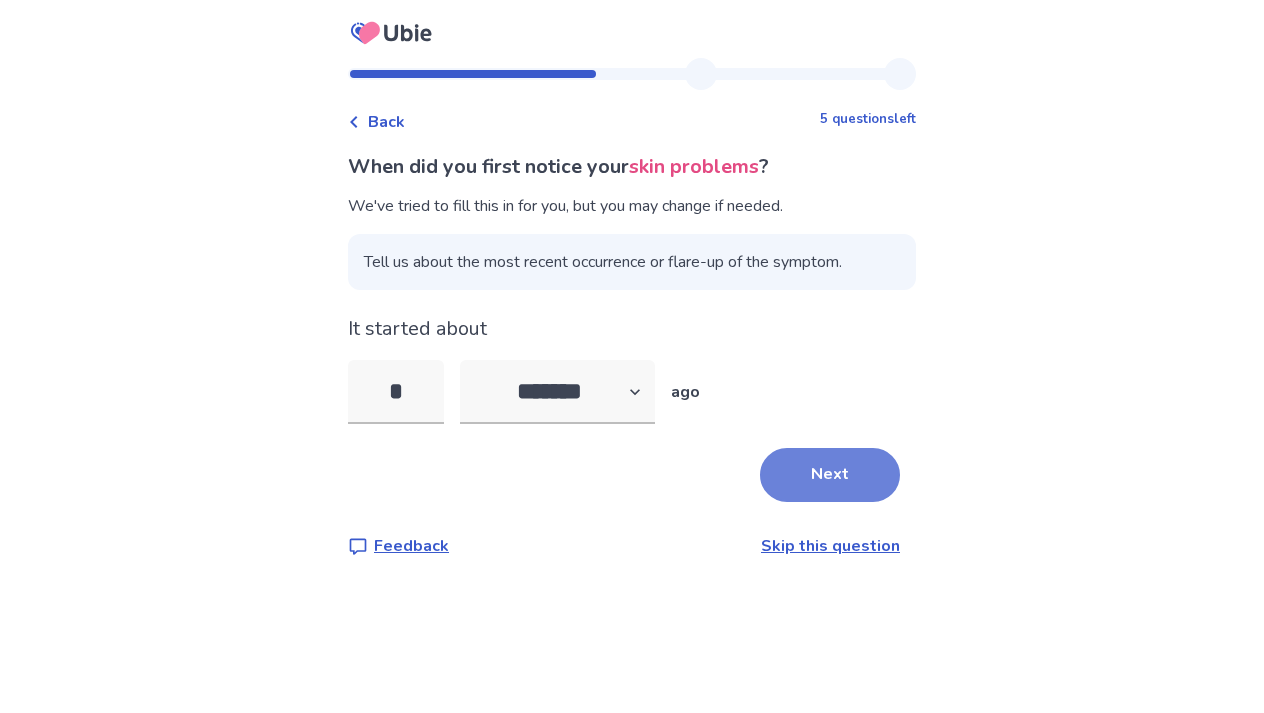 type on "*" 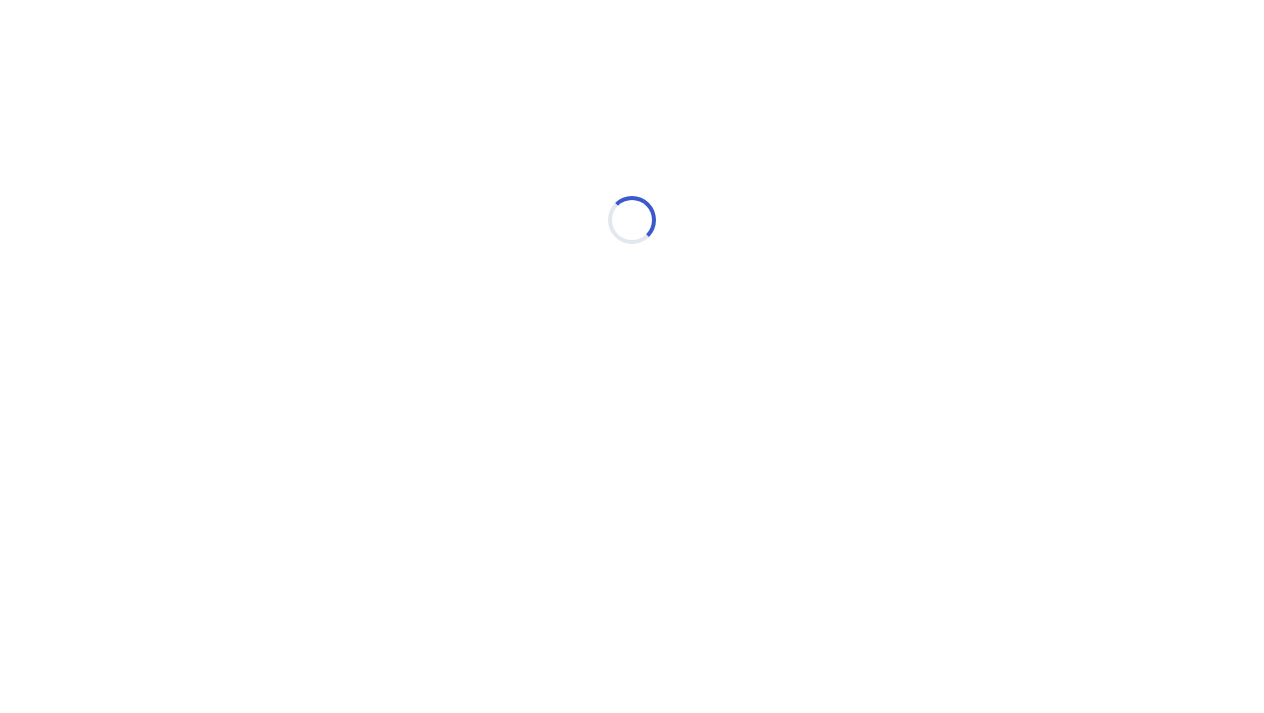 select on "*" 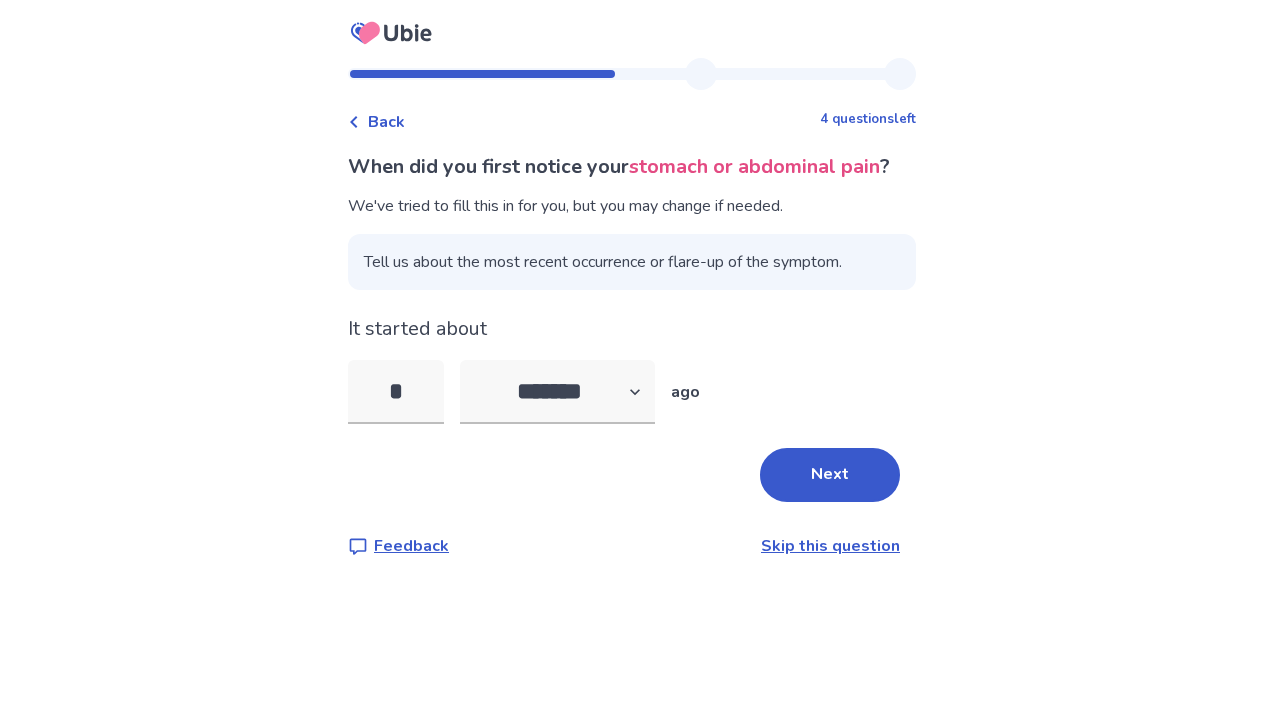 click on "Next" at bounding box center [830, 475] 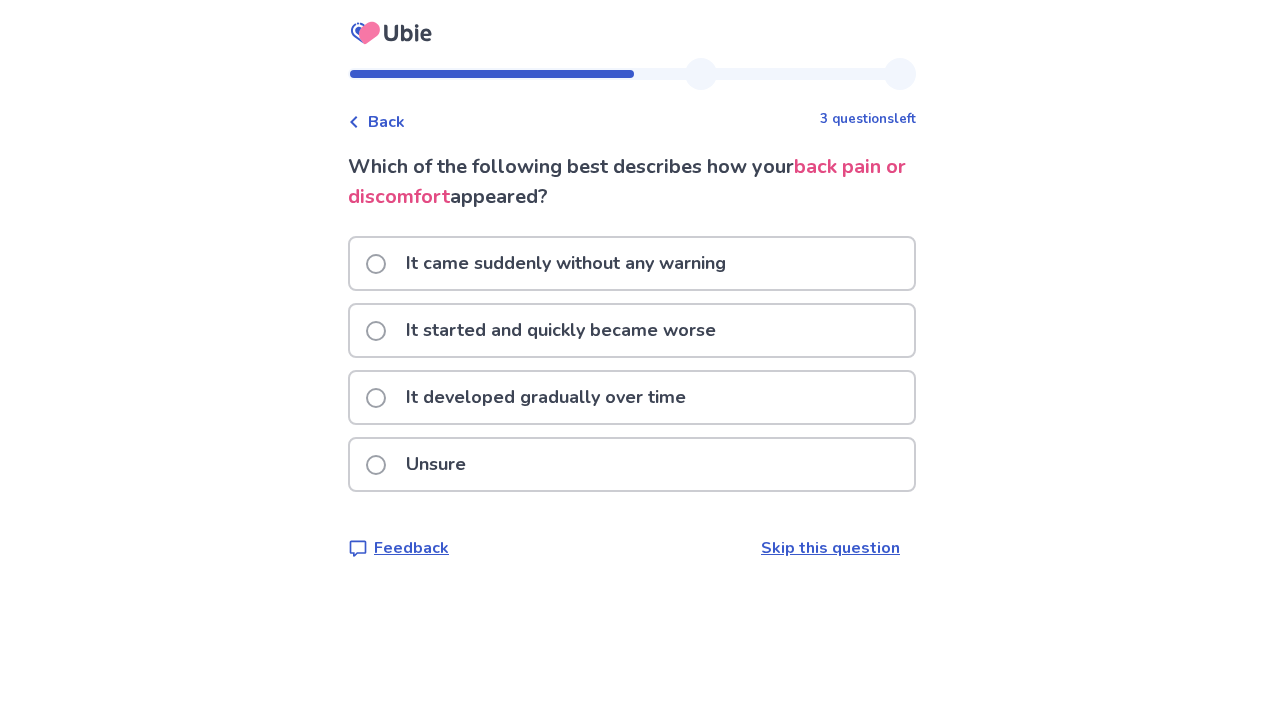 click on "It came suddenly without any warning" at bounding box center [566, 263] 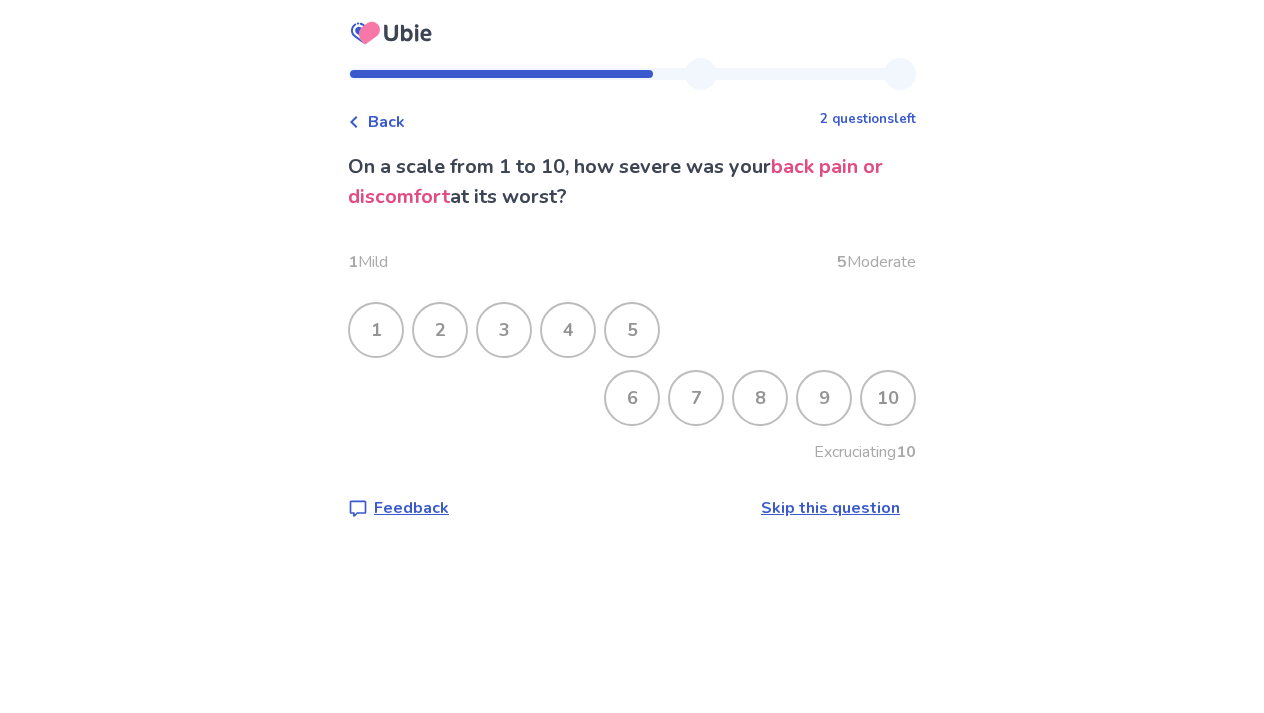 click on "9" at bounding box center [824, 398] 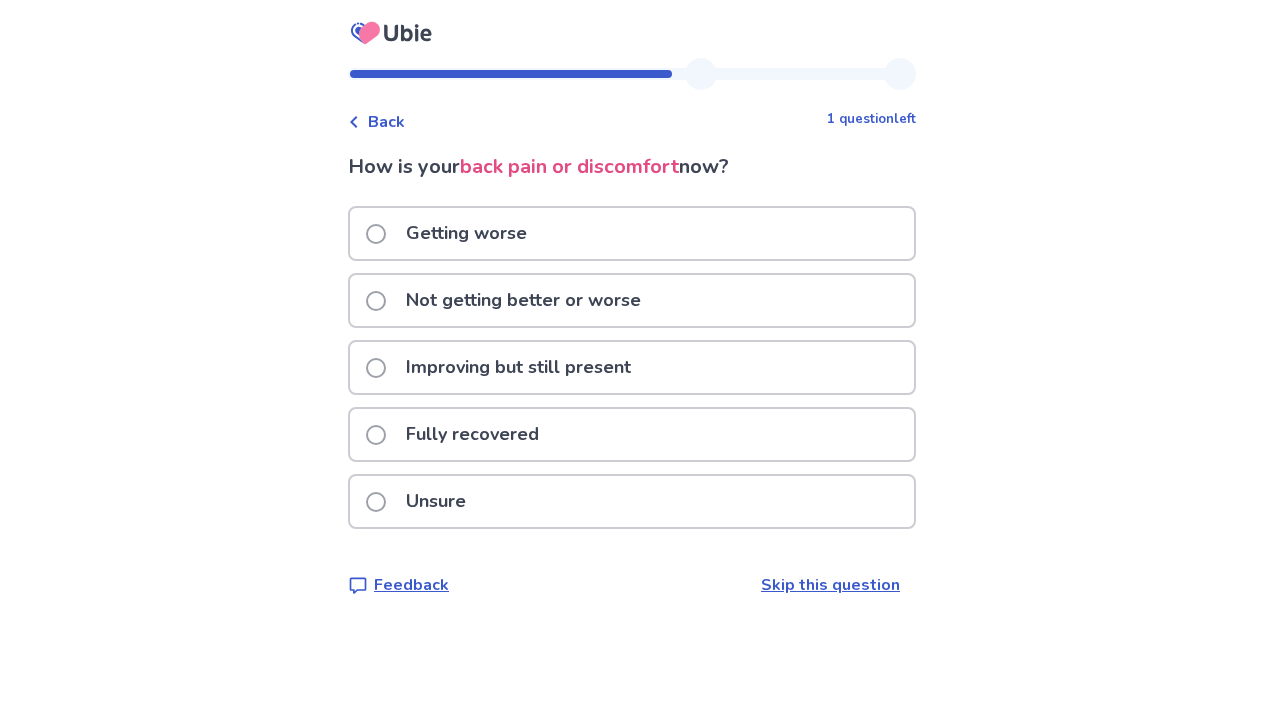 click on "Getting worse" at bounding box center (632, 233) 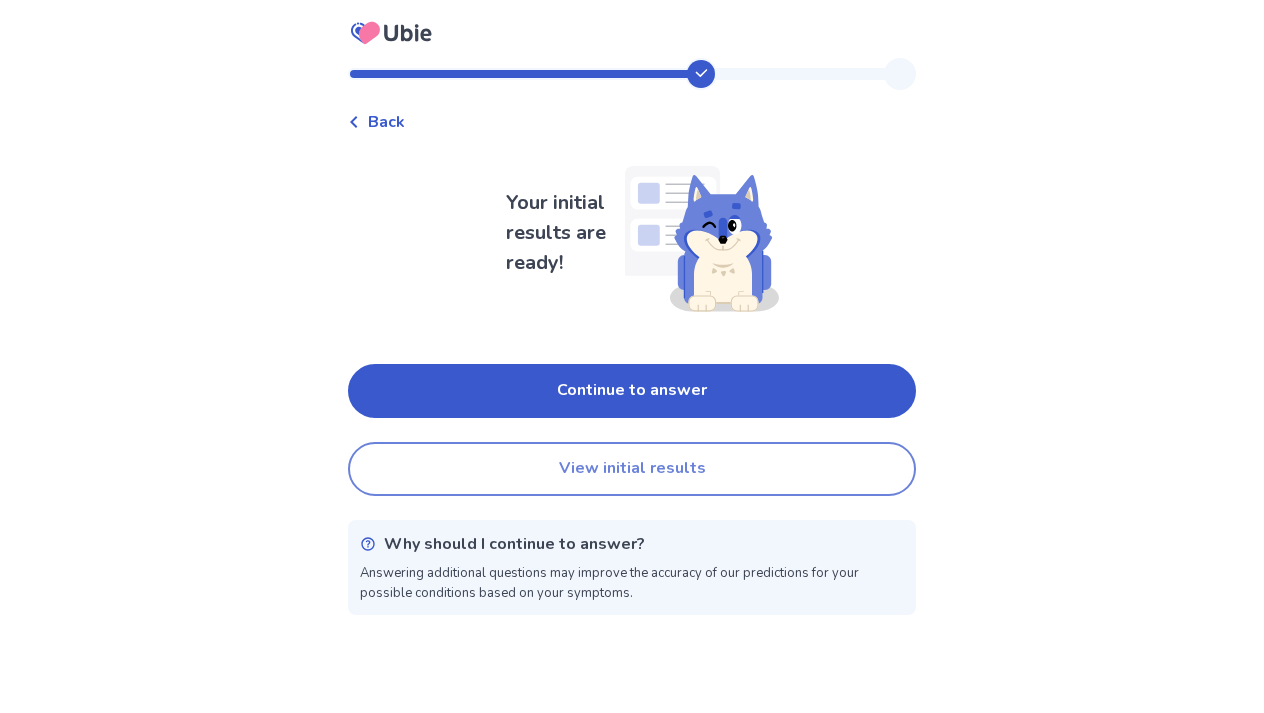 click on "View initial results" at bounding box center (632, 469) 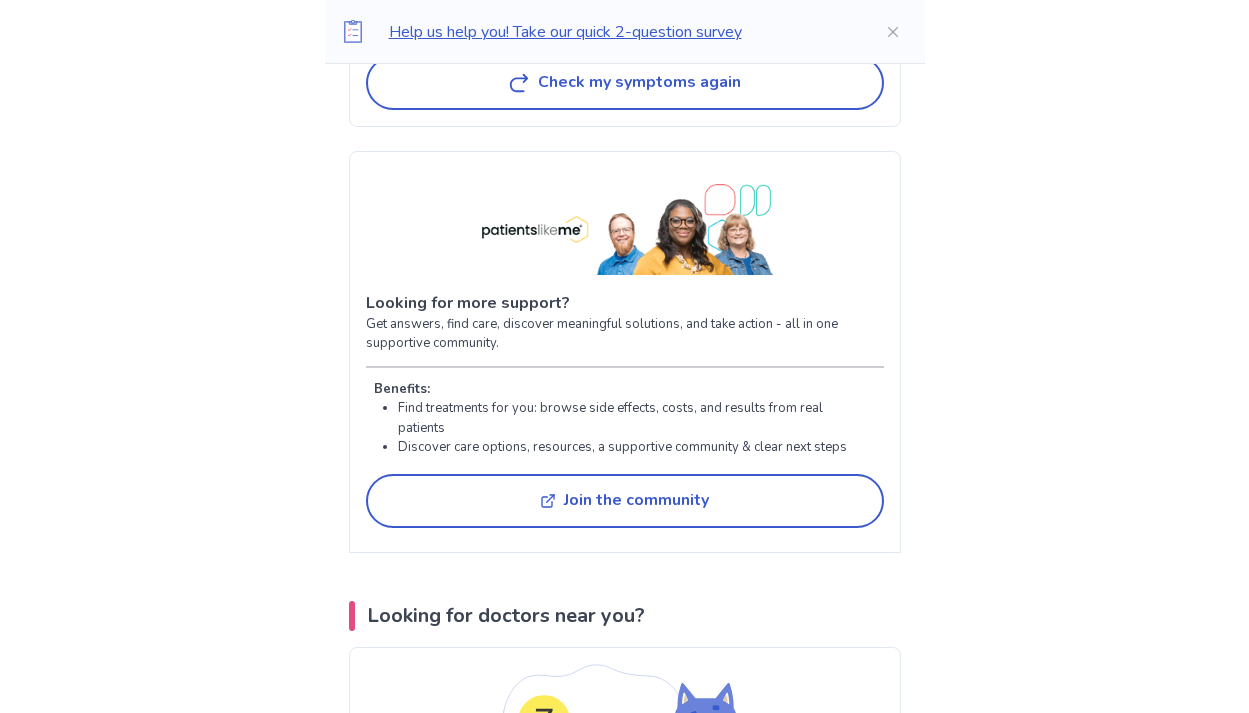 scroll, scrollTop: 3921, scrollLeft: 0, axis: vertical 